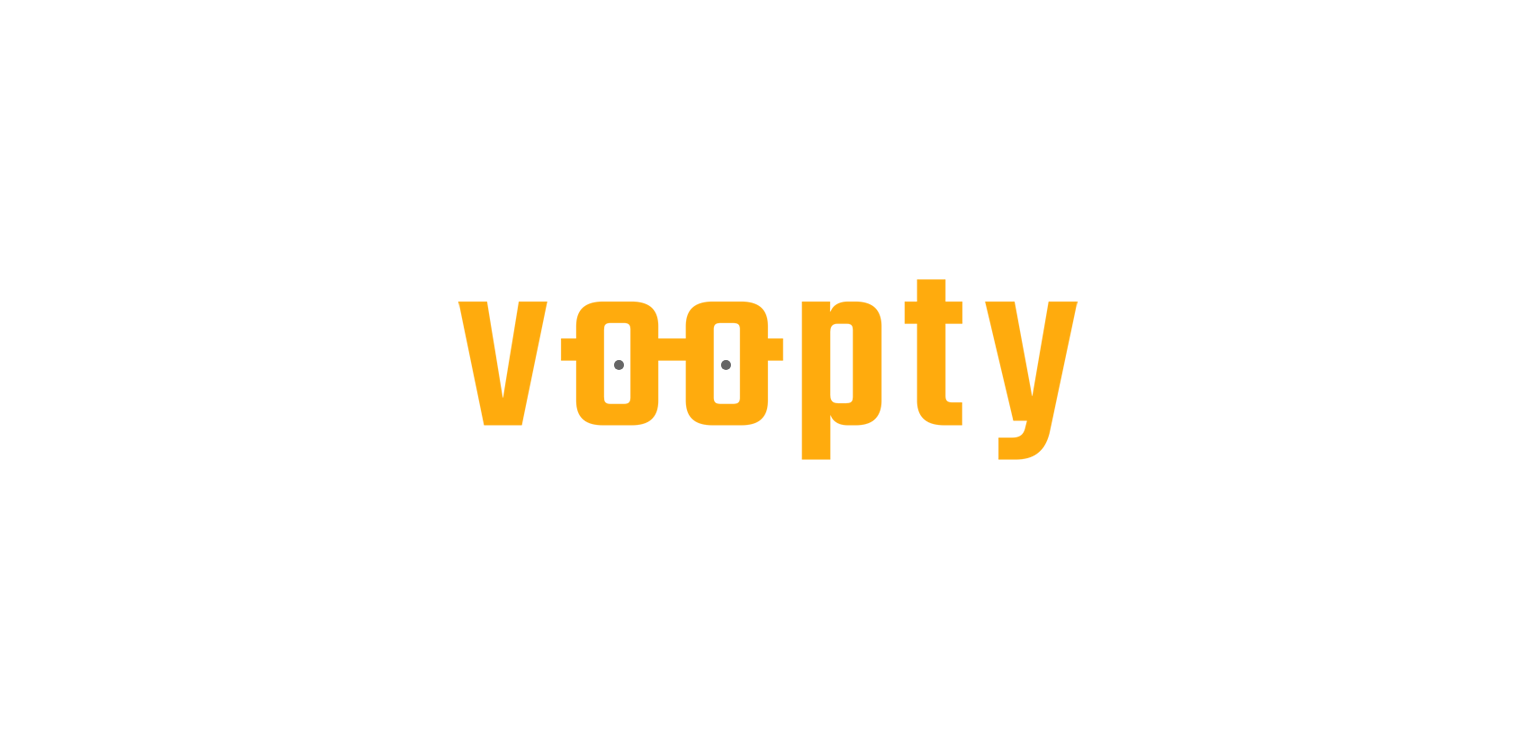 scroll, scrollTop: 0, scrollLeft: 0, axis: both 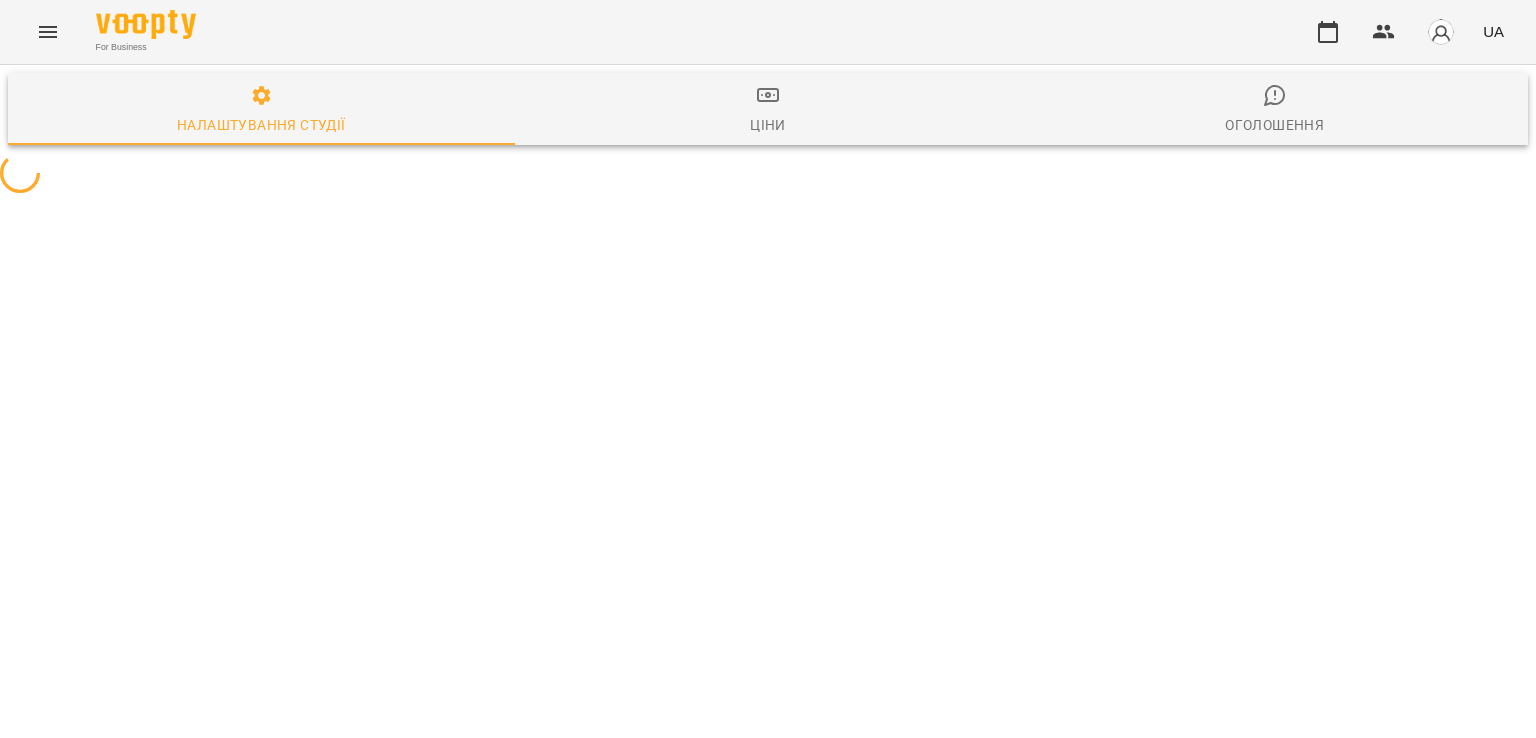 select on "**" 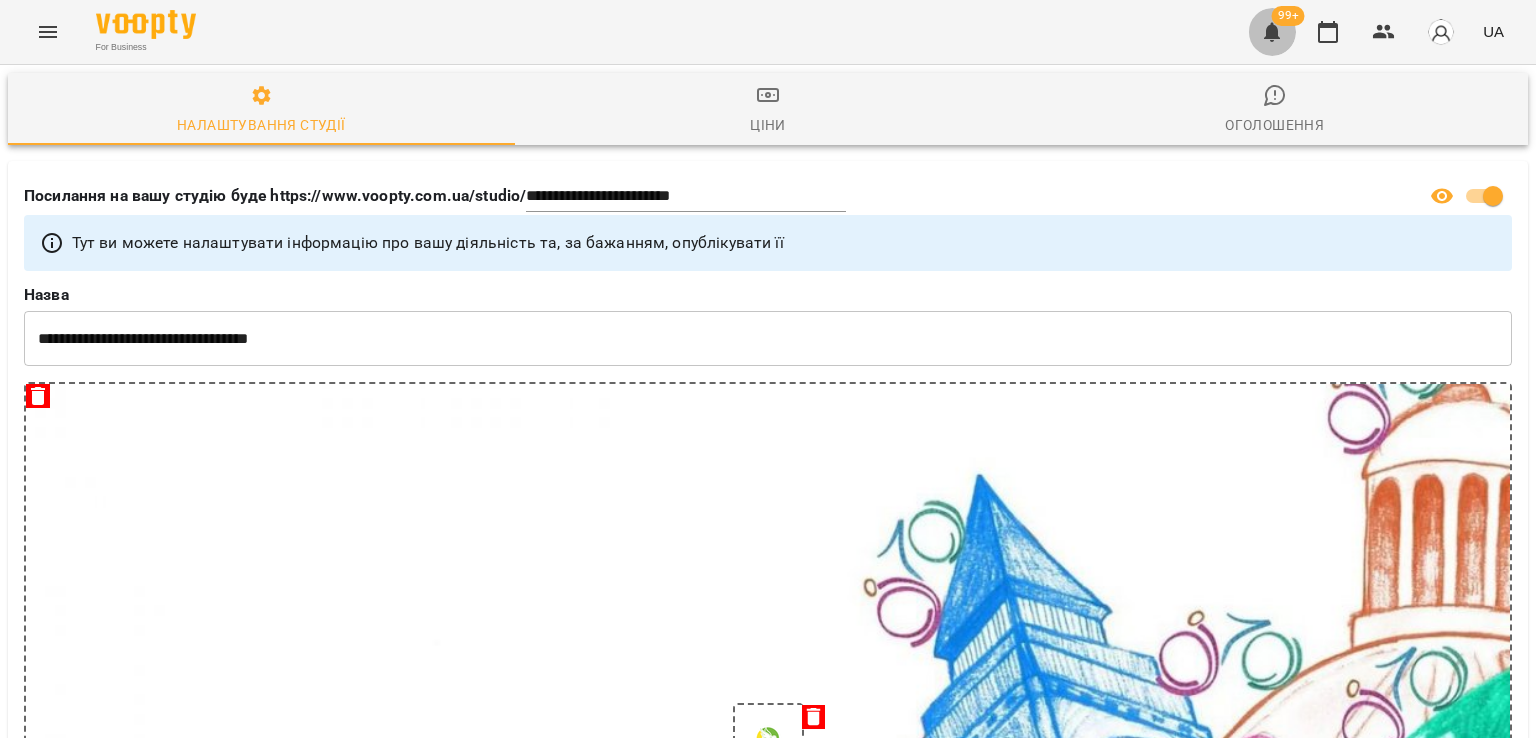 click 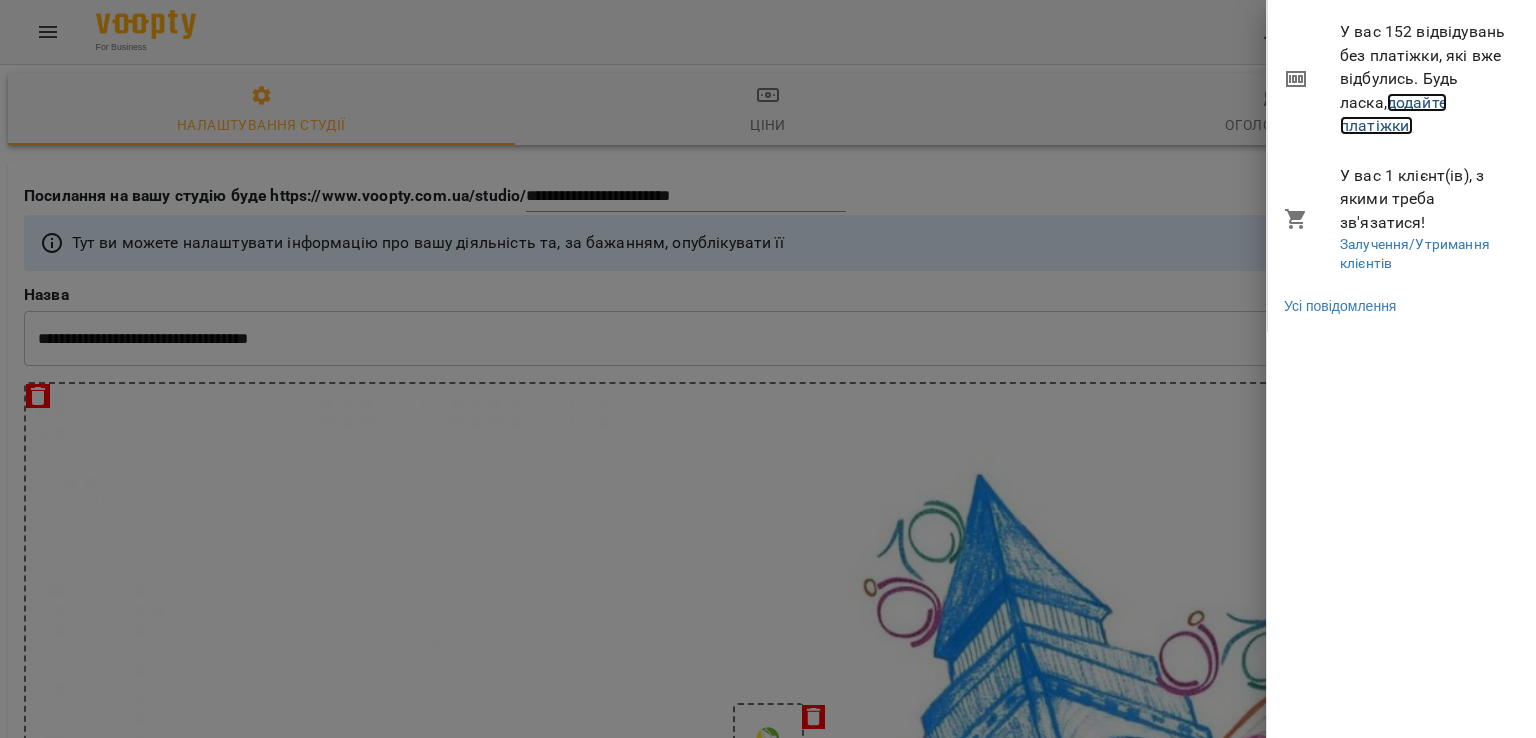click on "додайте платіжки!" at bounding box center (1393, 114) 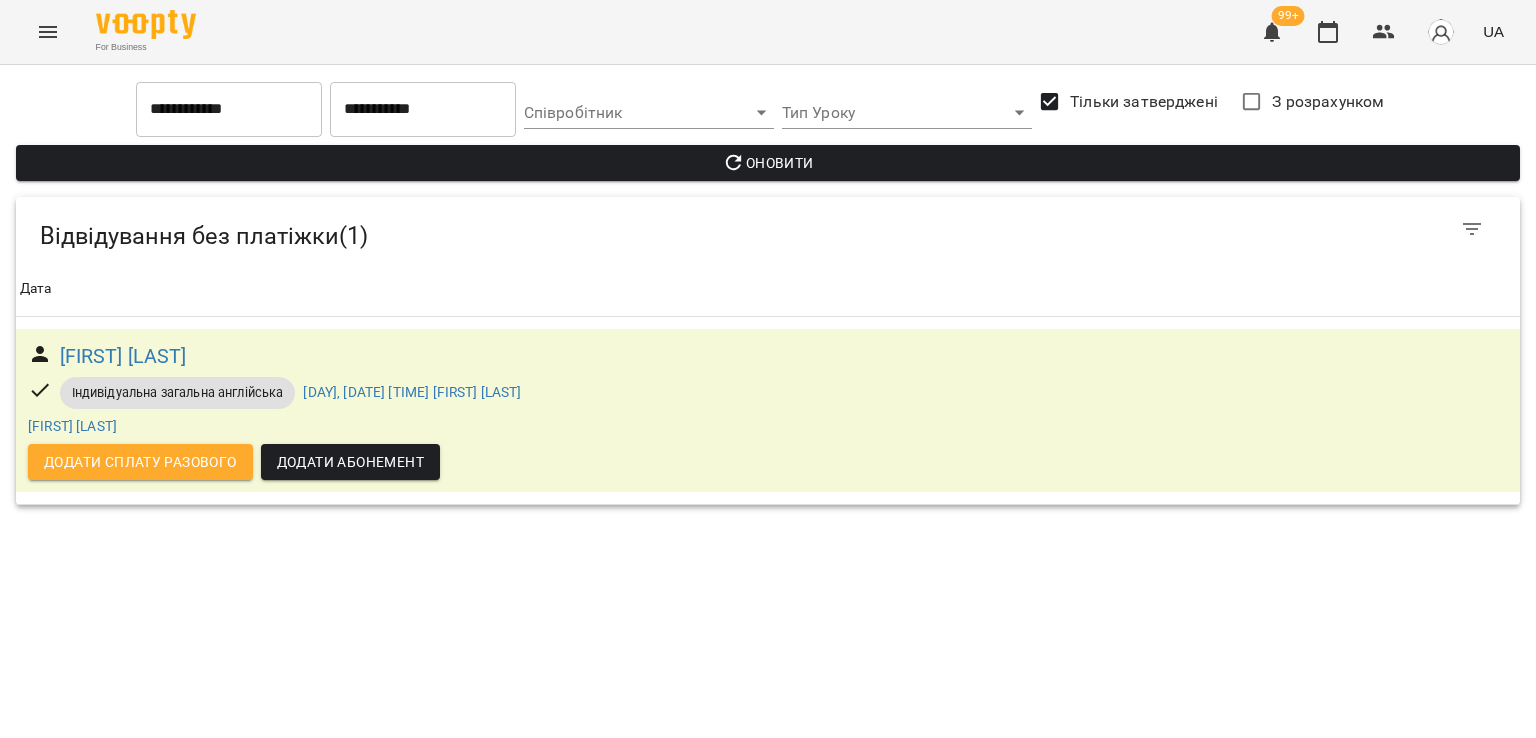 click at bounding box center [48, 32] 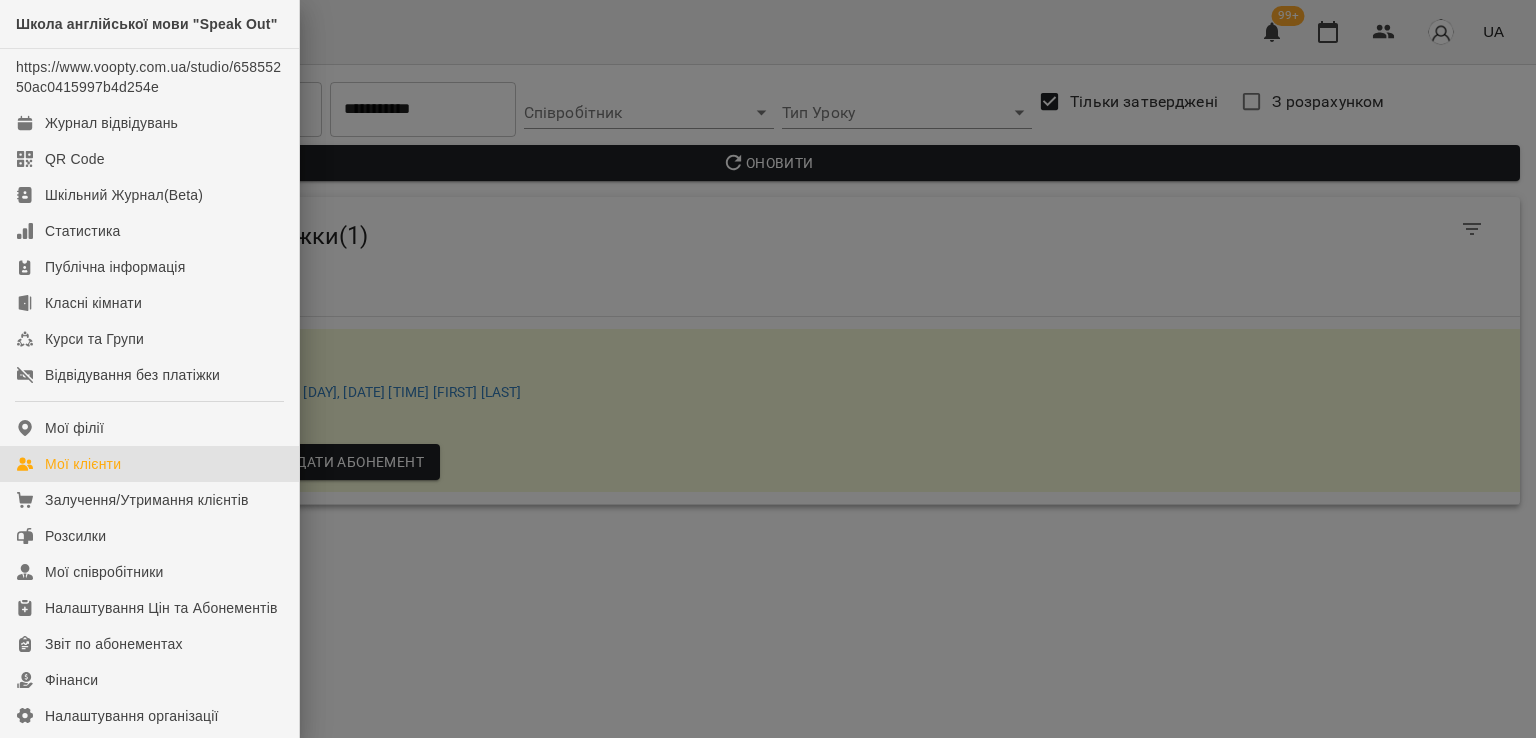 click on "Мої клієнти" at bounding box center [83, 464] 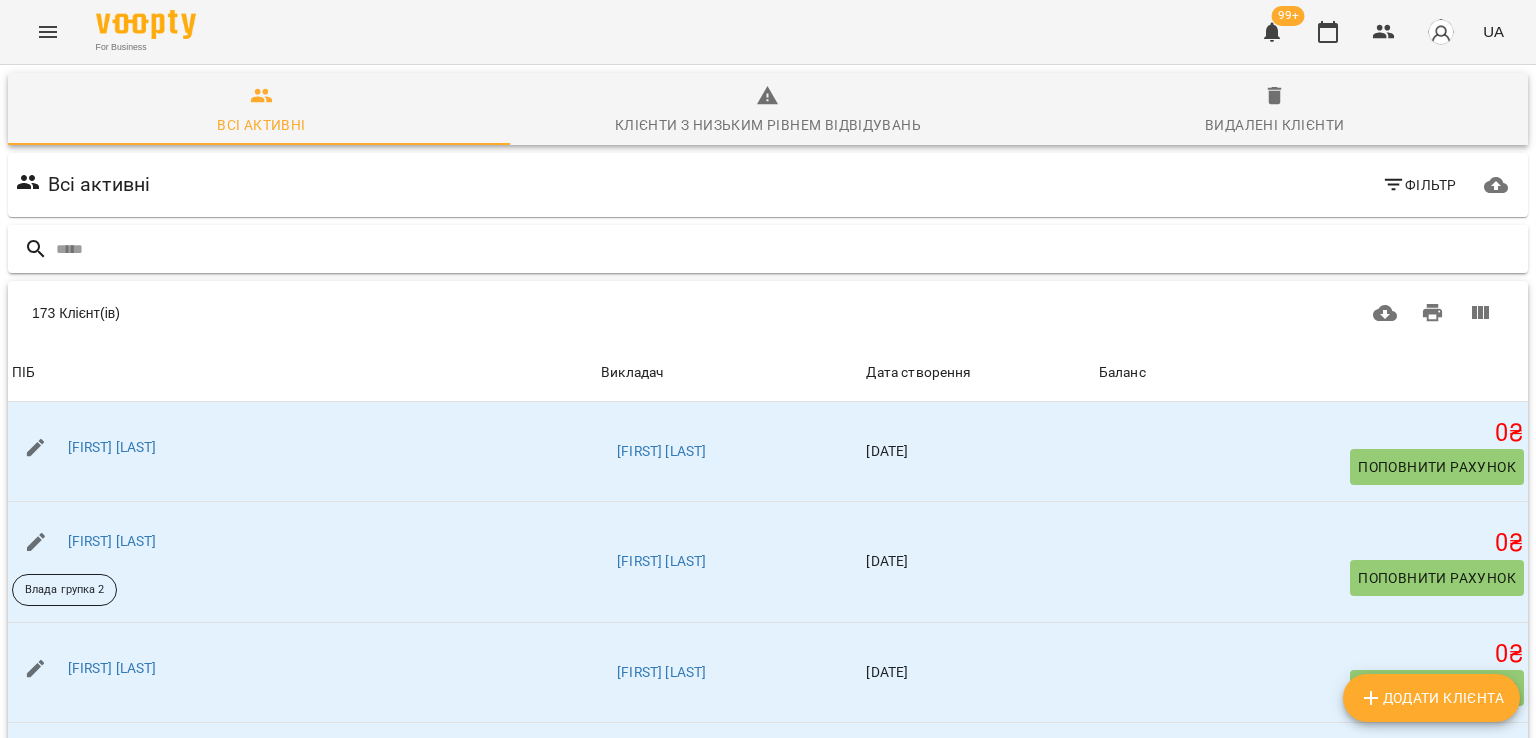 click at bounding box center (788, 249) 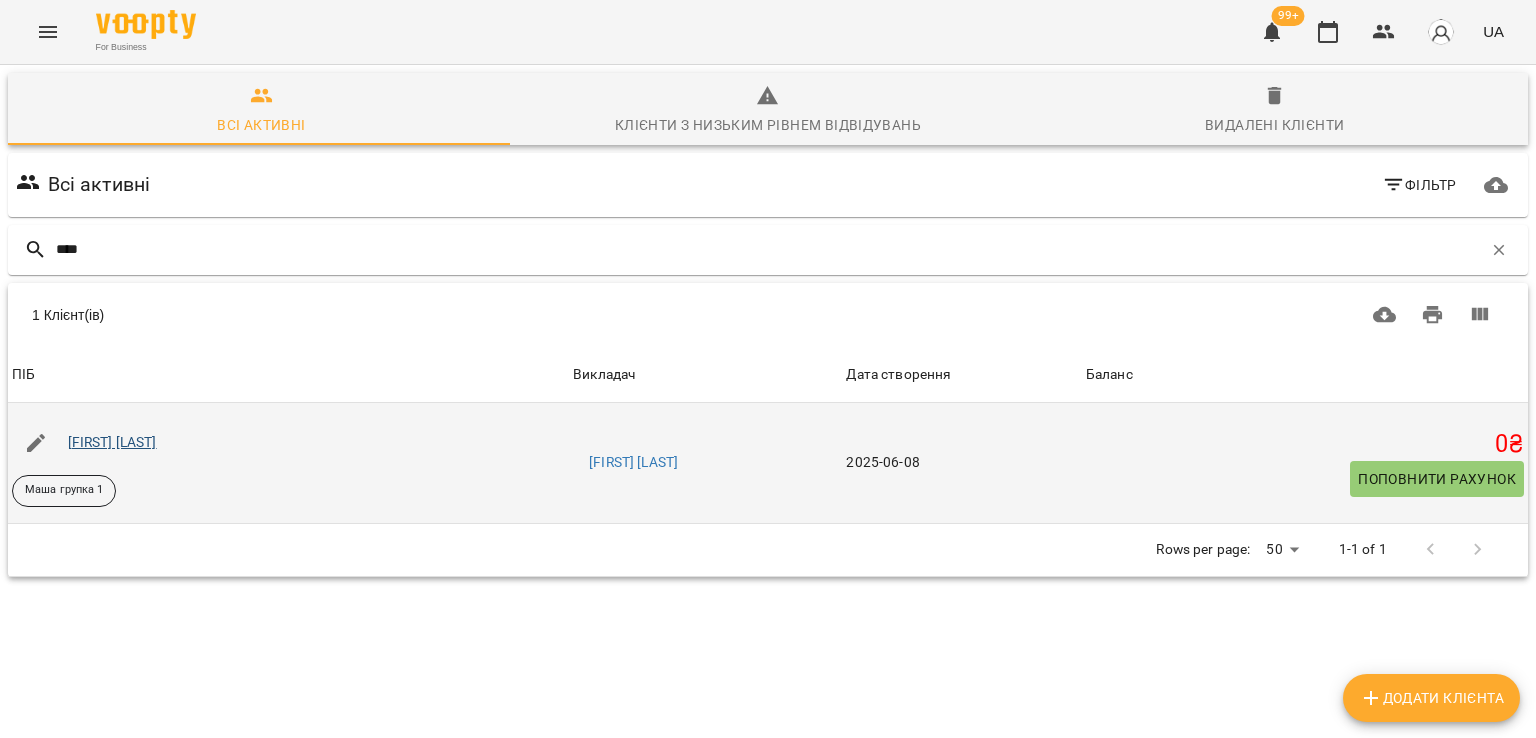 type on "****" 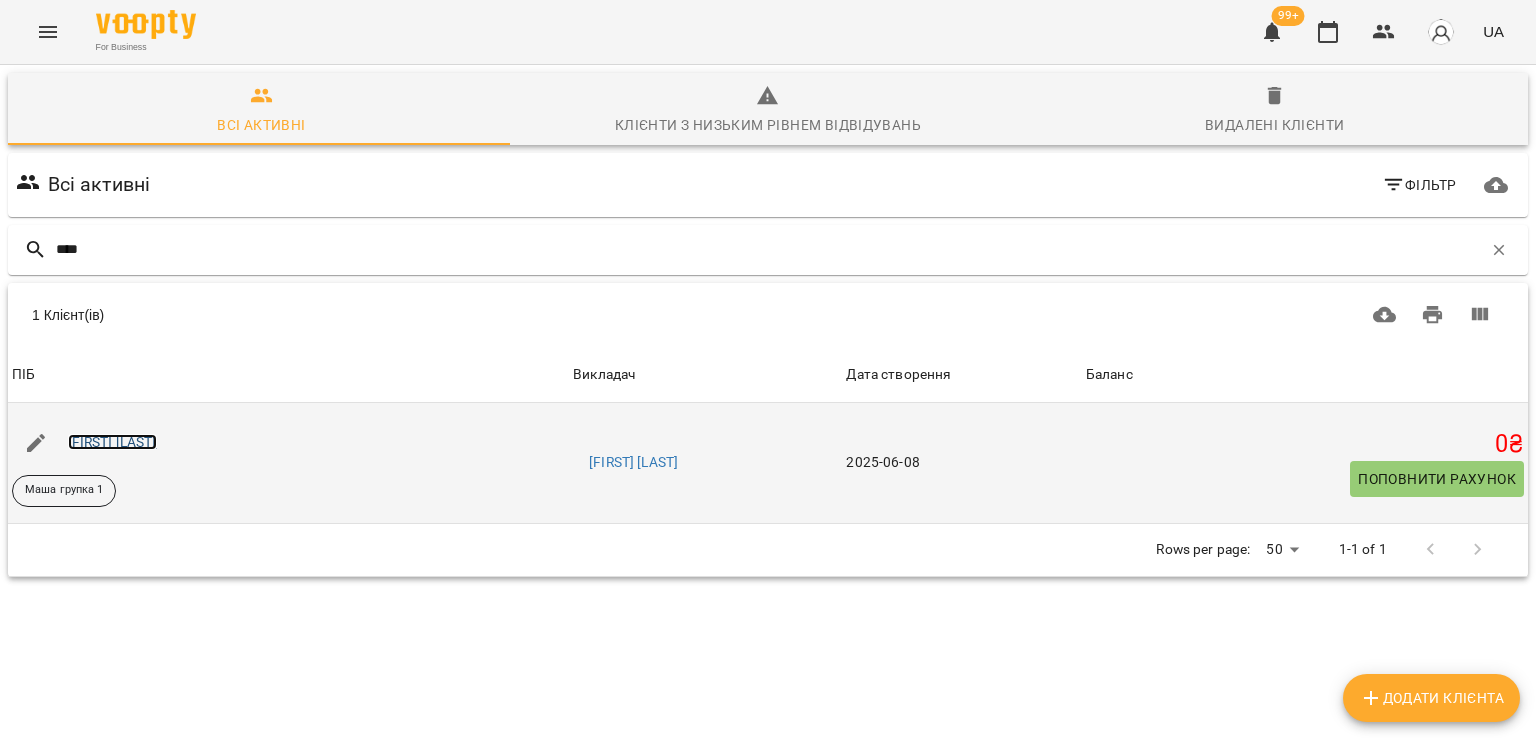 click on "[FIRST] [LAST]" at bounding box center (112, 442) 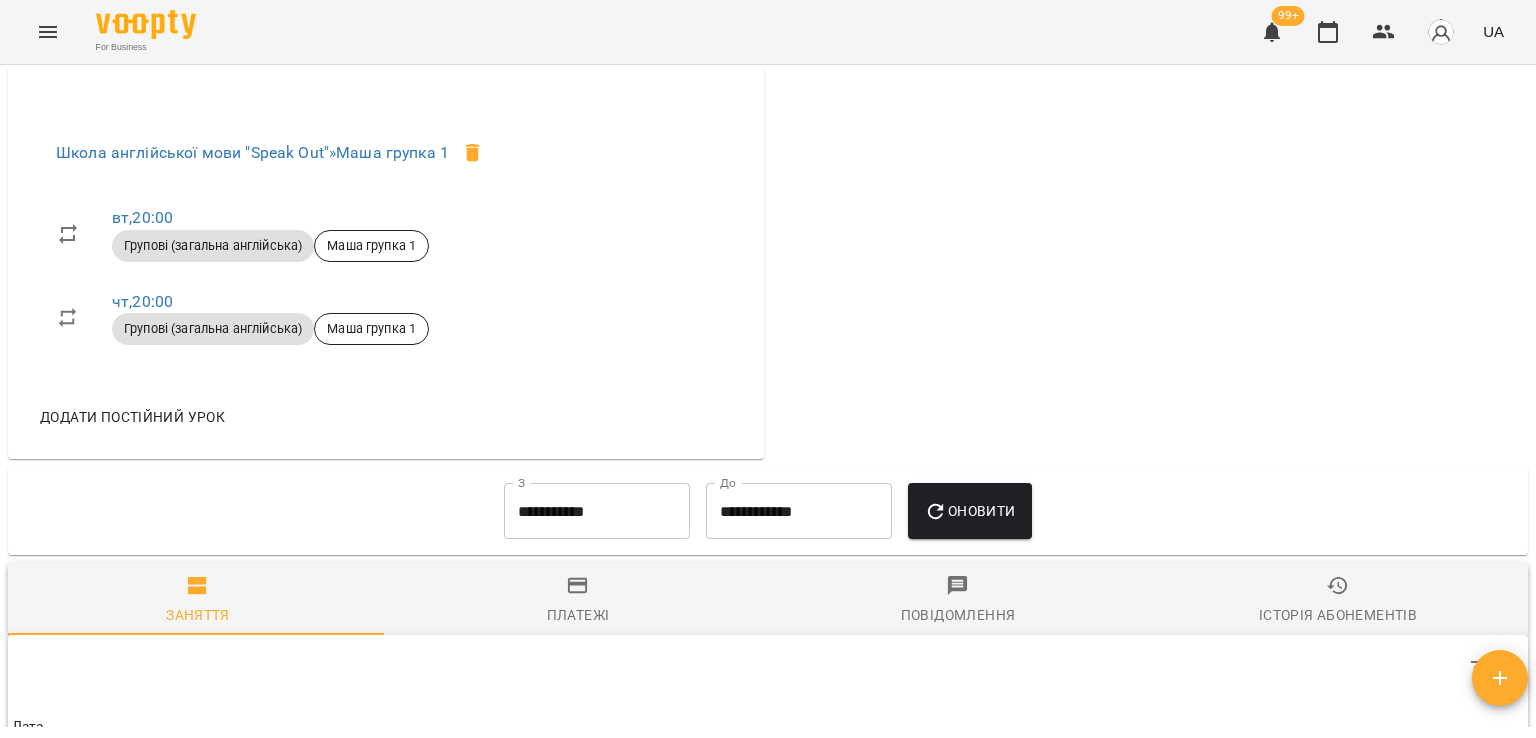 scroll, scrollTop: 800, scrollLeft: 0, axis: vertical 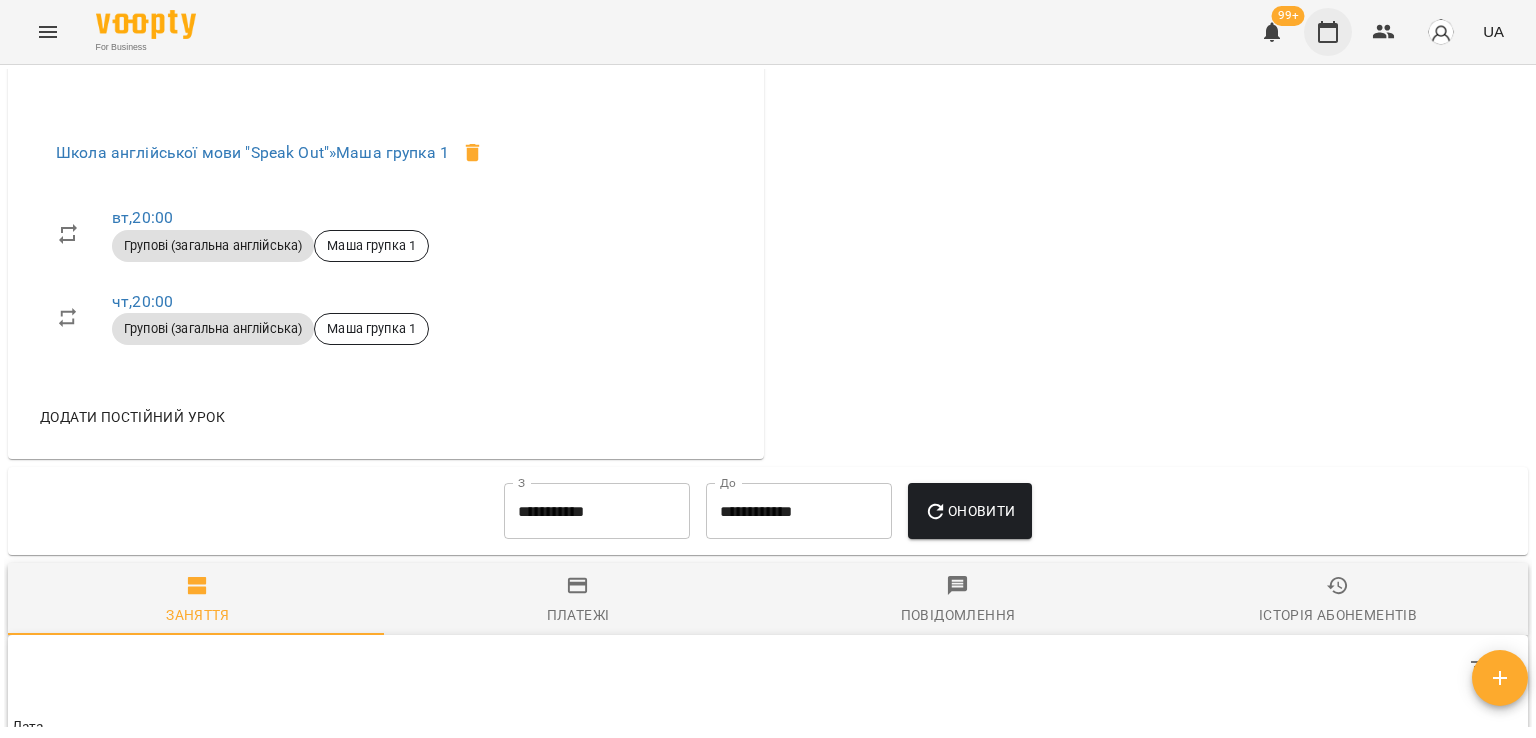 click at bounding box center (1328, 32) 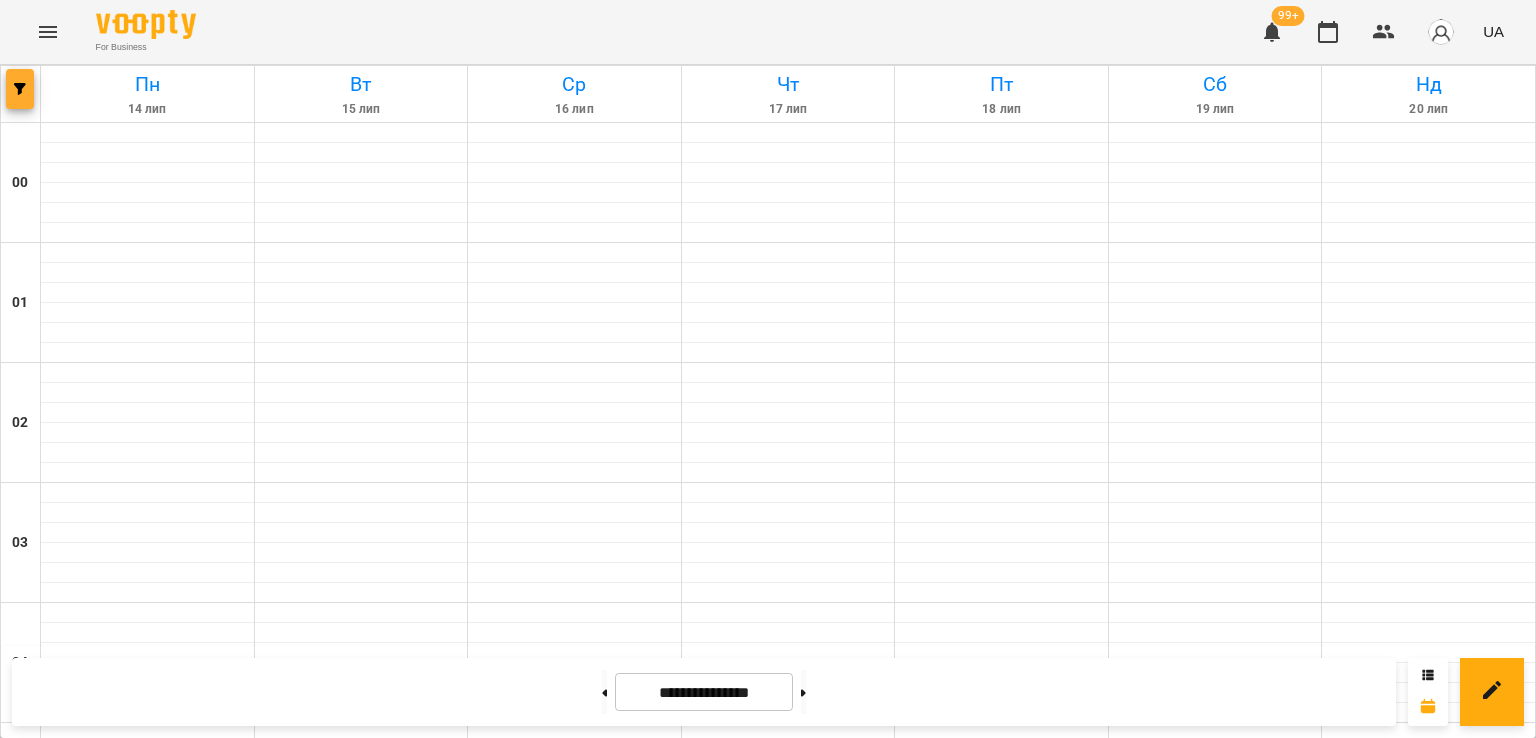 click 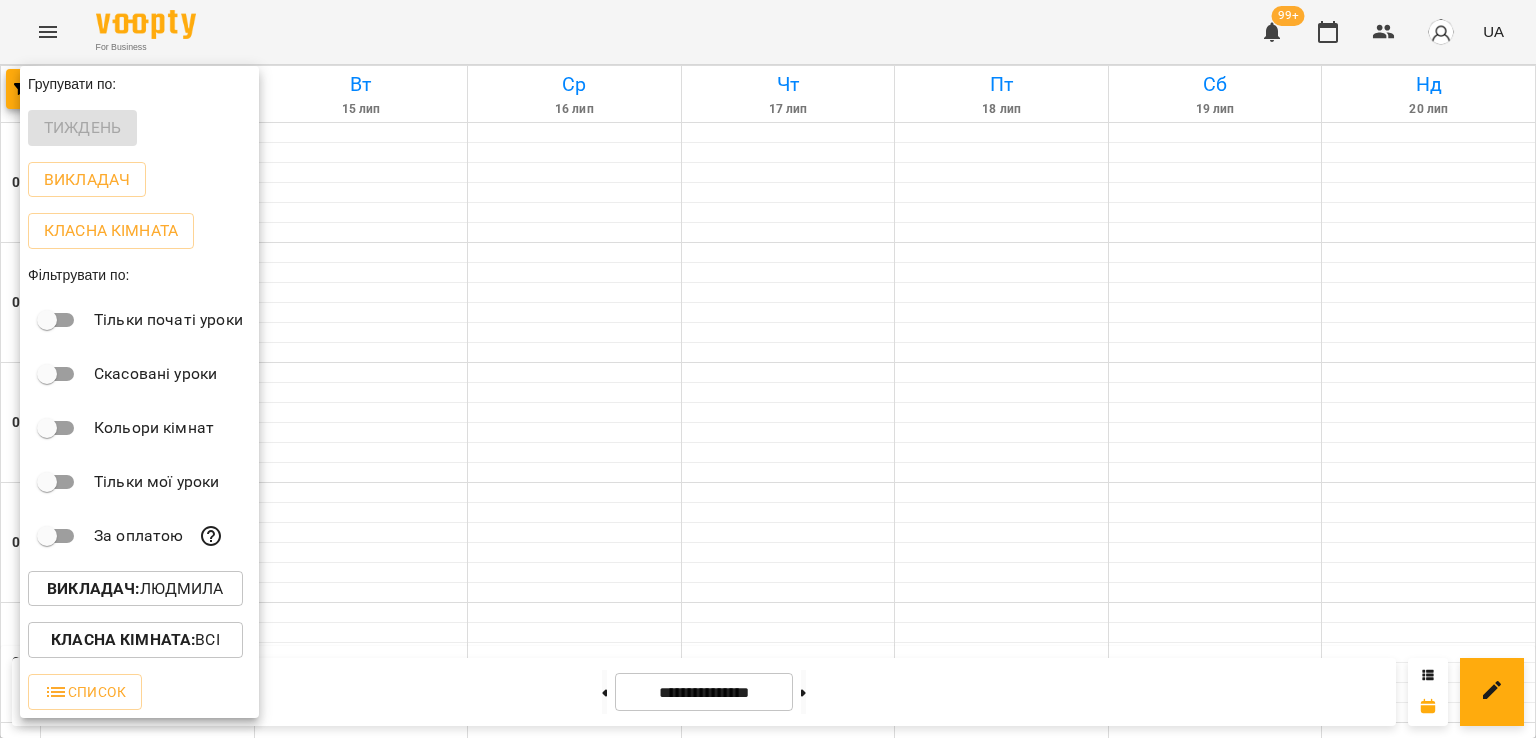 click on "Викладач :  [LAST]" at bounding box center [135, 589] 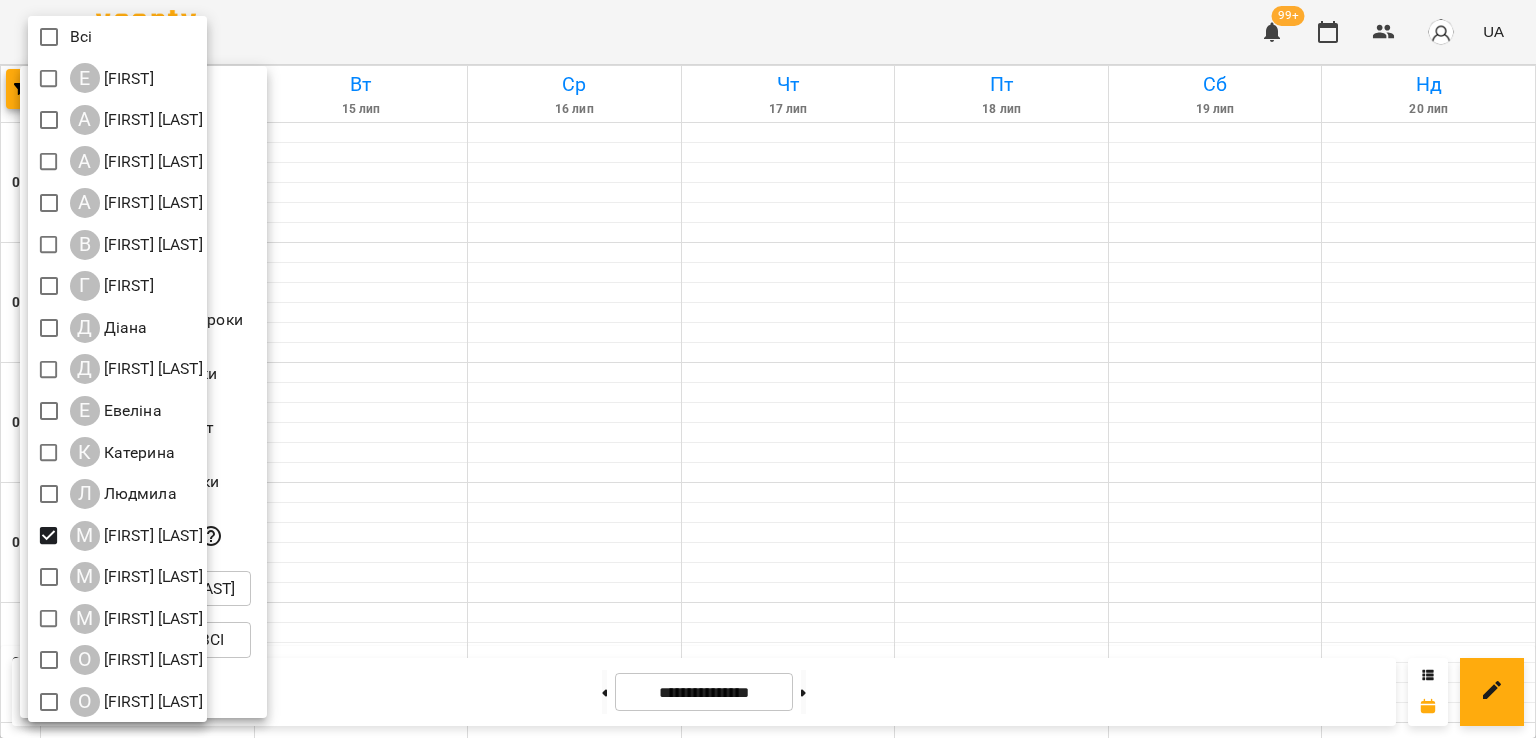 click at bounding box center (768, 369) 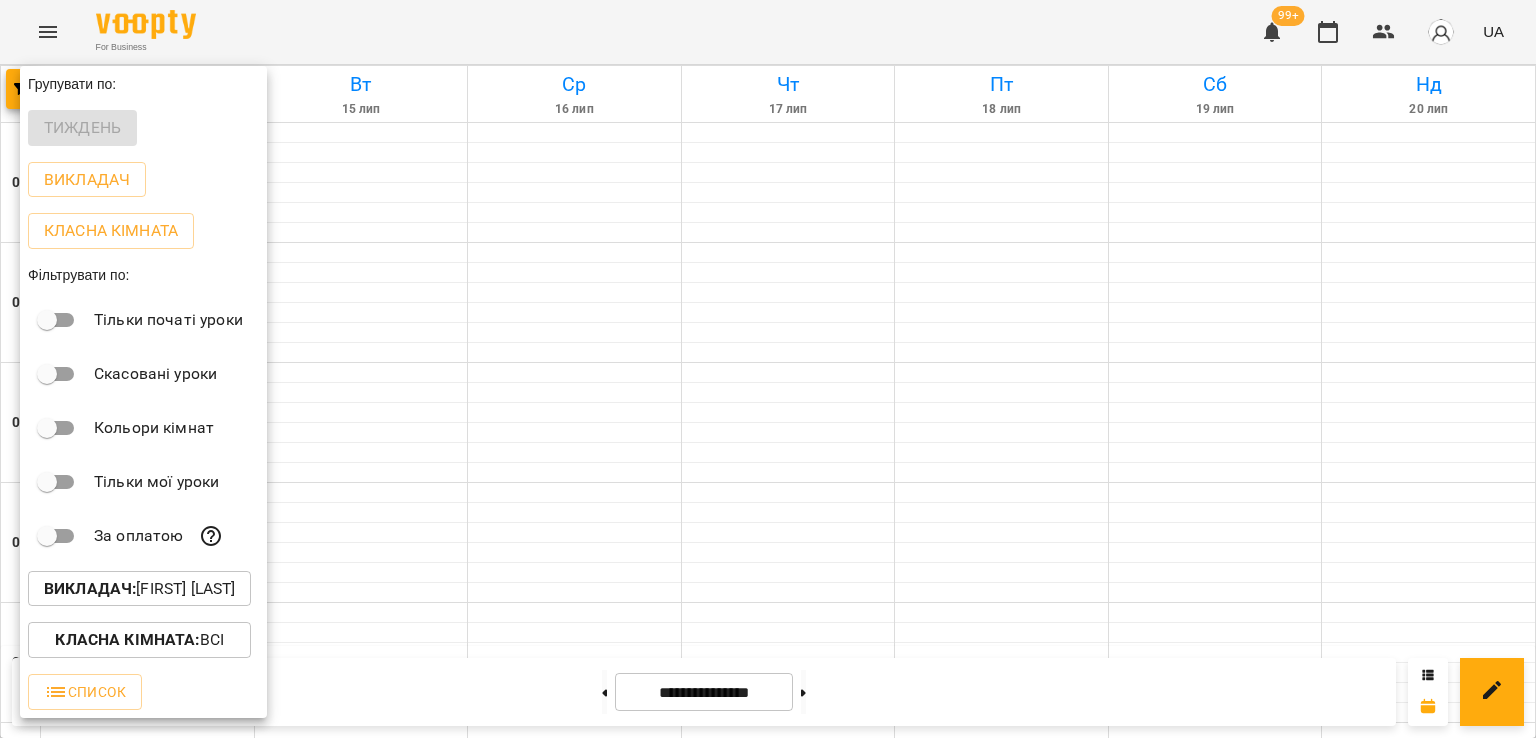 click at bounding box center [768, 369] 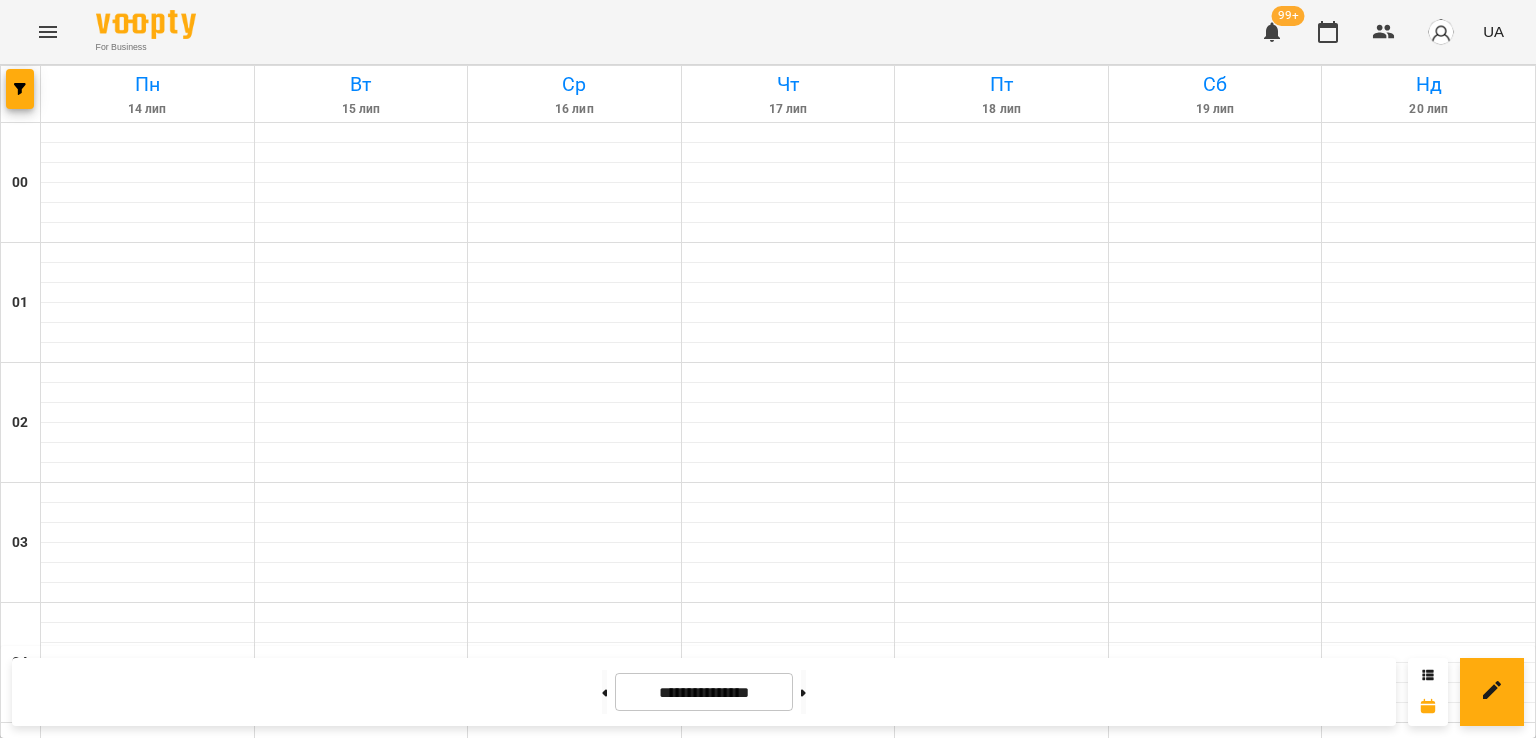 scroll, scrollTop: 2235, scrollLeft: 0, axis: vertical 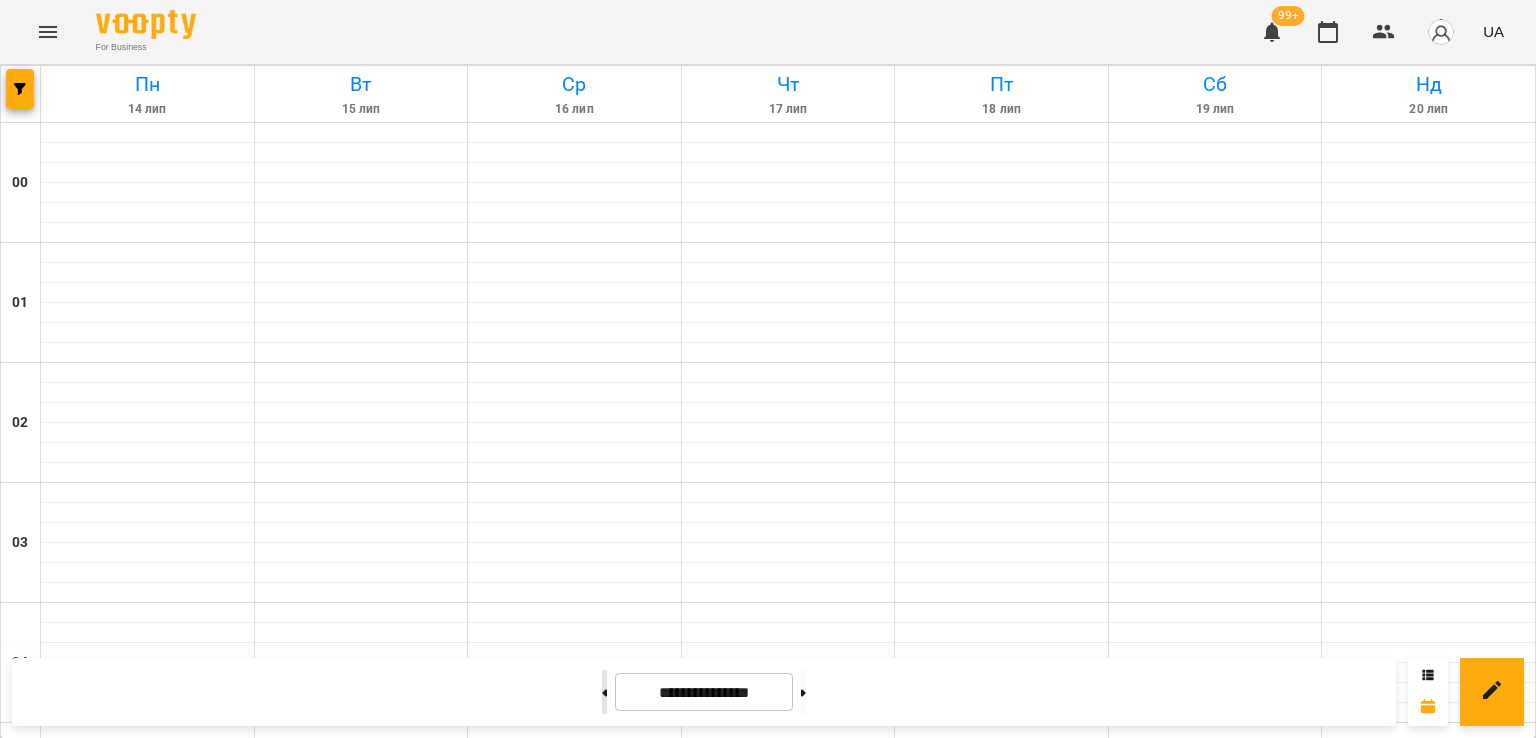 click at bounding box center (604, 692) 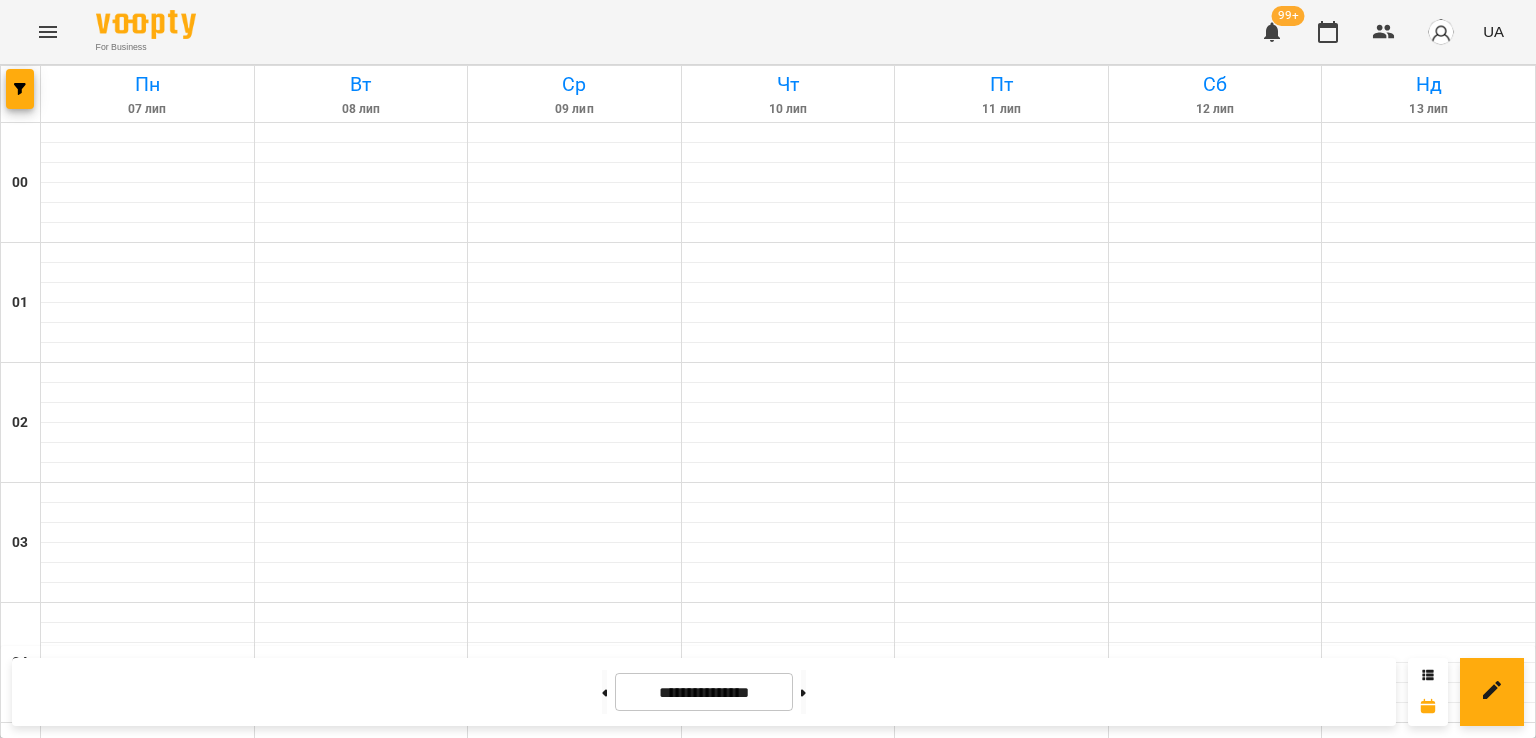 scroll, scrollTop: 2135, scrollLeft: 0, axis: vertical 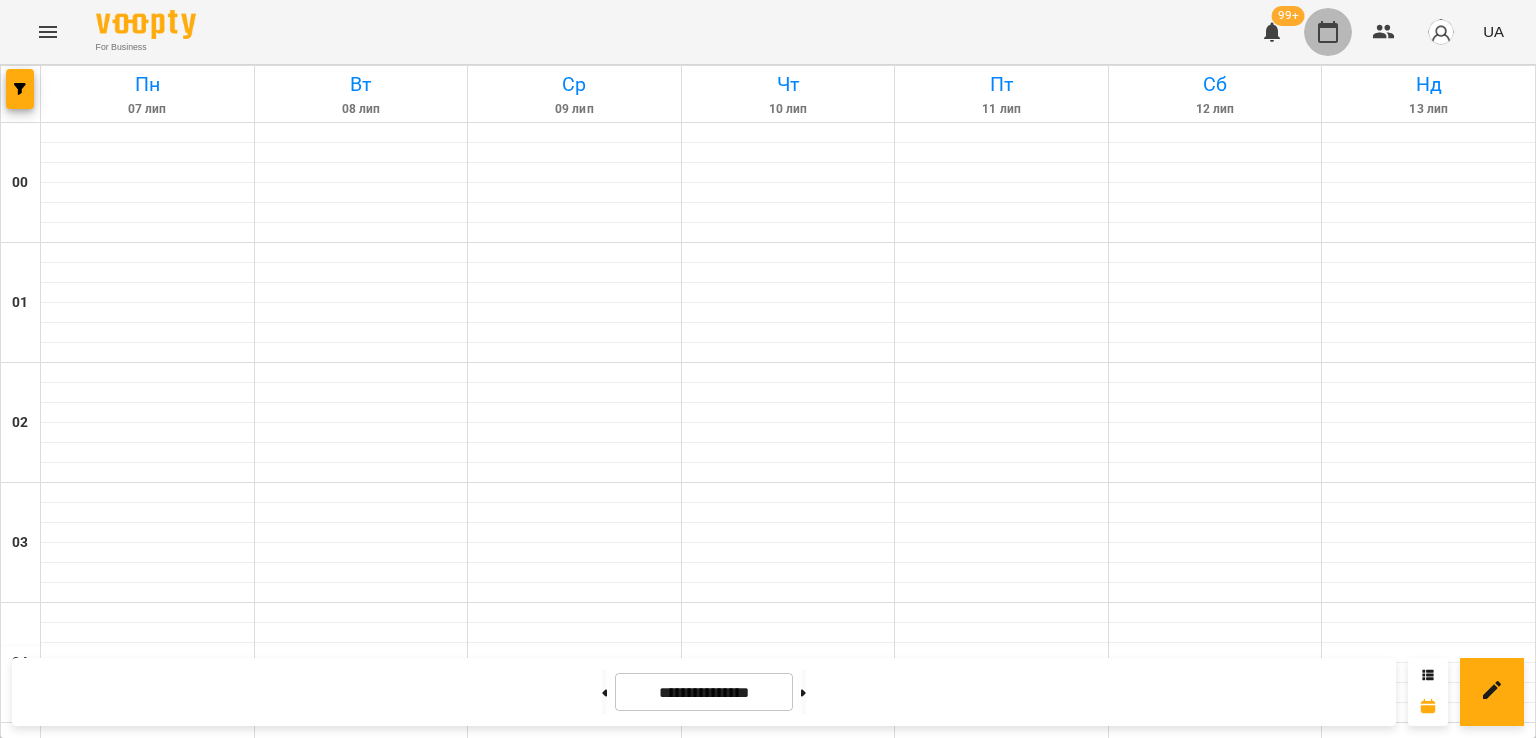 click 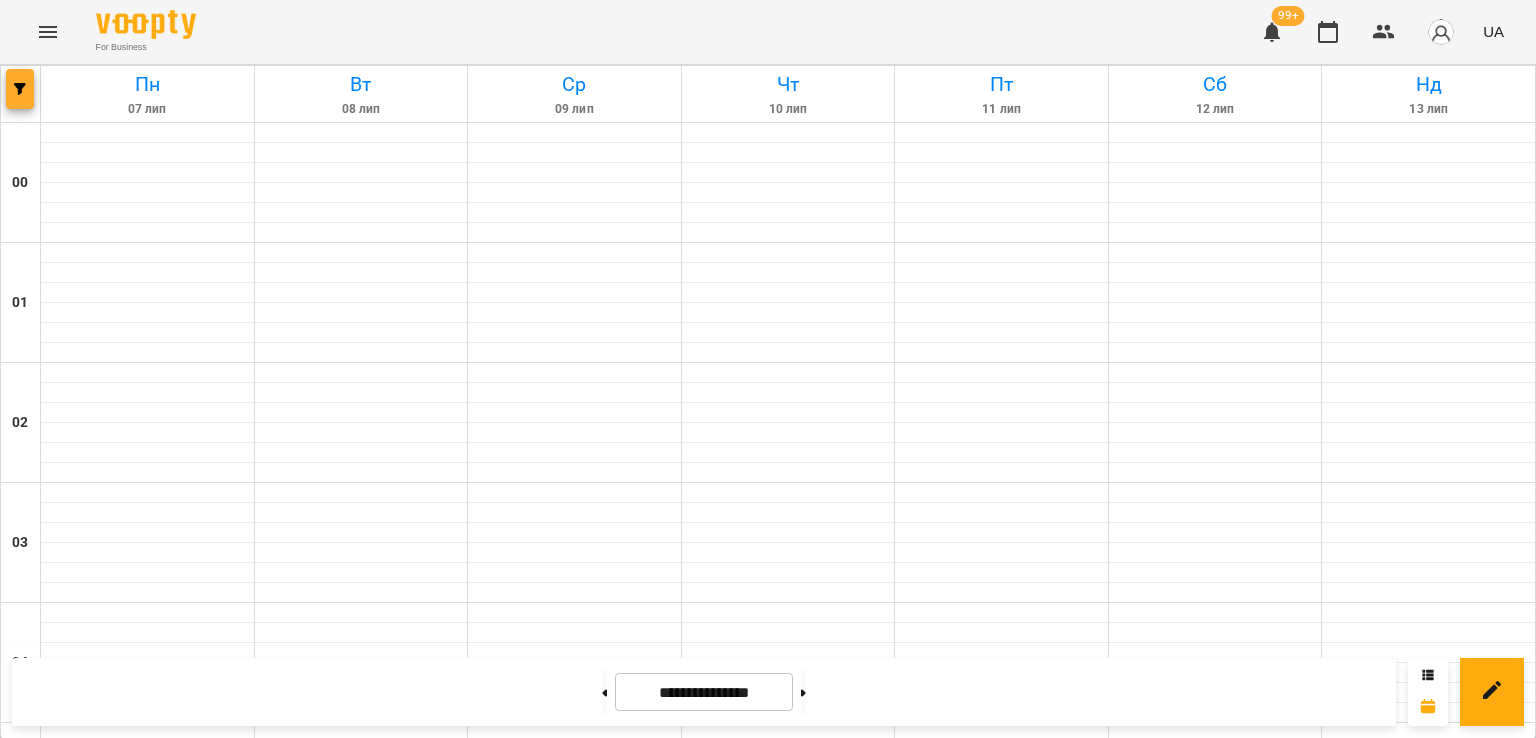 click at bounding box center (20, 89) 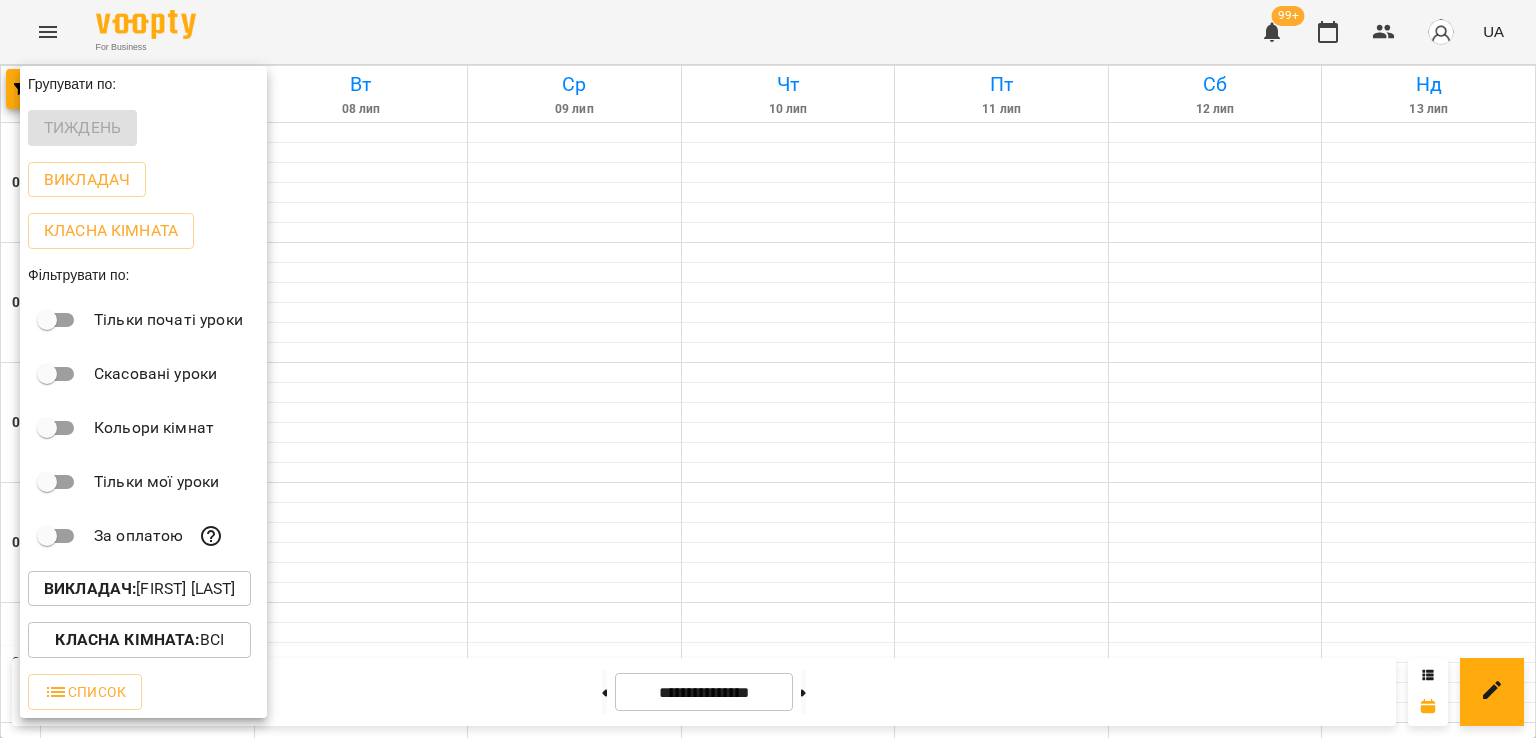 click on "Викладач :  [FIRST] [LAST]" at bounding box center [139, 589] 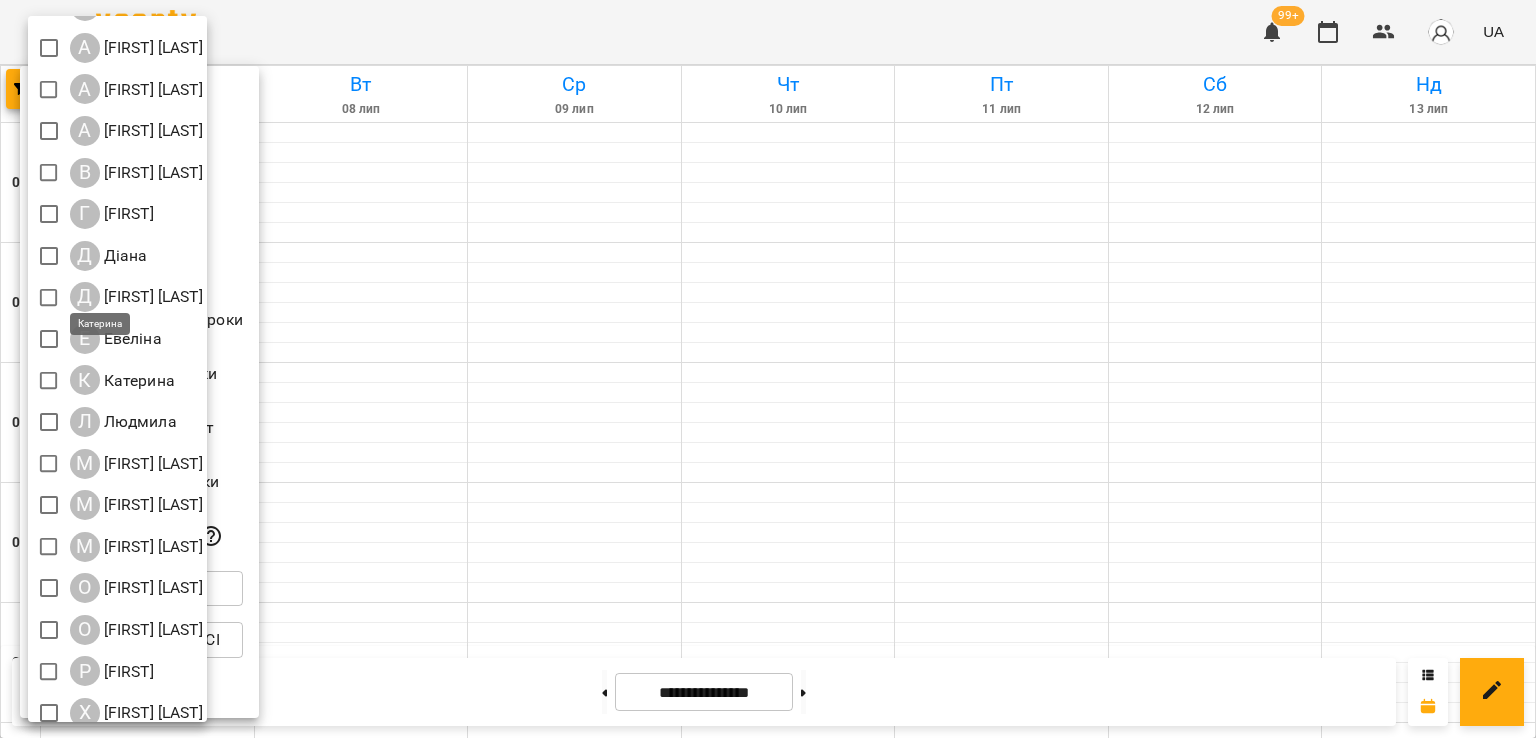 scroll, scrollTop: 88, scrollLeft: 0, axis: vertical 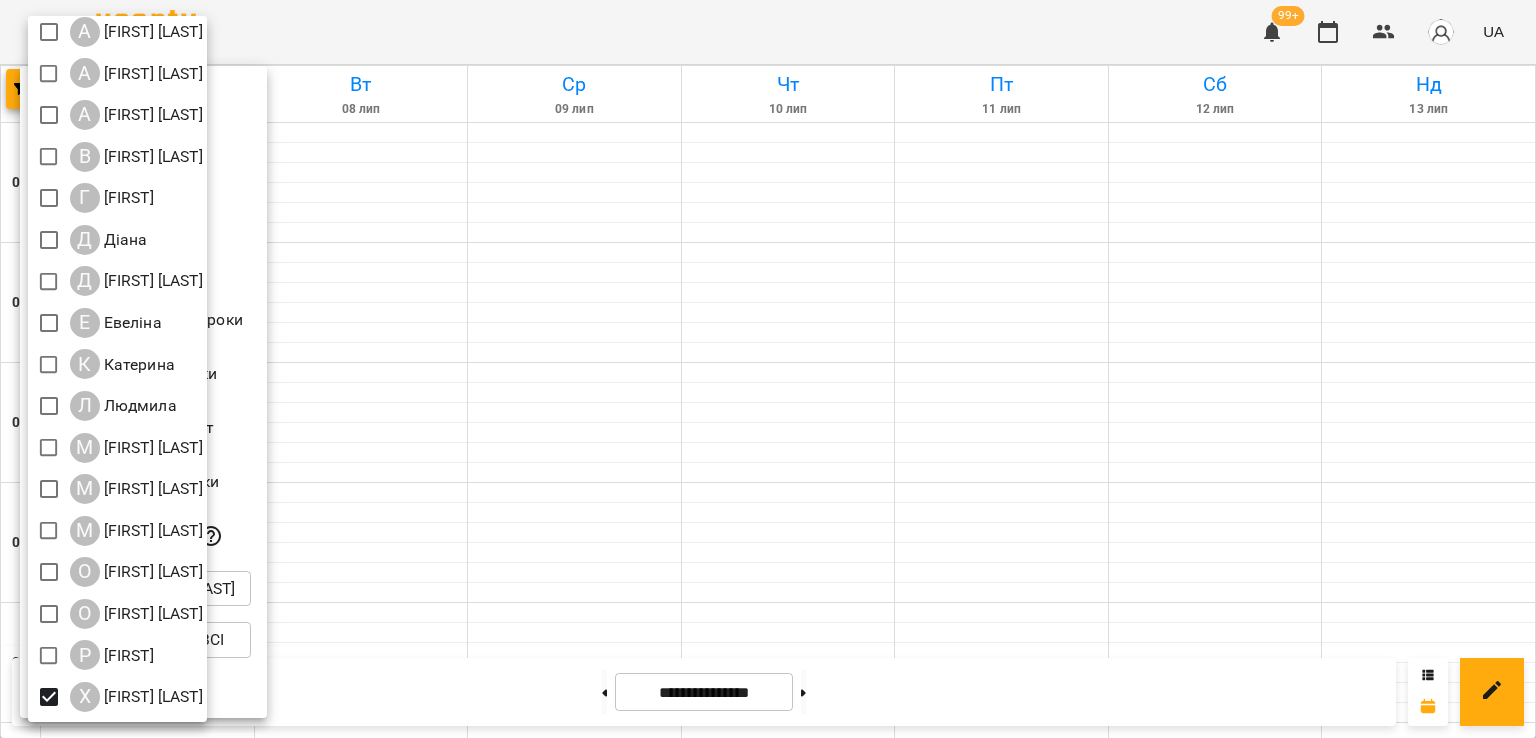 click at bounding box center [768, 369] 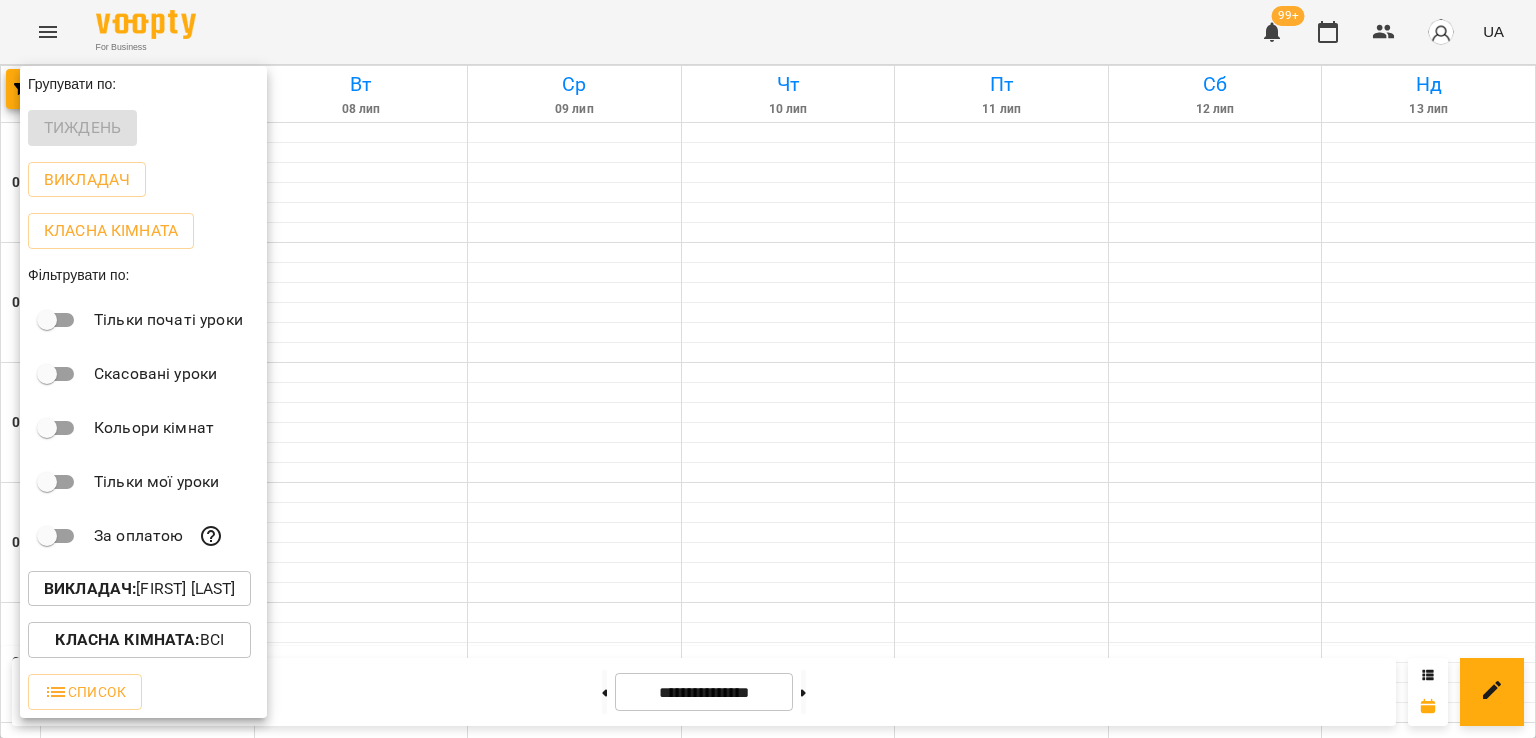 click at bounding box center (768, 369) 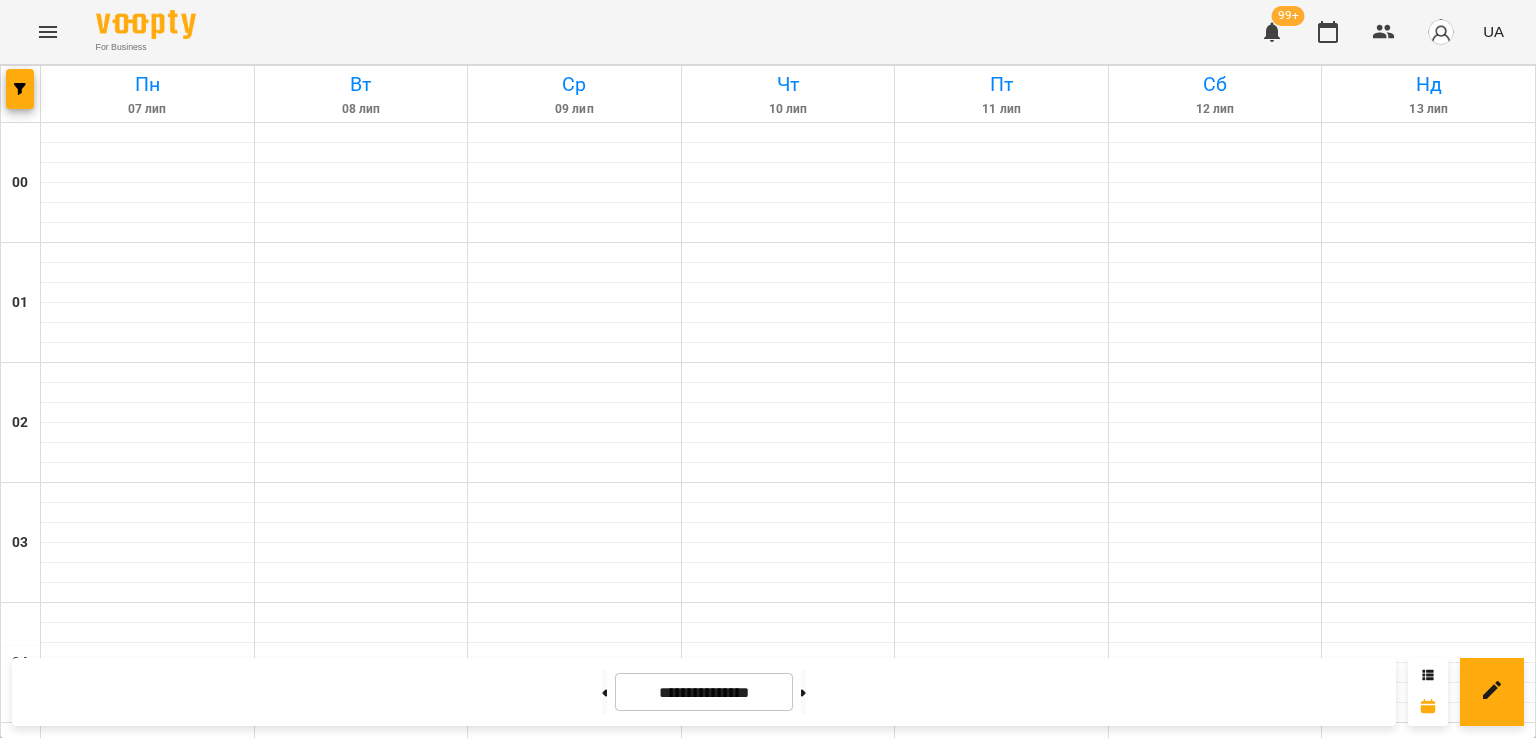 scroll, scrollTop: 2235, scrollLeft: 0, axis: vertical 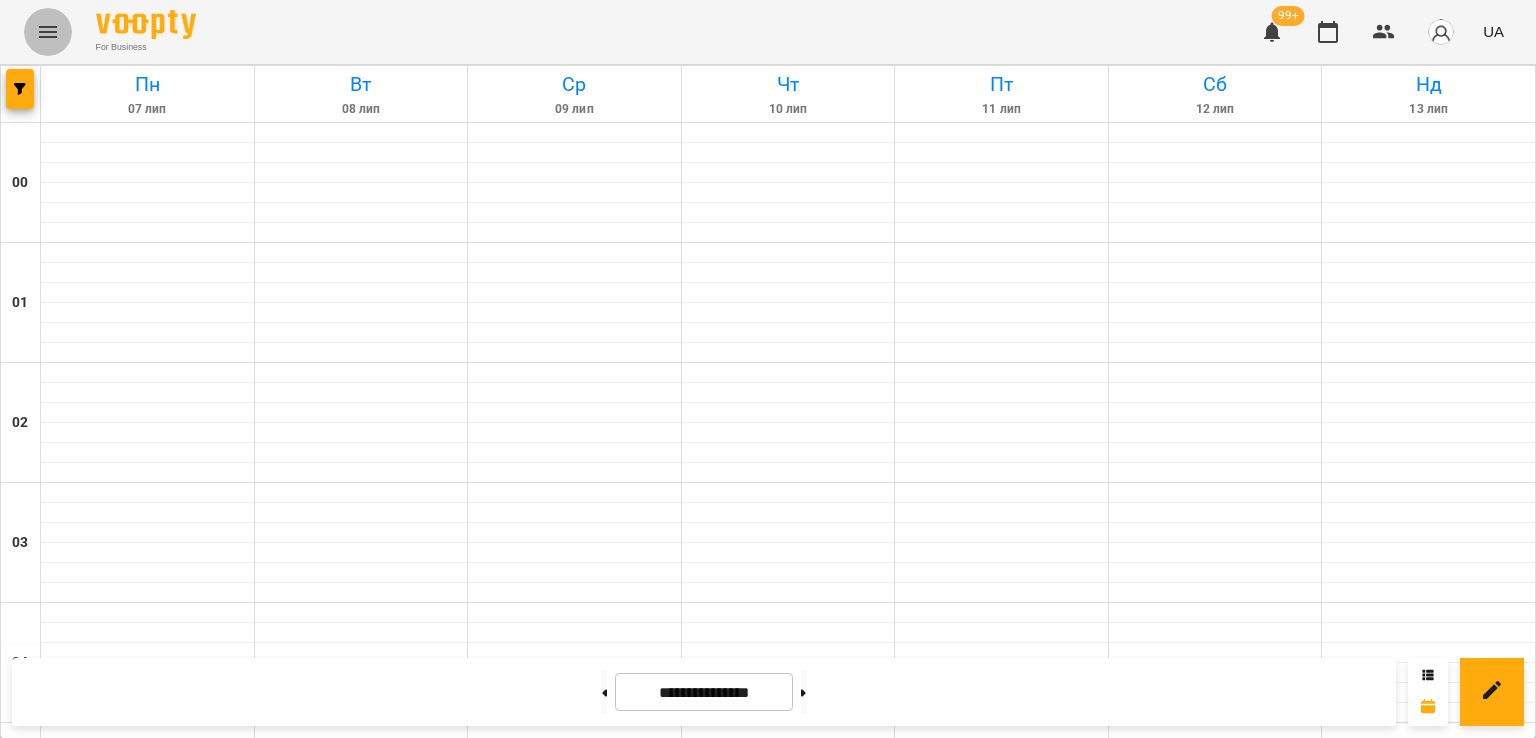click at bounding box center [48, 32] 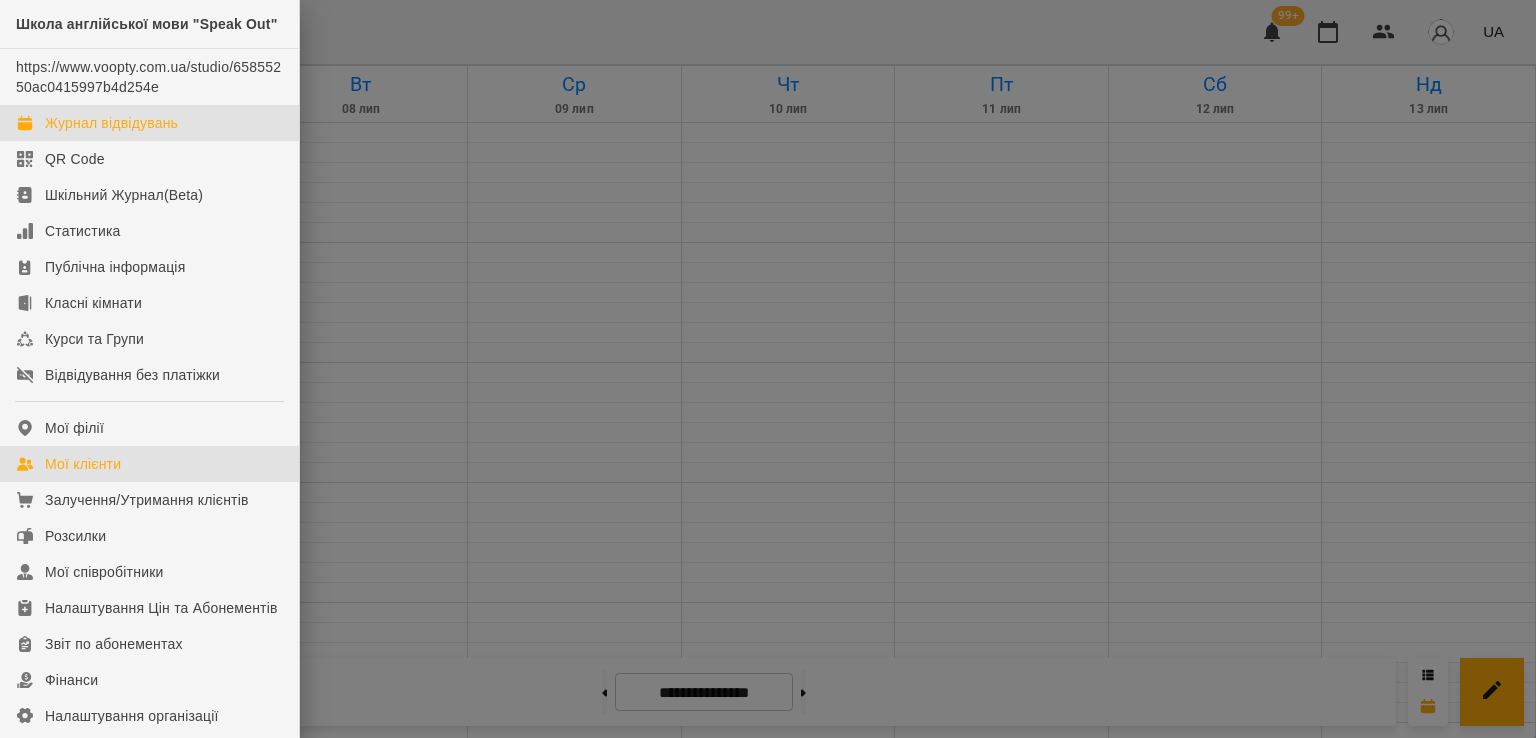click on "Мої клієнти" at bounding box center [149, 464] 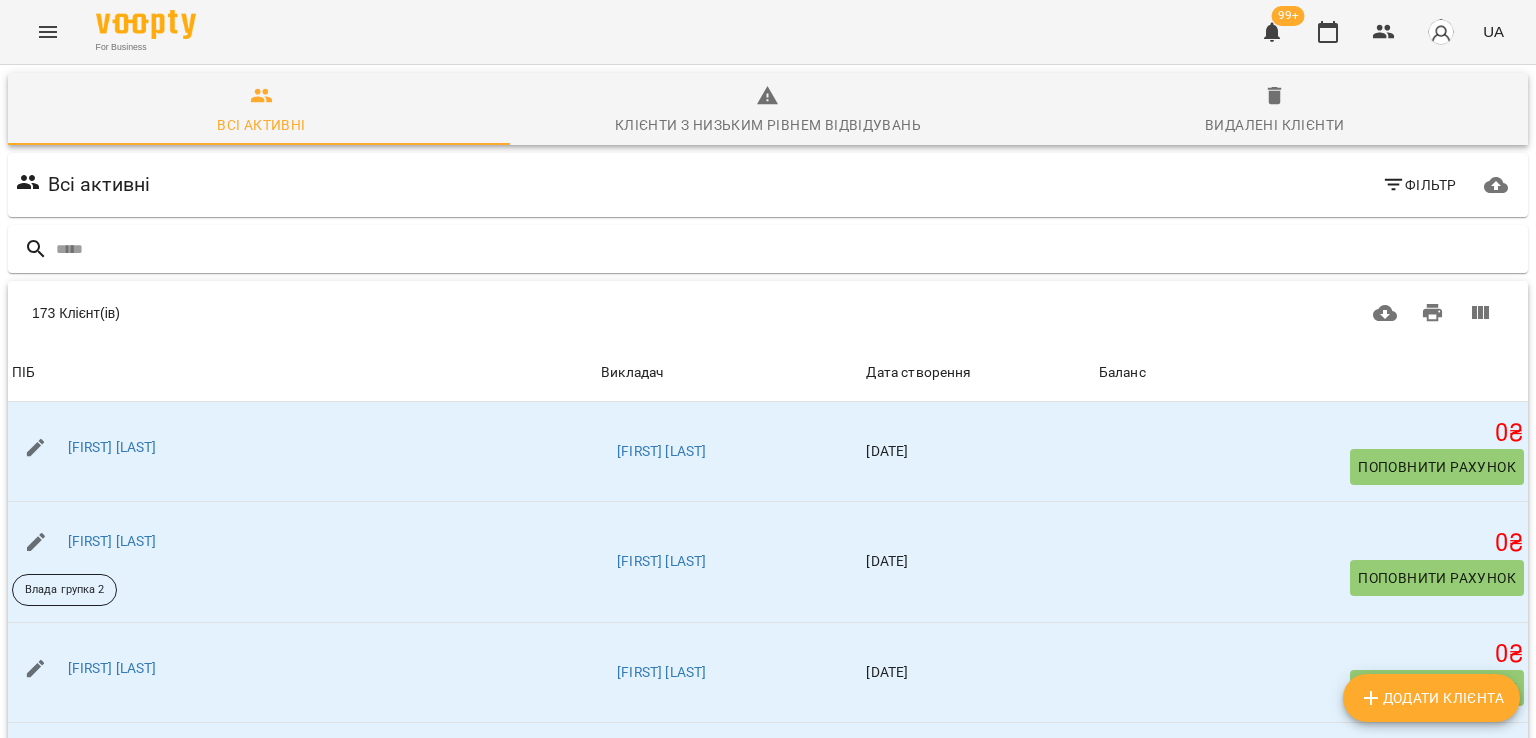 click 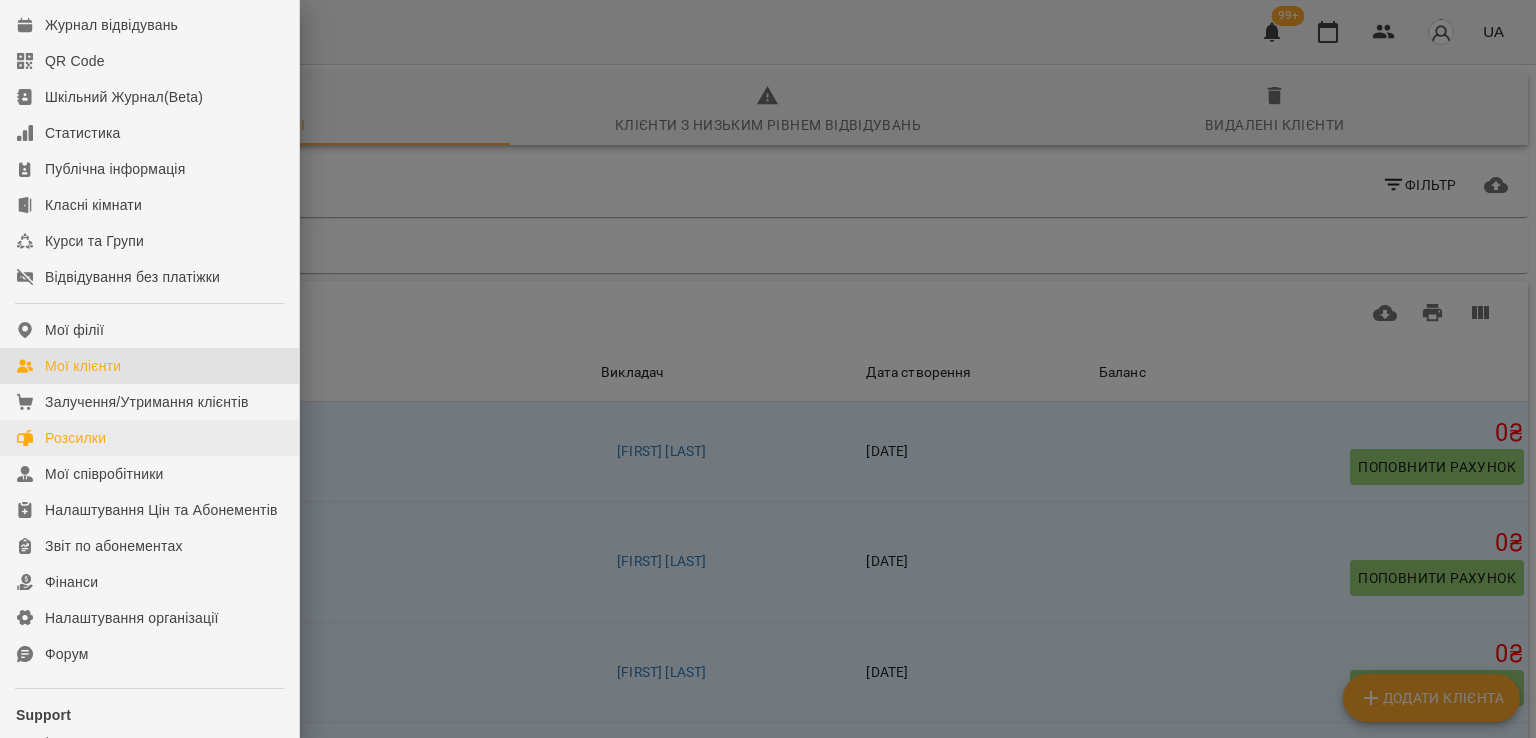 scroll, scrollTop: 274, scrollLeft: 0, axis: vertical 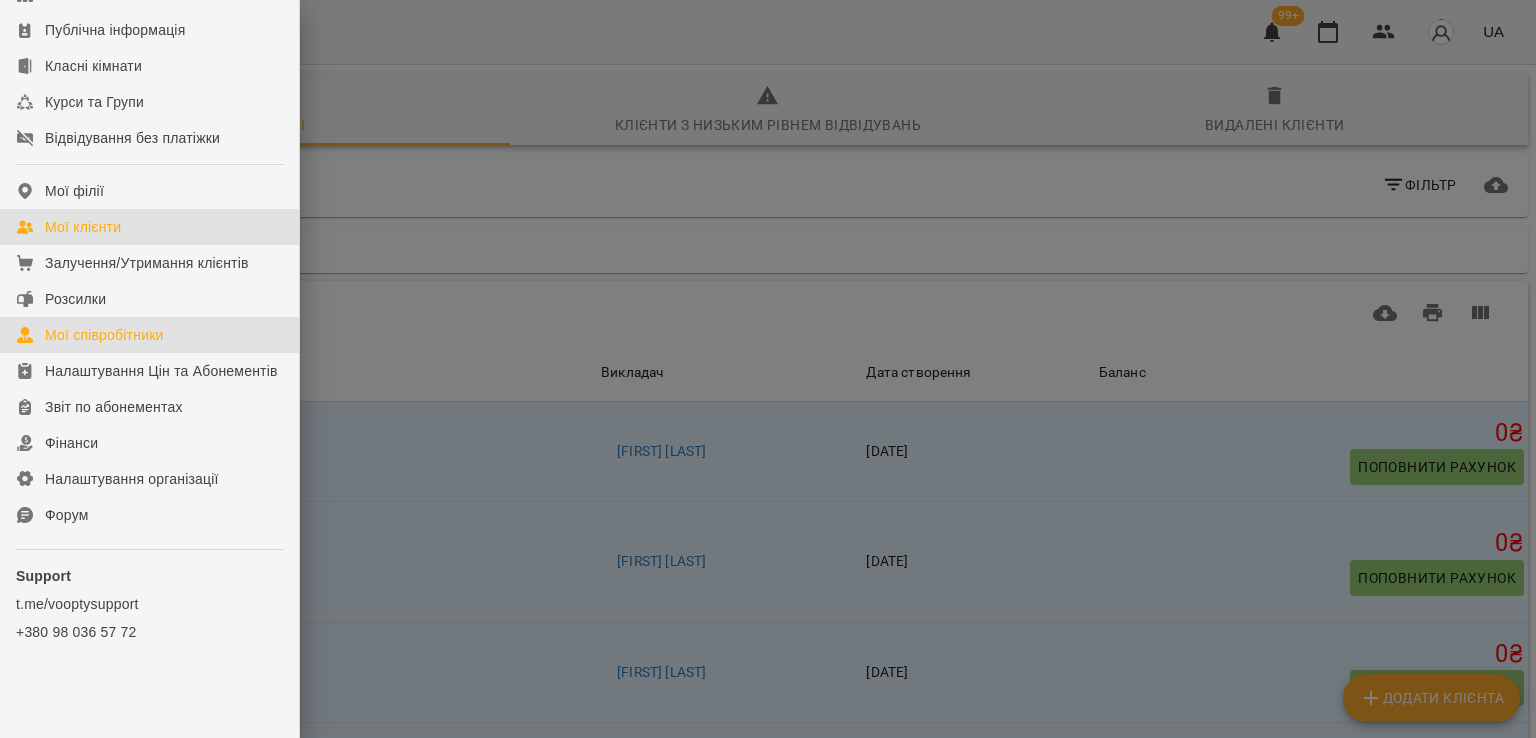 click on "Мої співробітники" at bounding box center (149, 335) 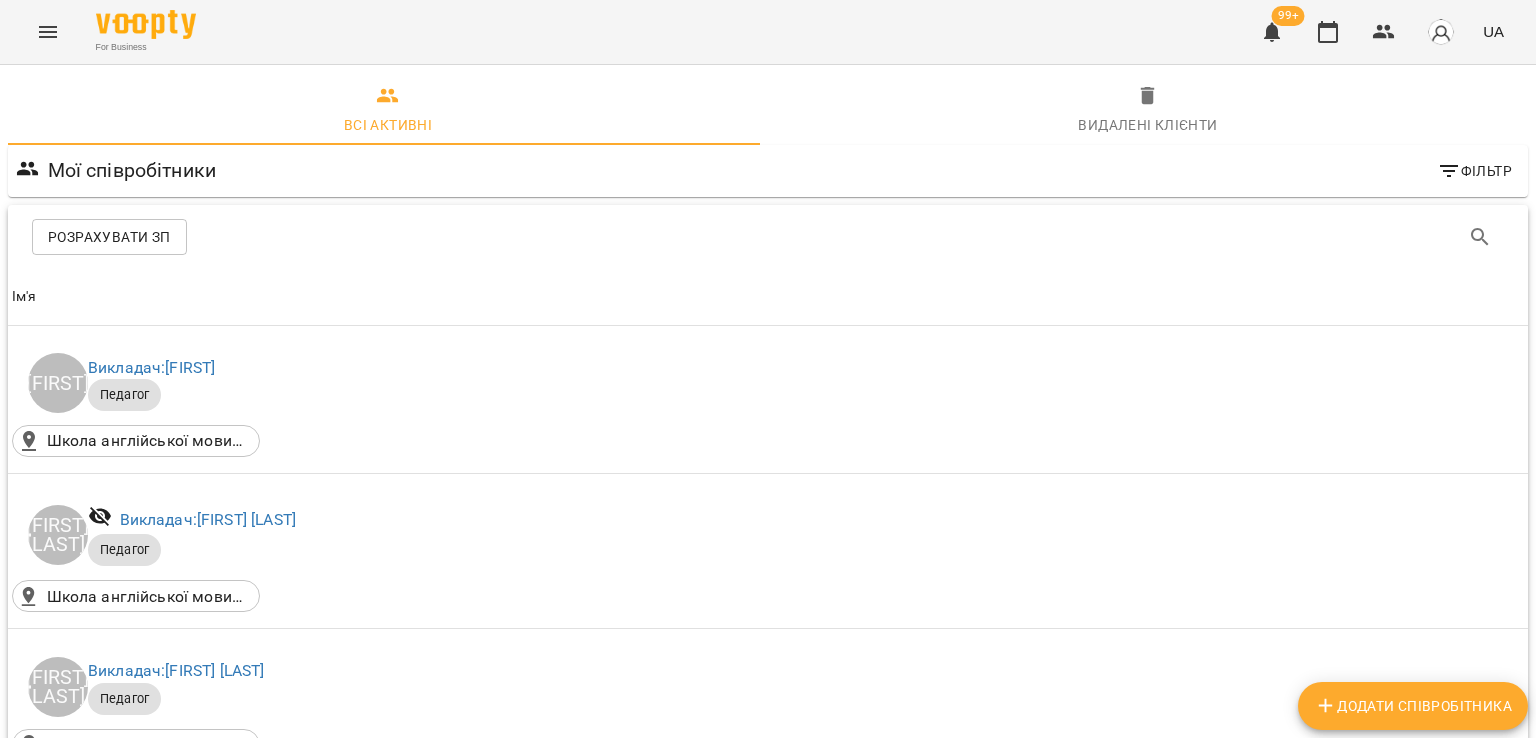 click on "Розрахувати ЗП" at bounding box center [109, 237] 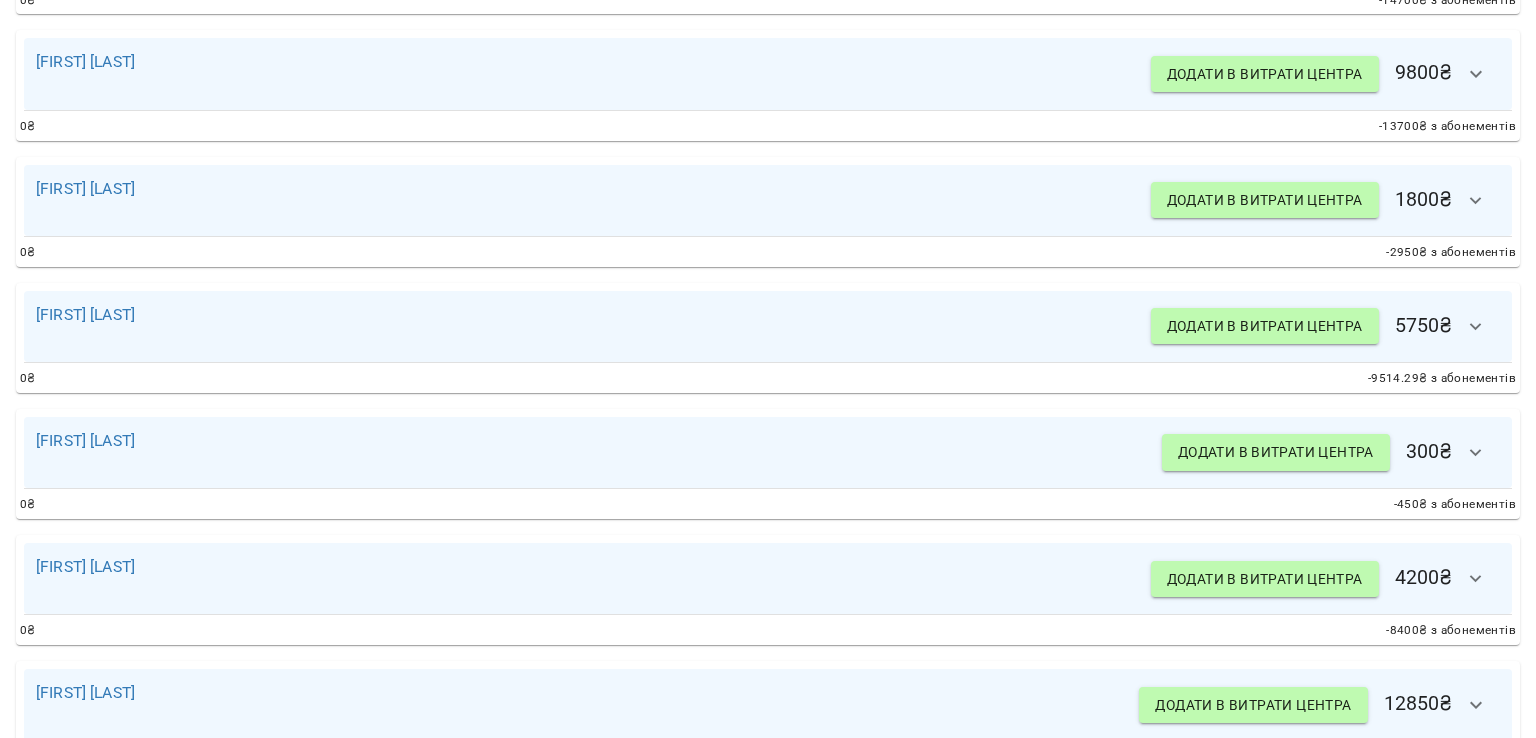 scroll, scrollTop: 1503, scrollLeft: 0, axis: vertical 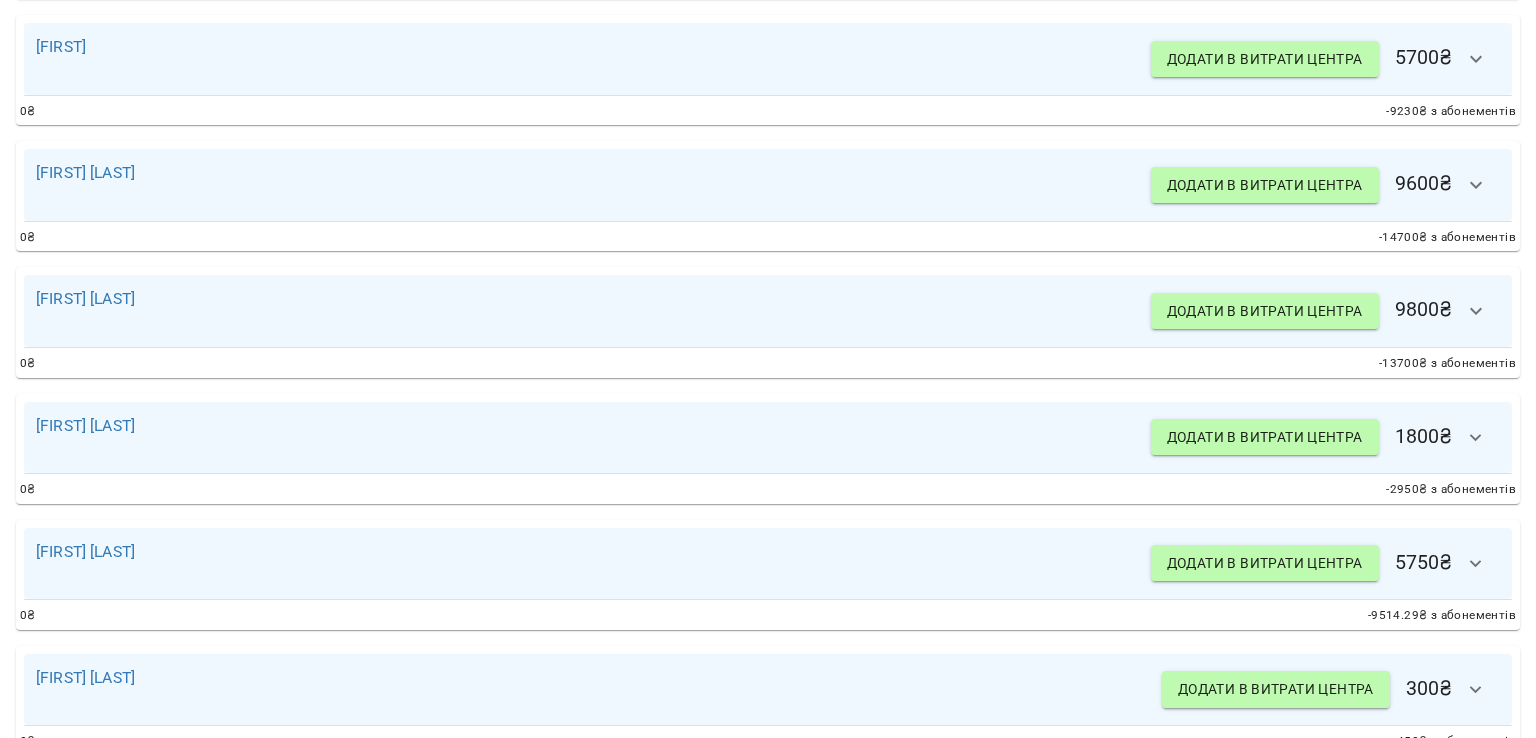 click at bounding box center (1476, 564) 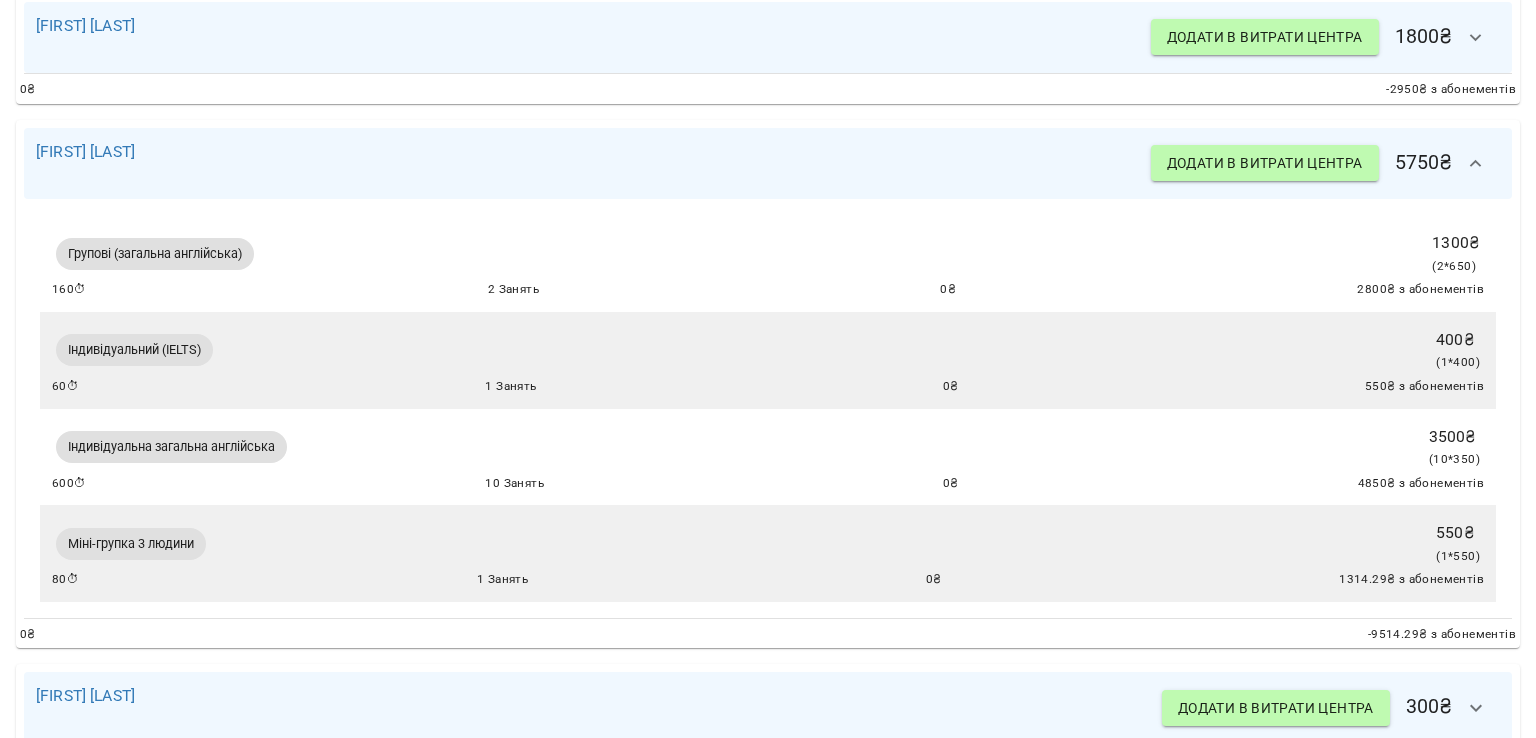 scroll, scrollTop: 1803, scrollLeft: 0, axis: vertical 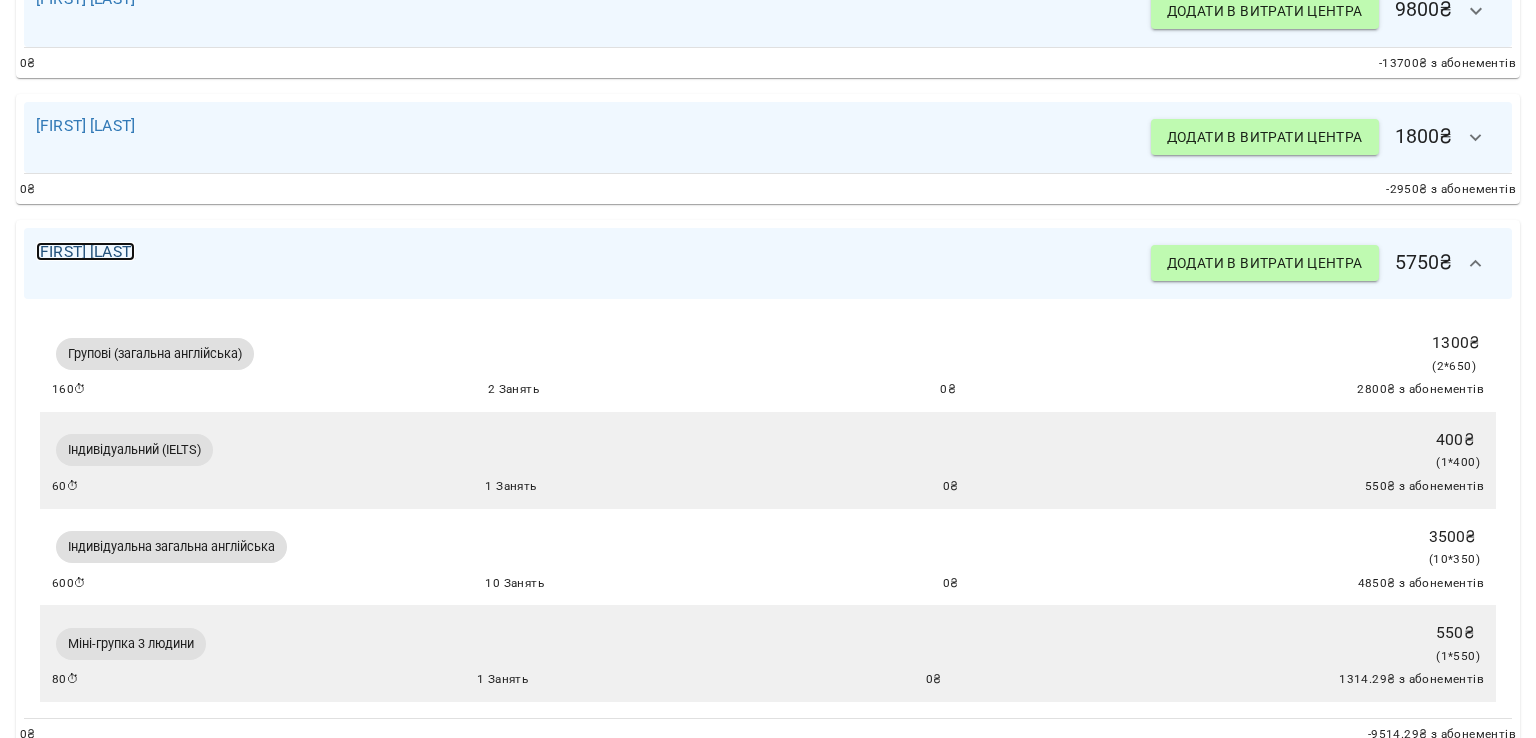 click on "[FIRST] [LAST]" at bounding box center (85, 251) 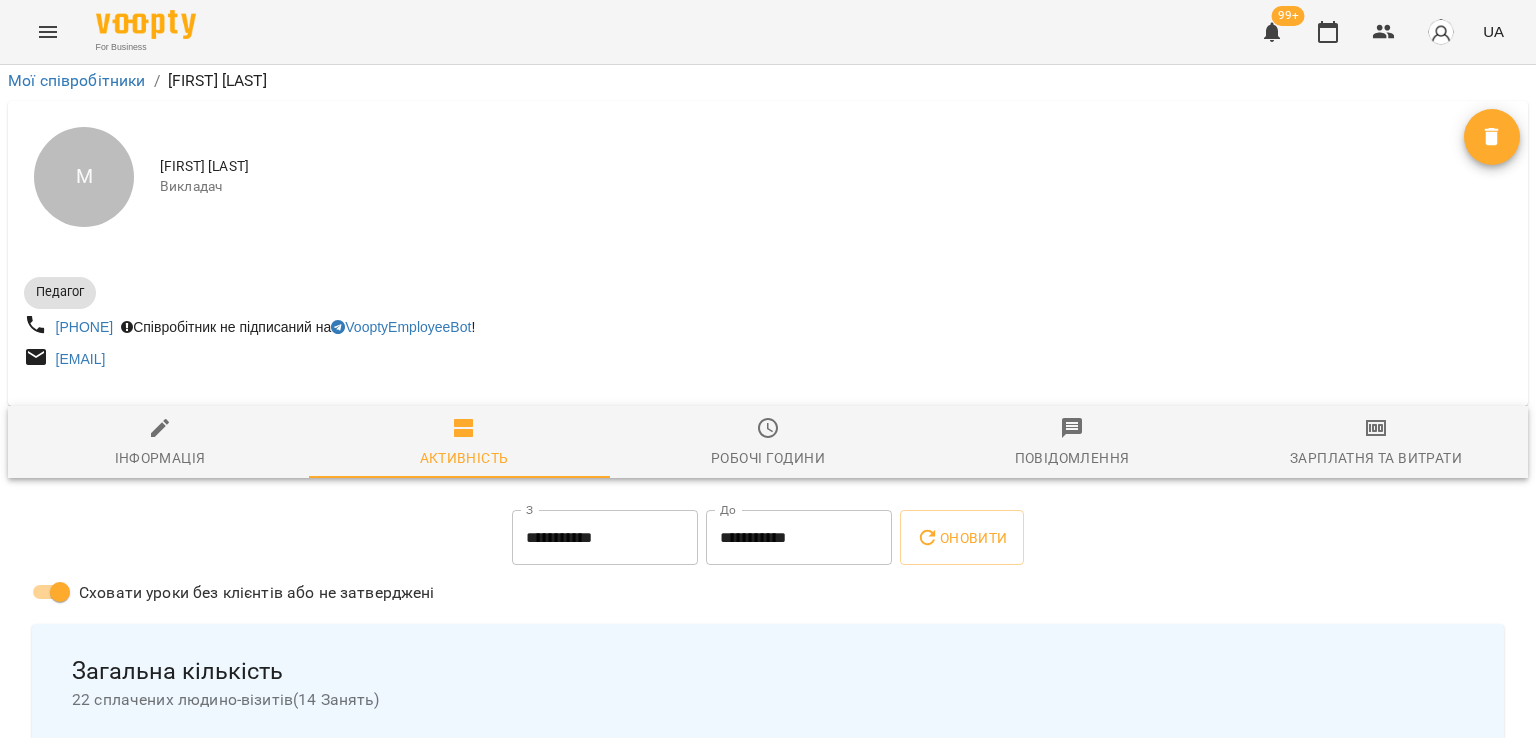 scroll, scrollTop: 2726, scrollLeft: 0, axis: vertical 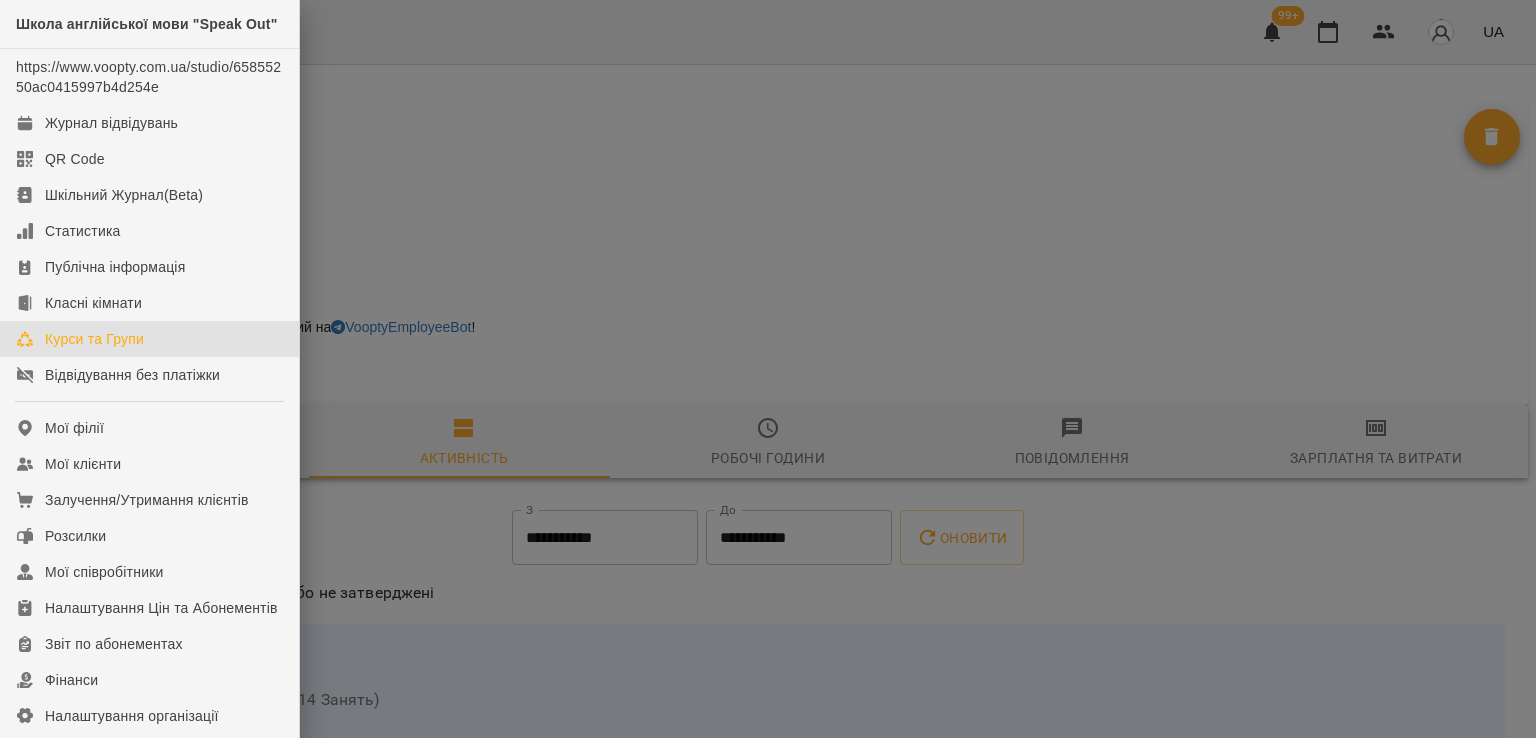 click on "Курси та Групи" at bounding box center [94, 339] 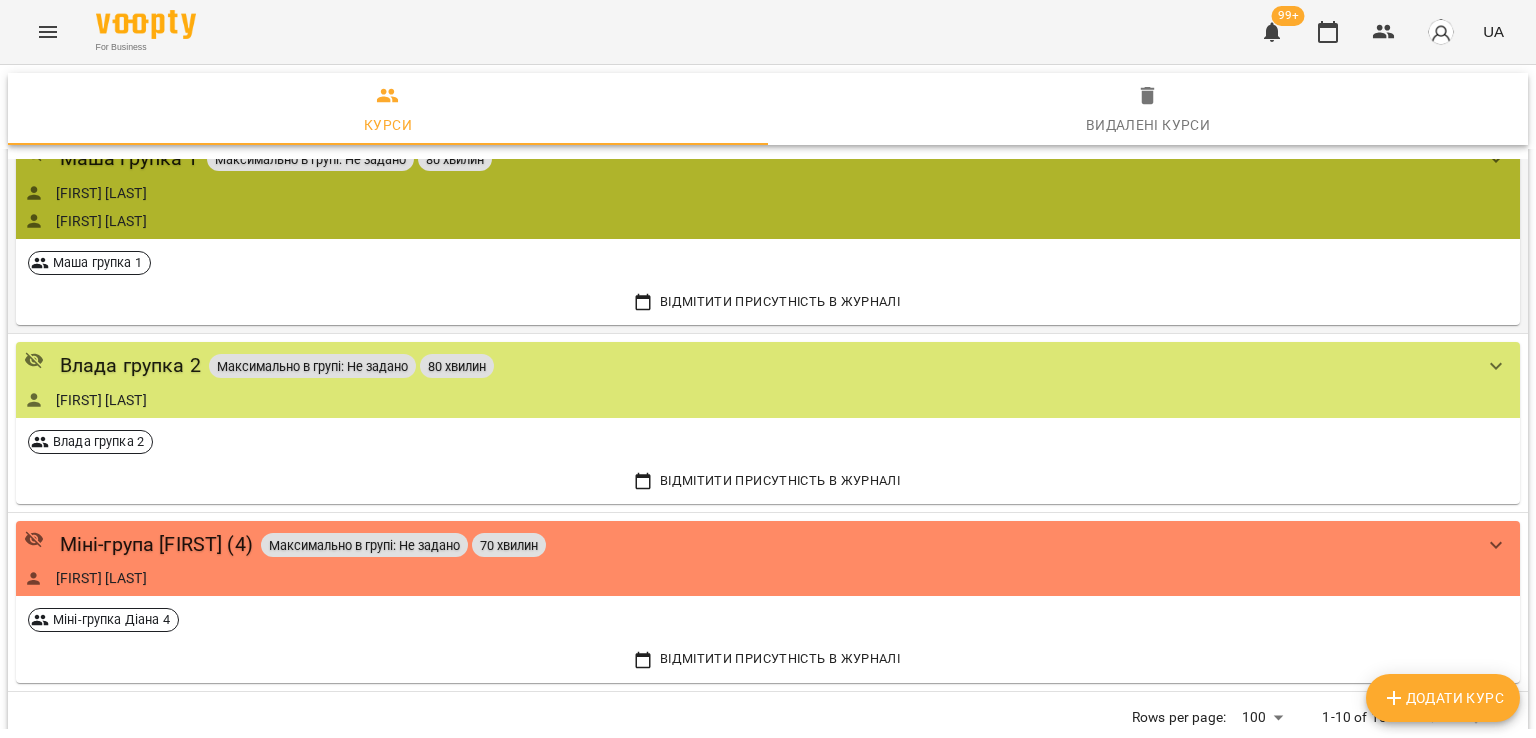 scroll, scrollTop: 1200, scrollLeft: 0, axis: vertical 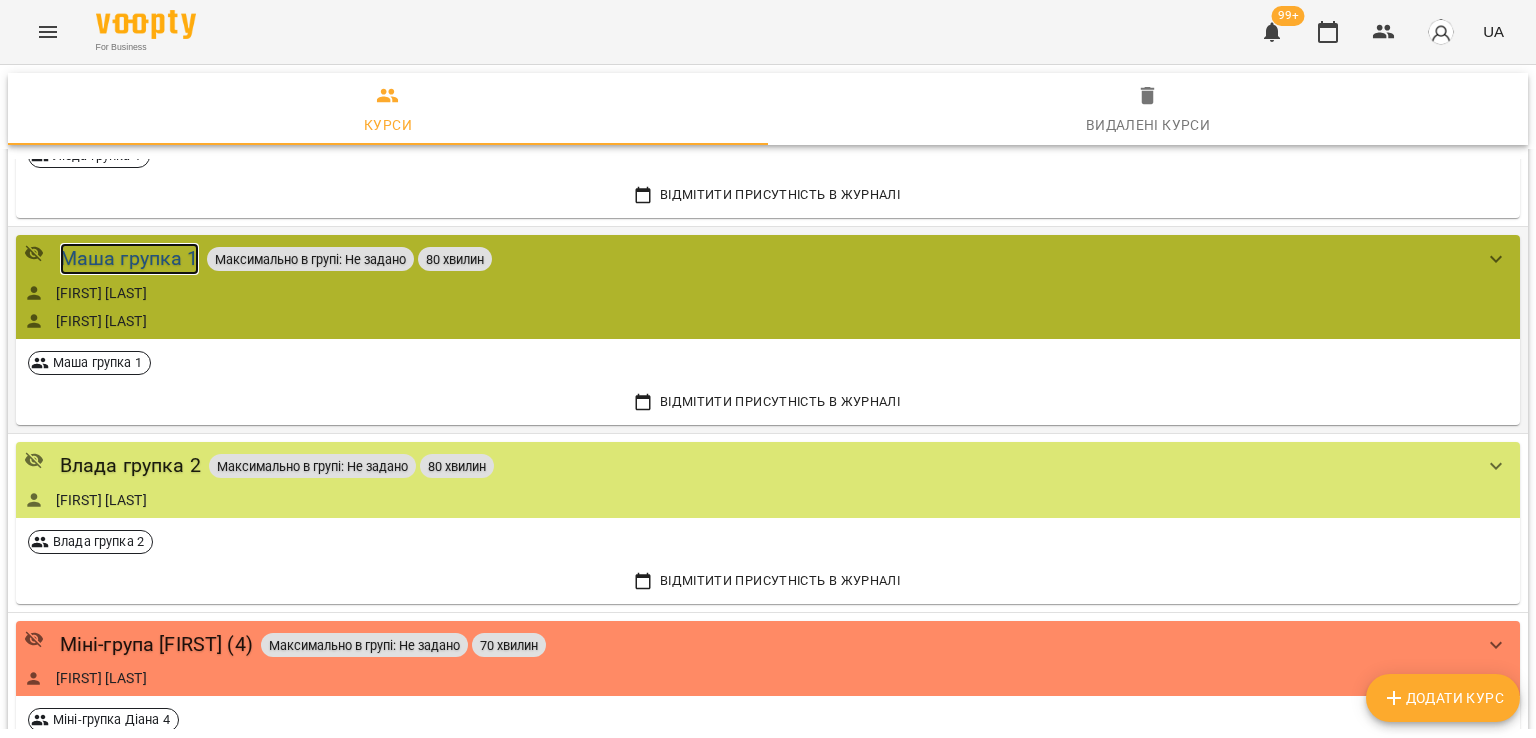 click on "Маша групка 1" at bounding box center (129, 258) 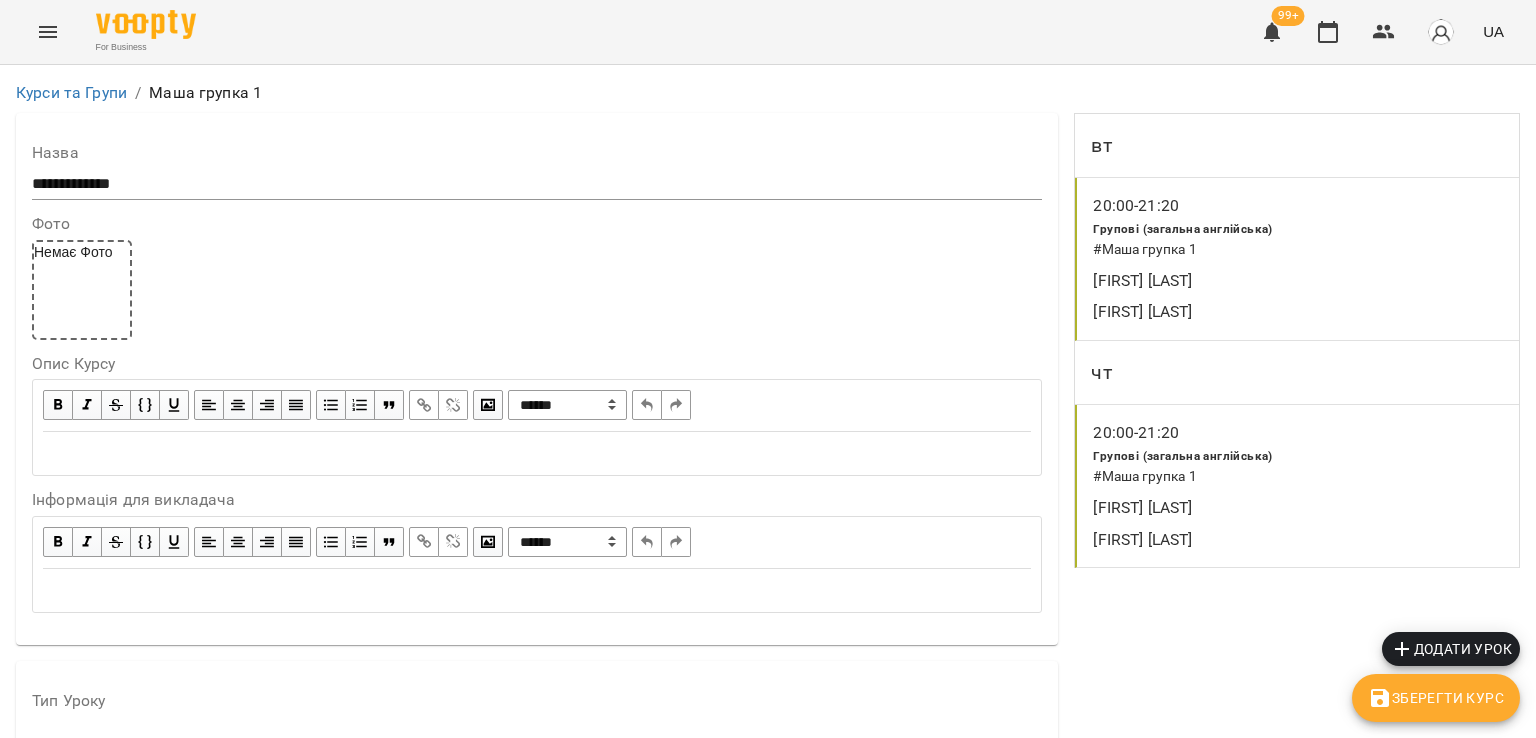 scroll, scrollTop: 547, scrollLeft: 0, axis: vertical 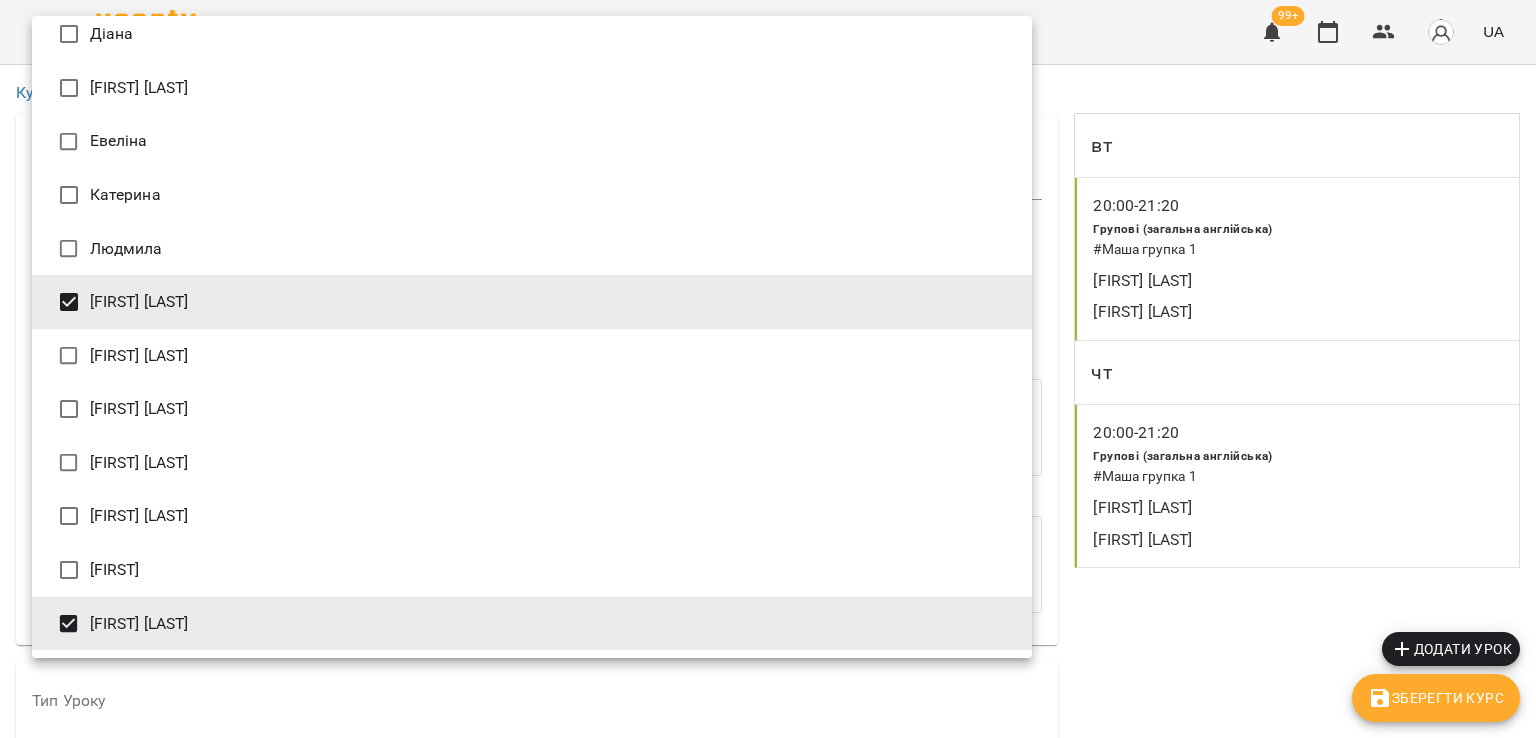click on "[FIRST] [LAST]" at bounding box center (532, 302) 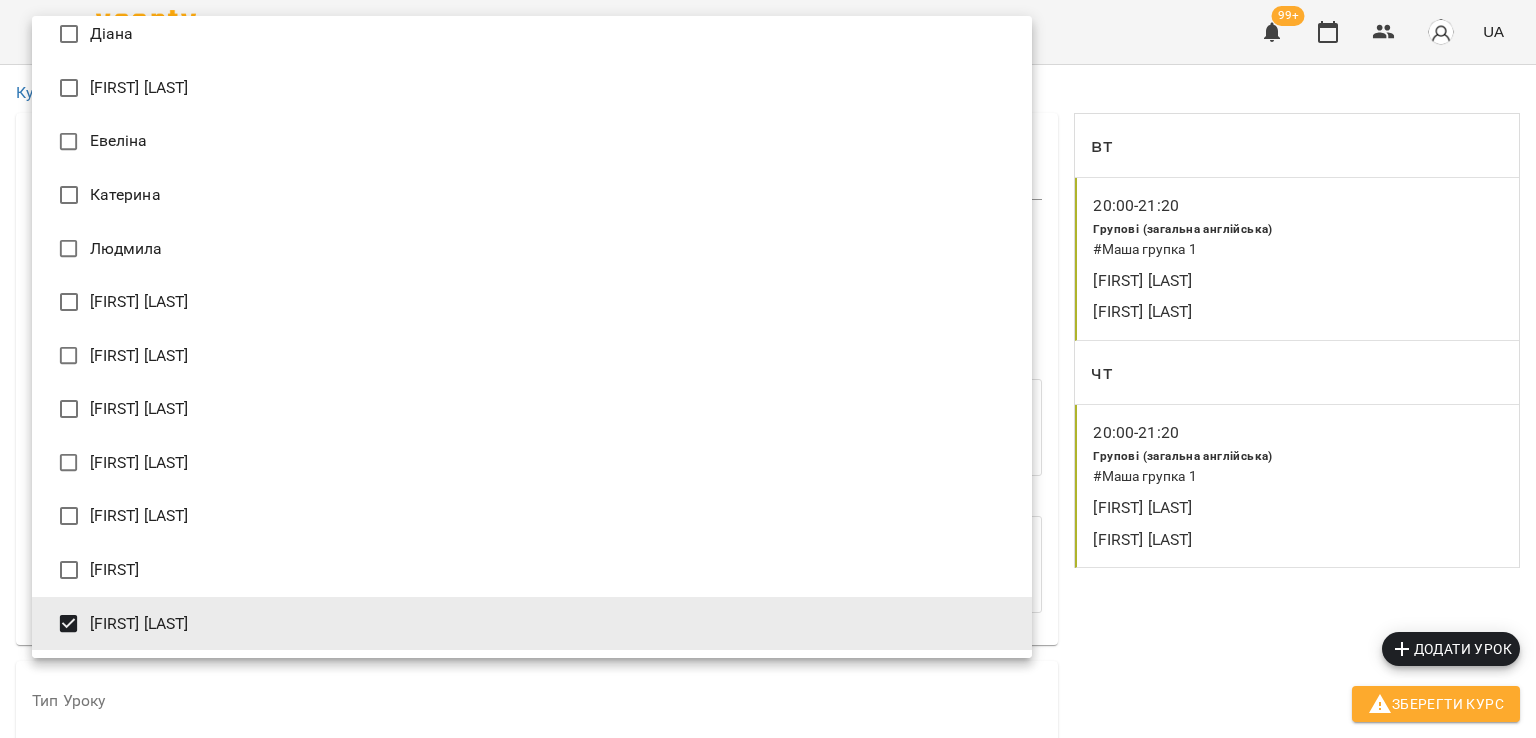 click at bounding box center (768, 369) 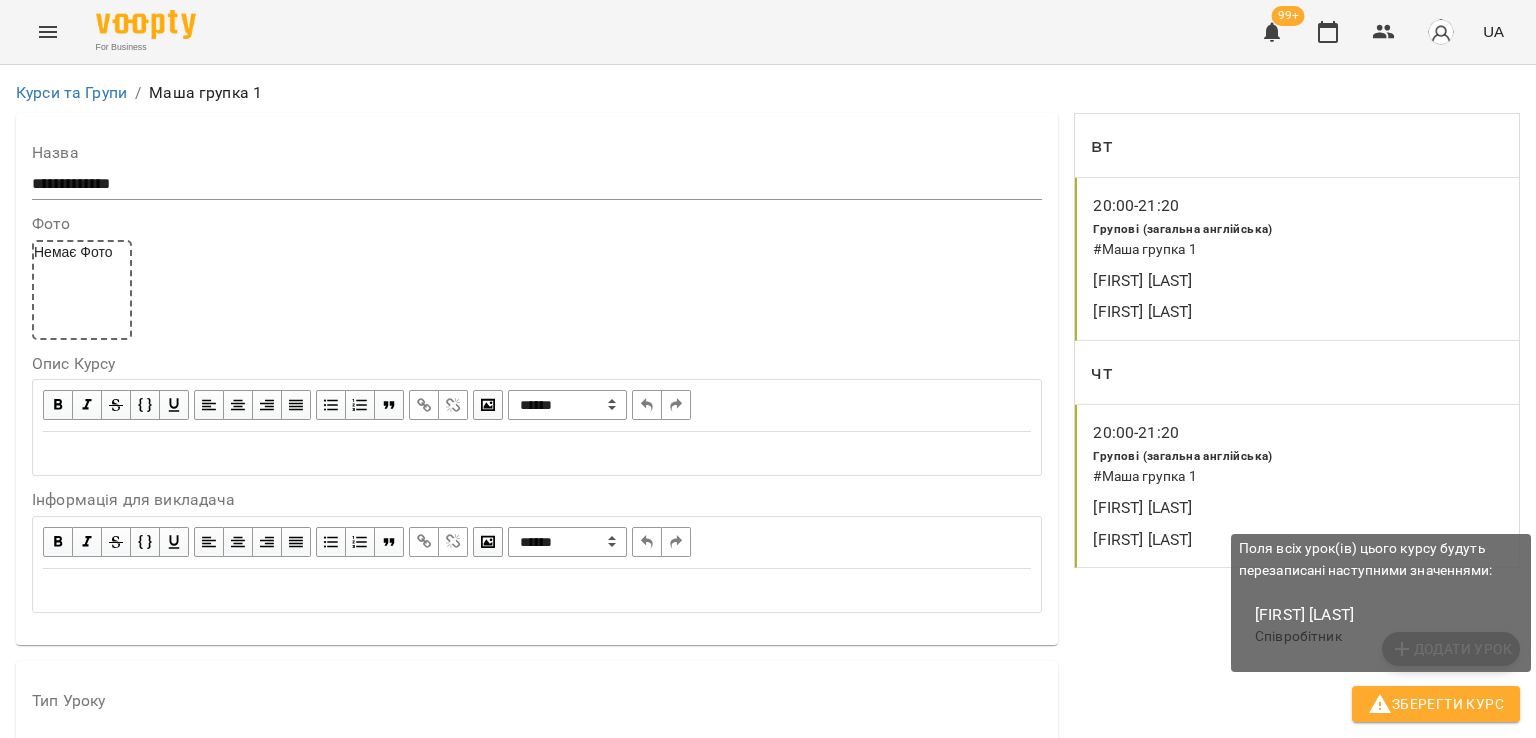 click on "Зберегти Курс" at bounding box center (1436, 704) 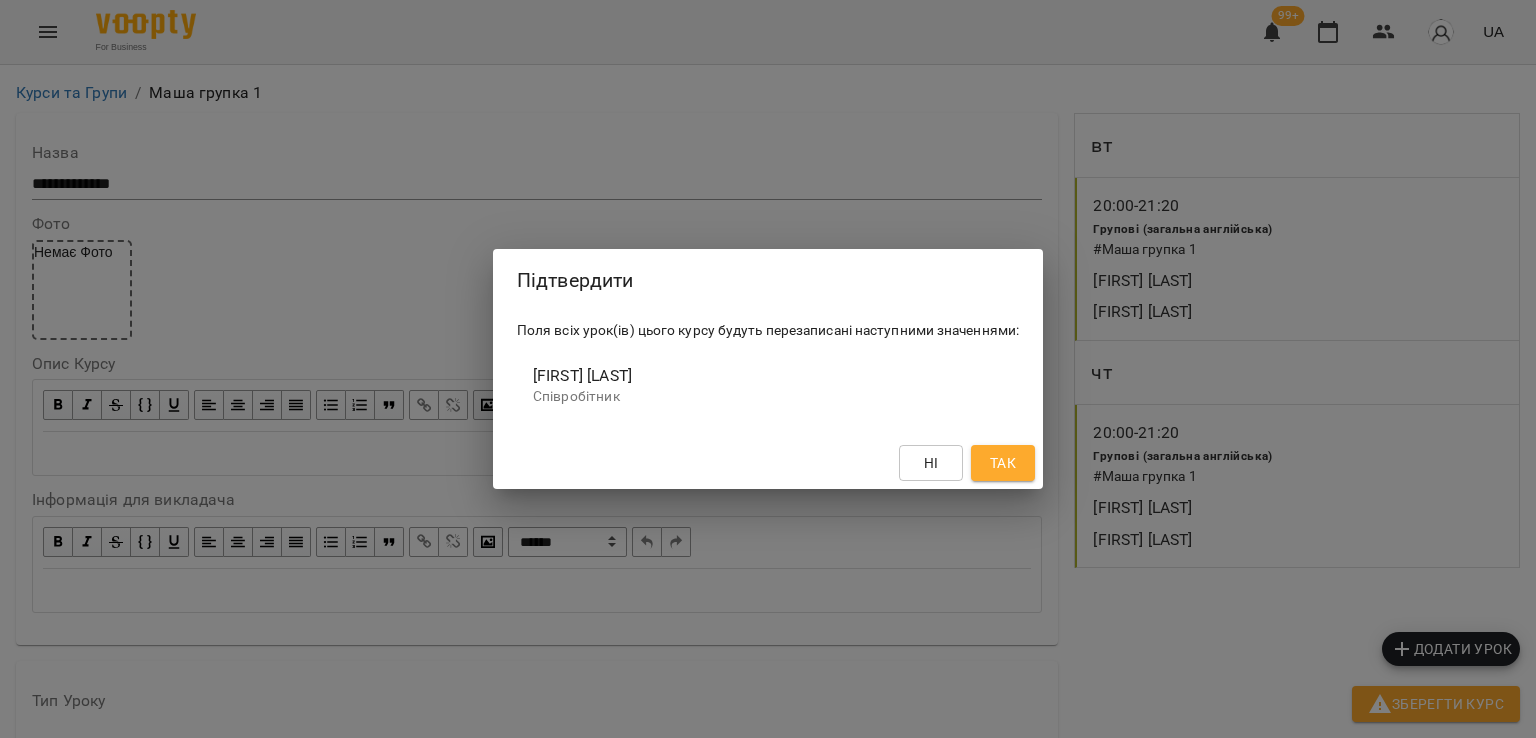 click on "Так" at bounding box center (1003, 463) 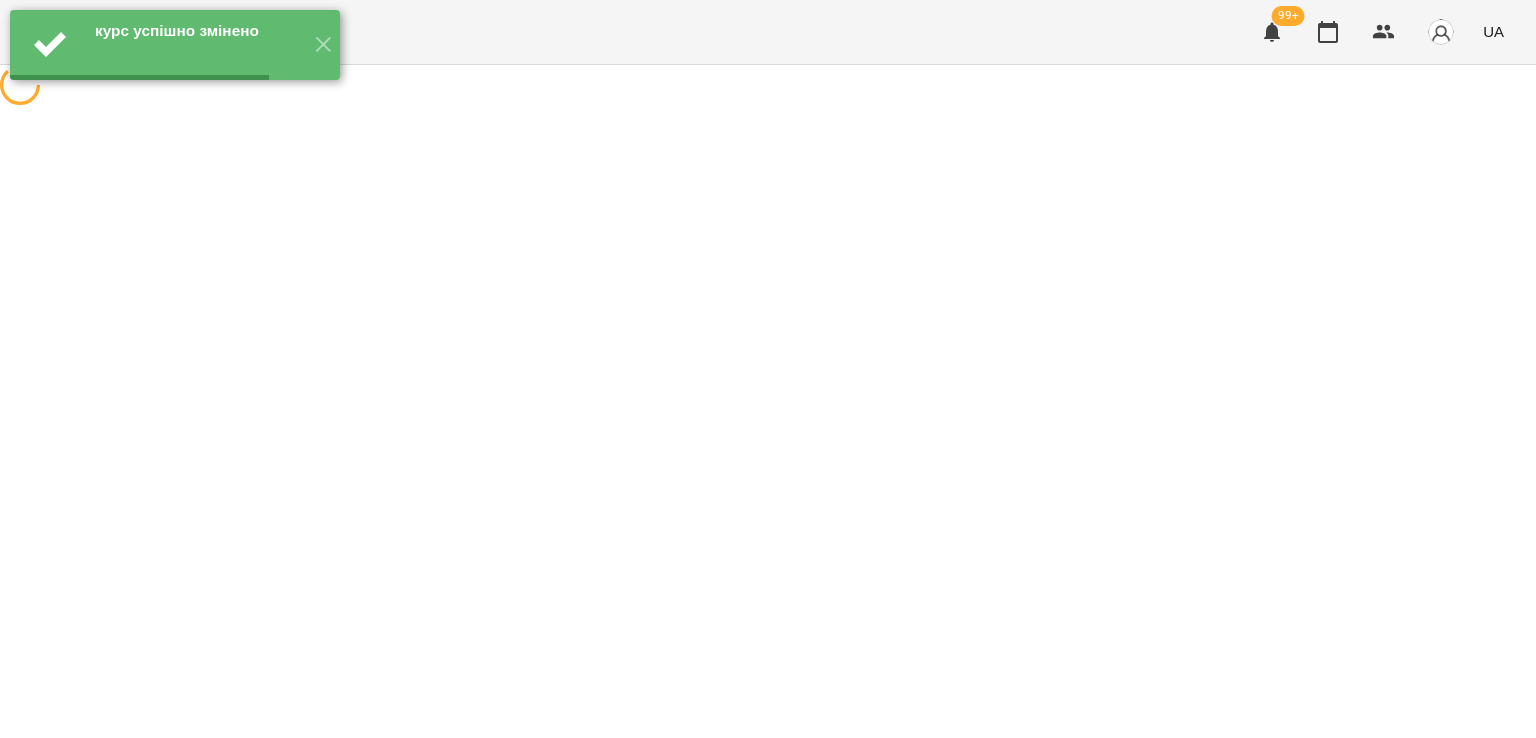 scroll, scrollTop: 0, scrollLeft: 0, axis: both 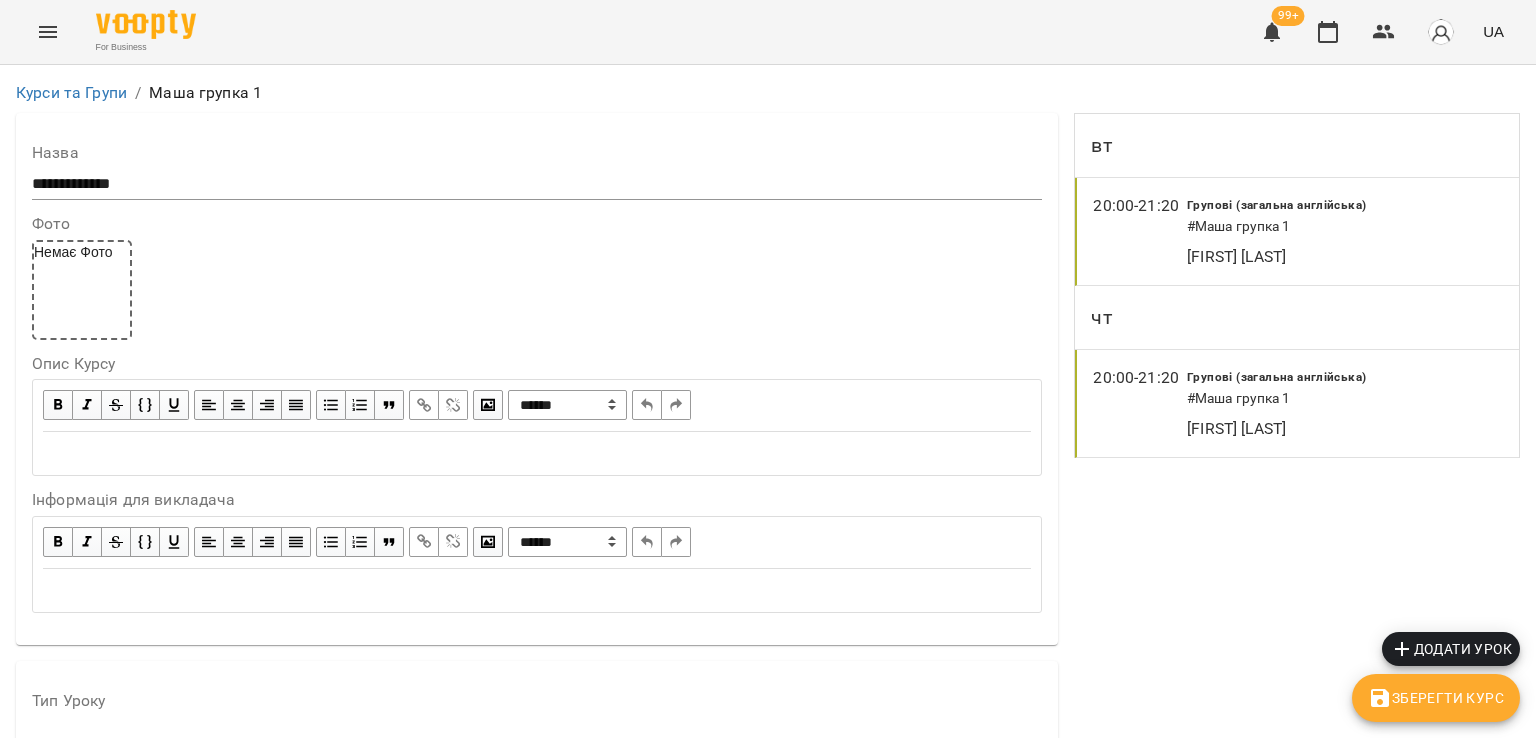 click on "[FIRST] [LAST]" at bounding box center [1330, 257] 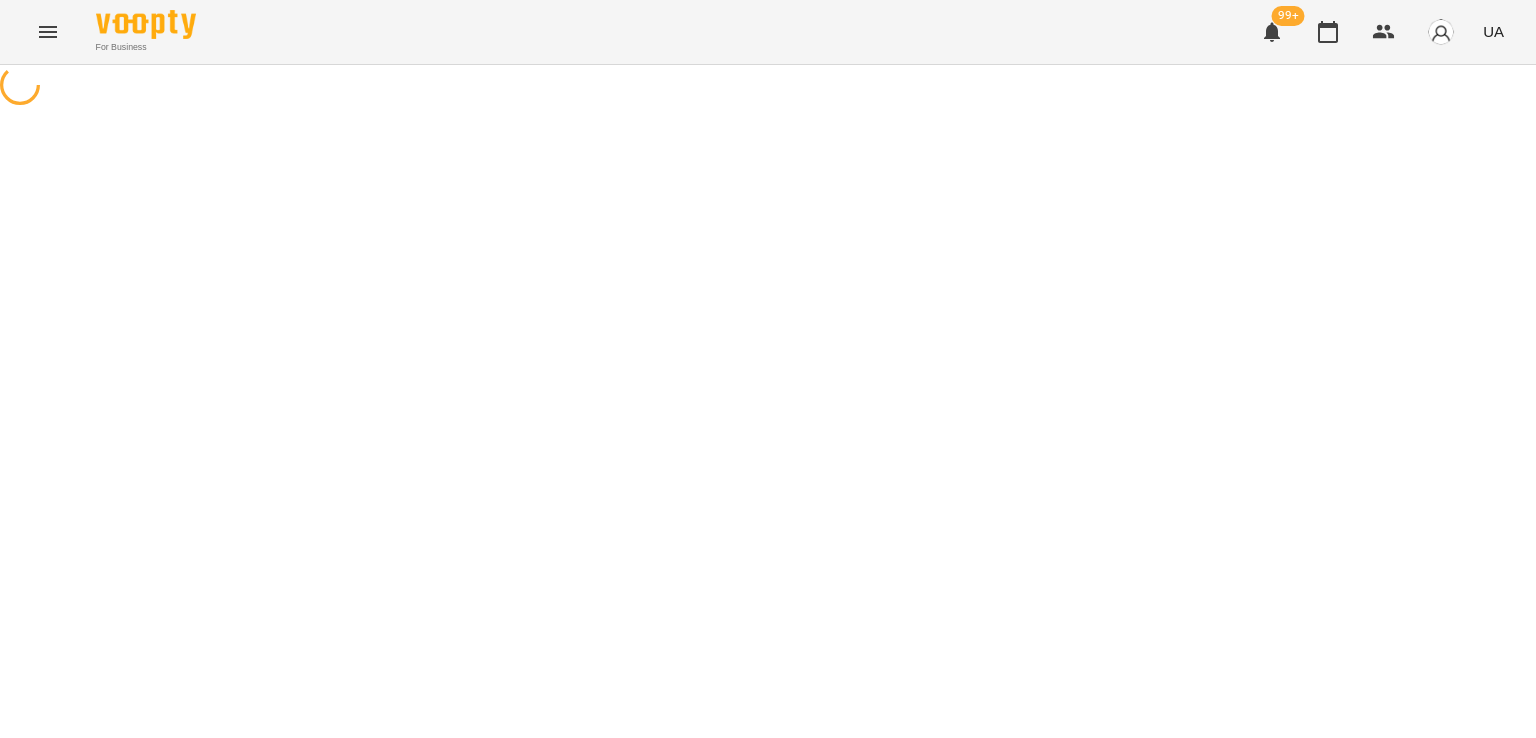 select on "*" 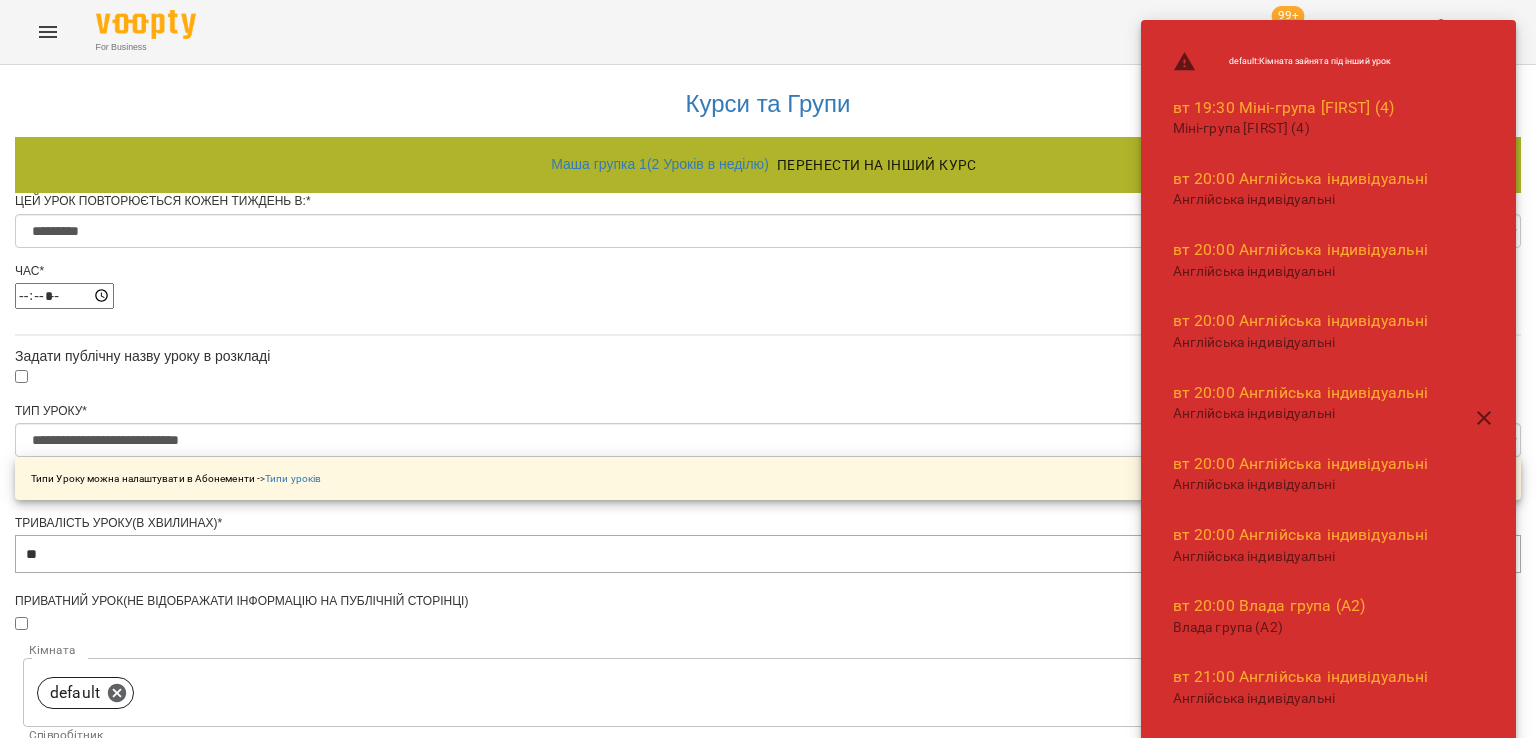 scroll, scrollTop: 897, scrollLeft: 0, axis: vertical 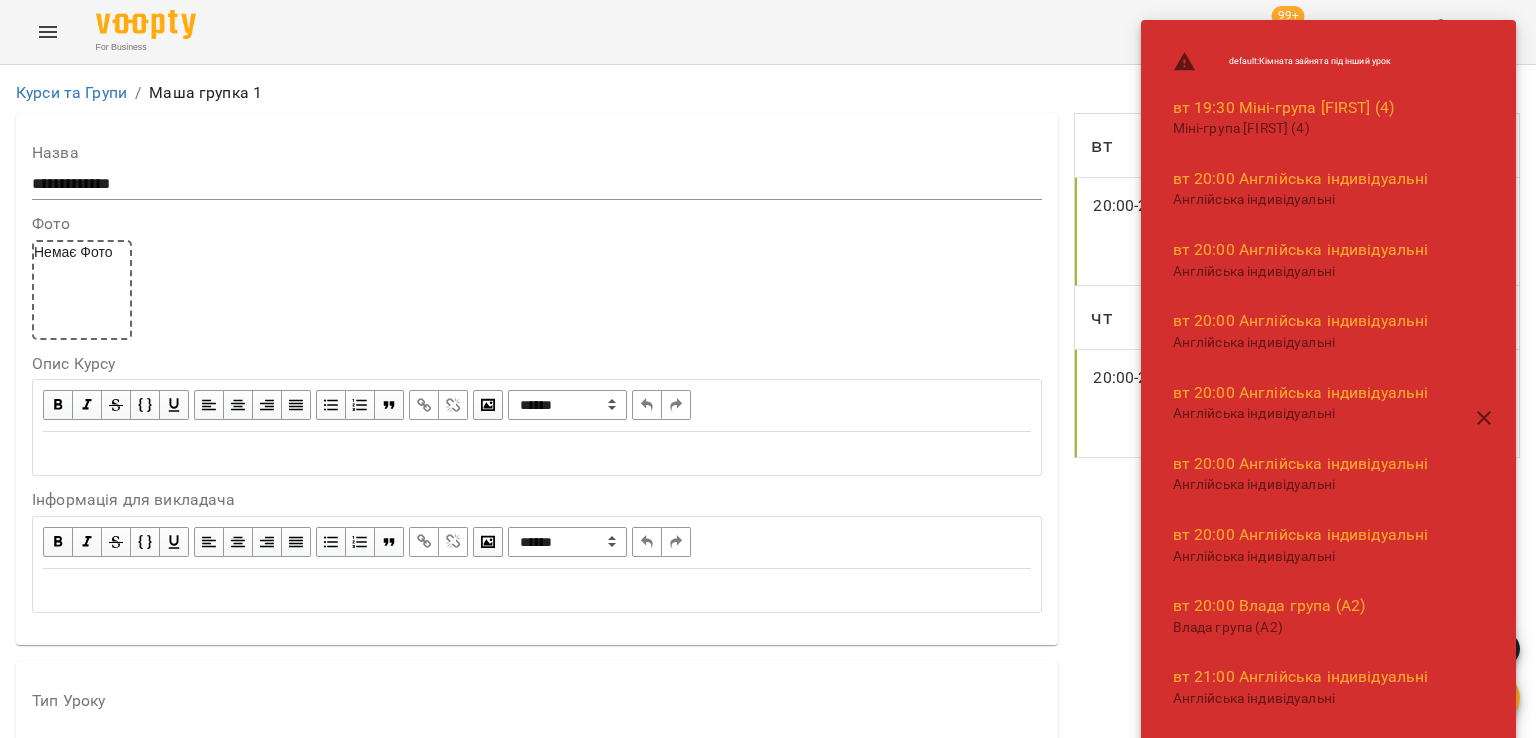 click on "20:00  -  21:20" at bounding box center [1140, 403] 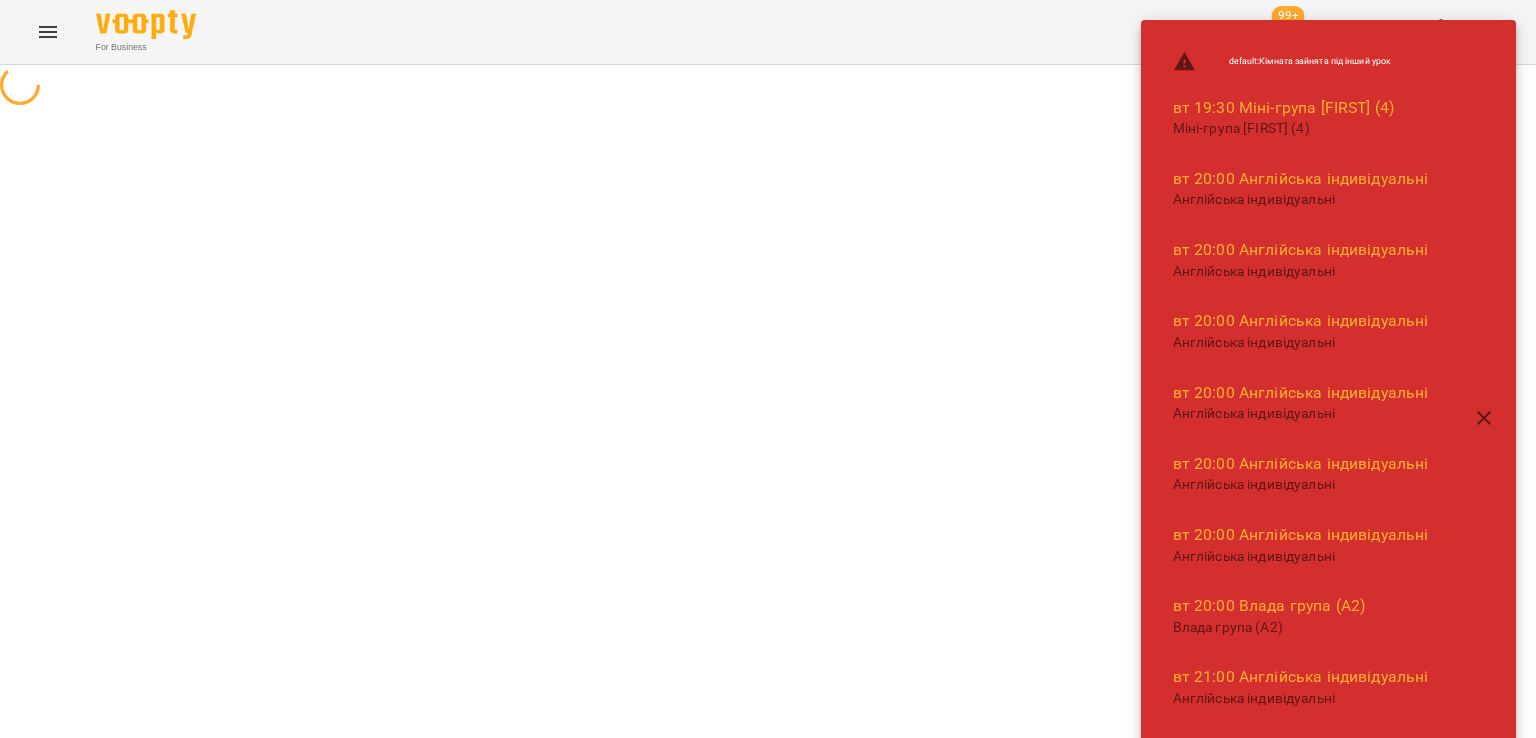 select on "*" 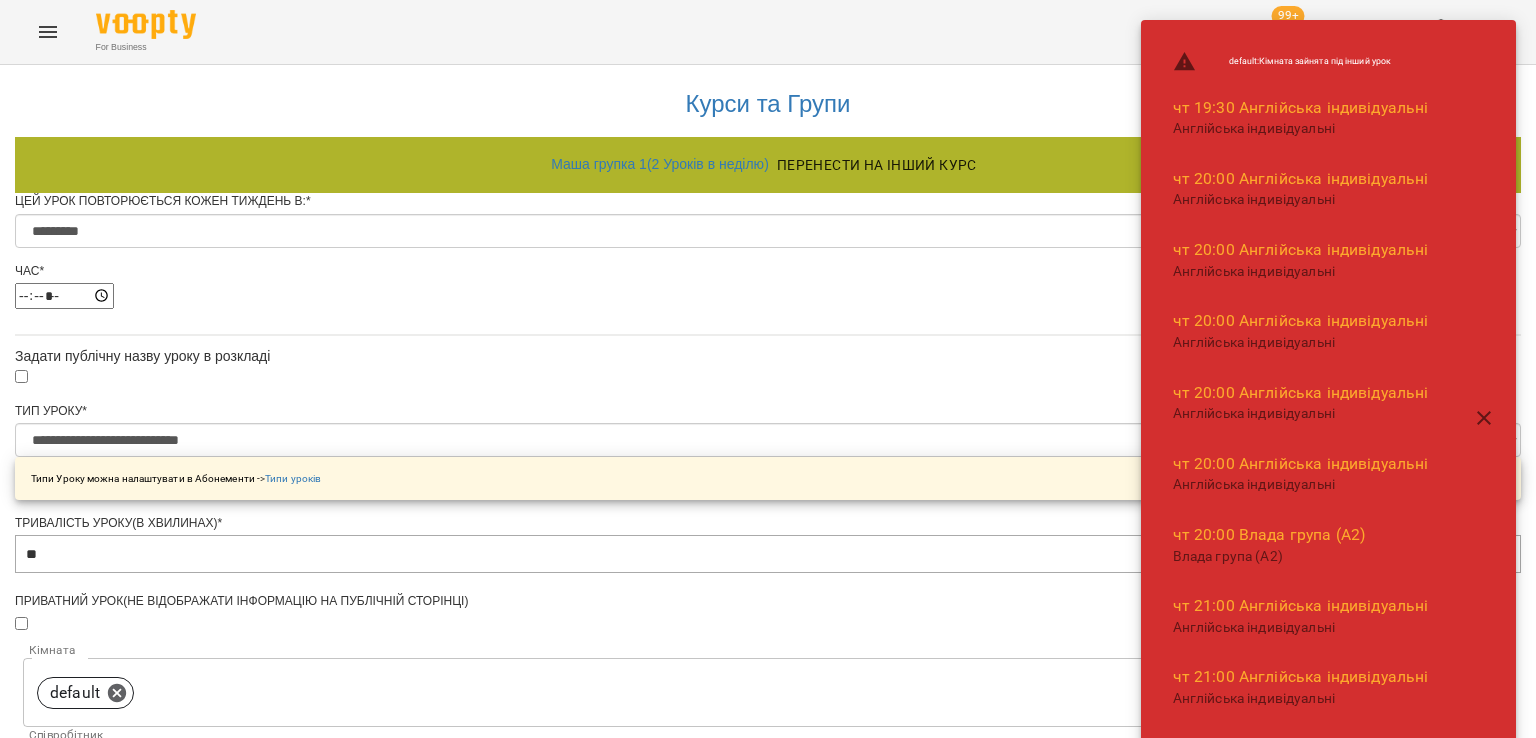 scroll, scrollTop: 600, scrollLeft: 0, axis: vertical 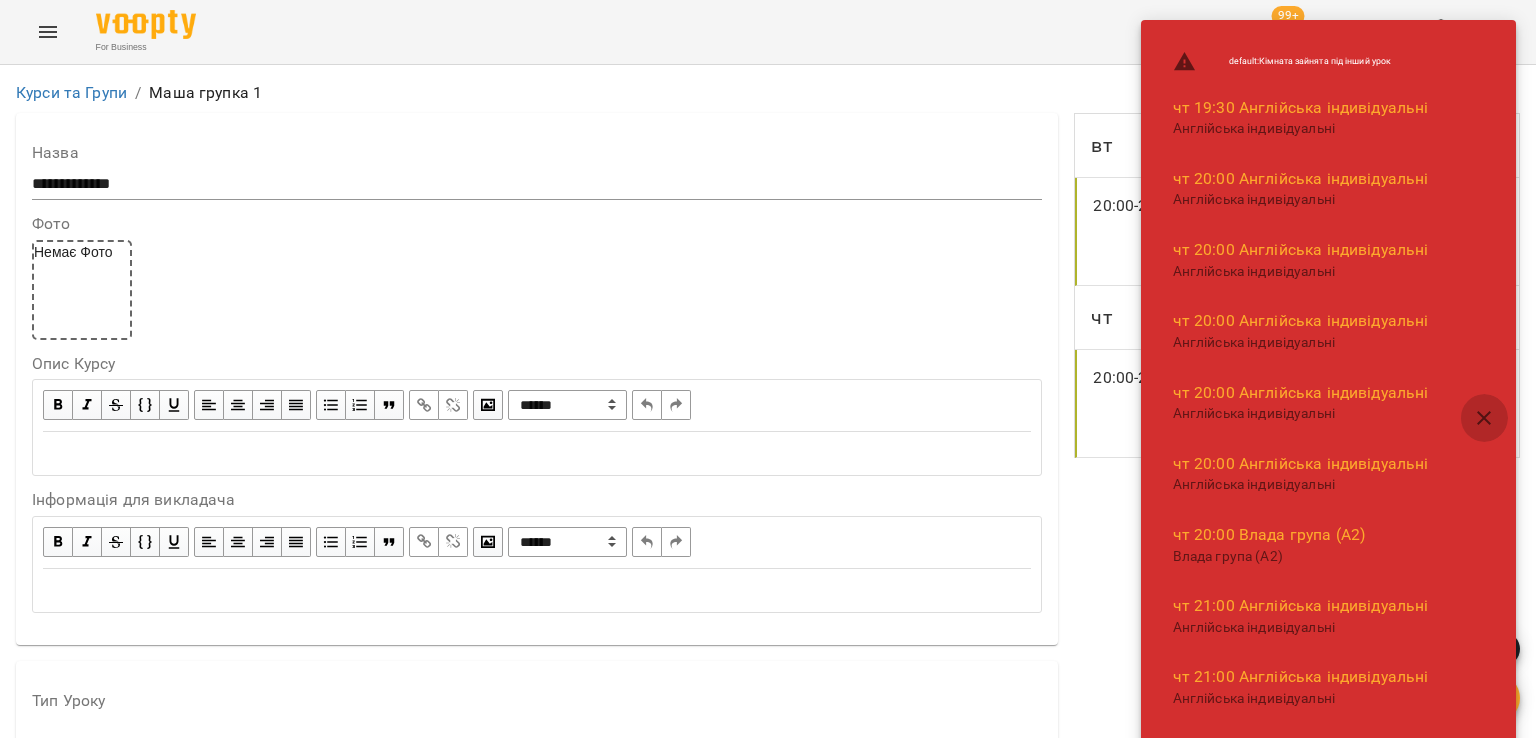 click 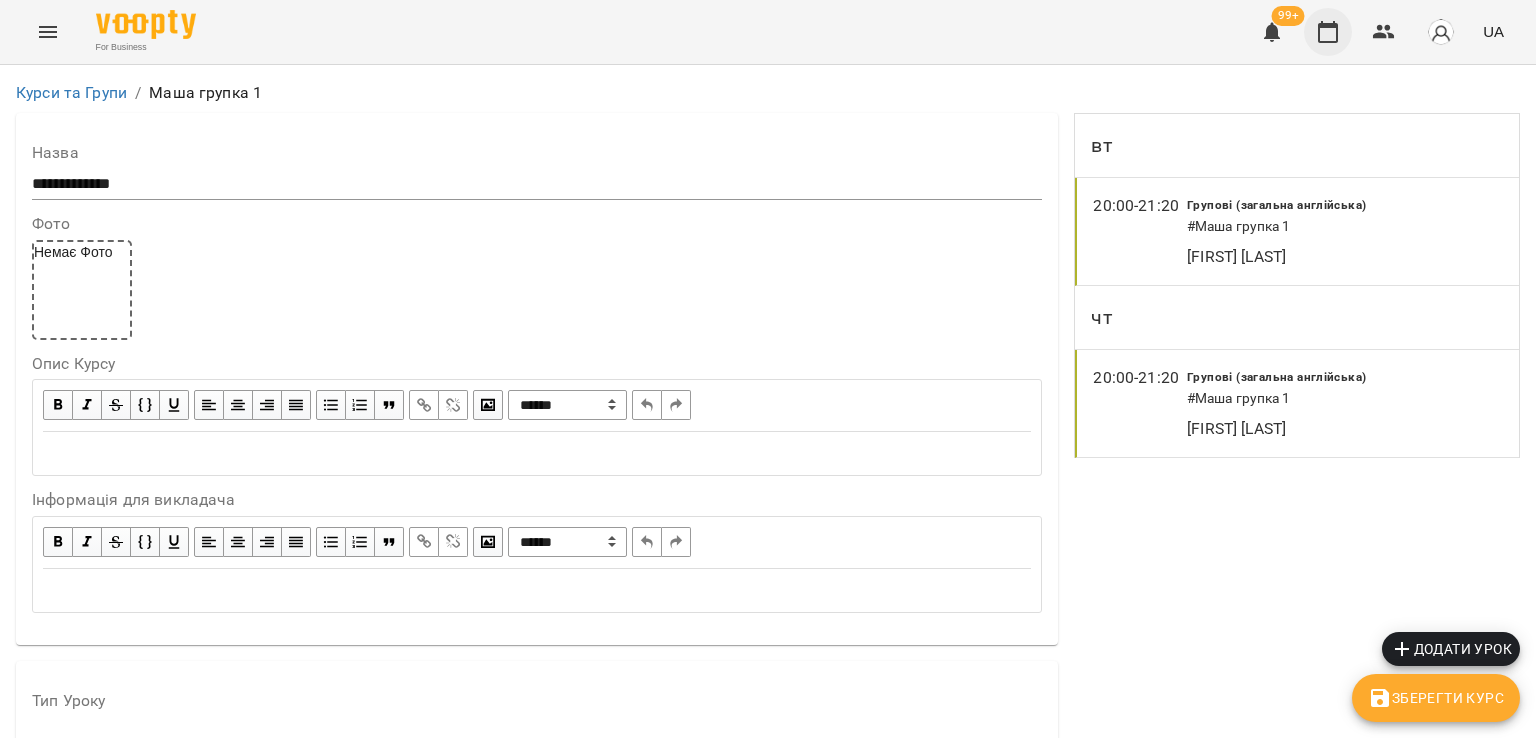 click 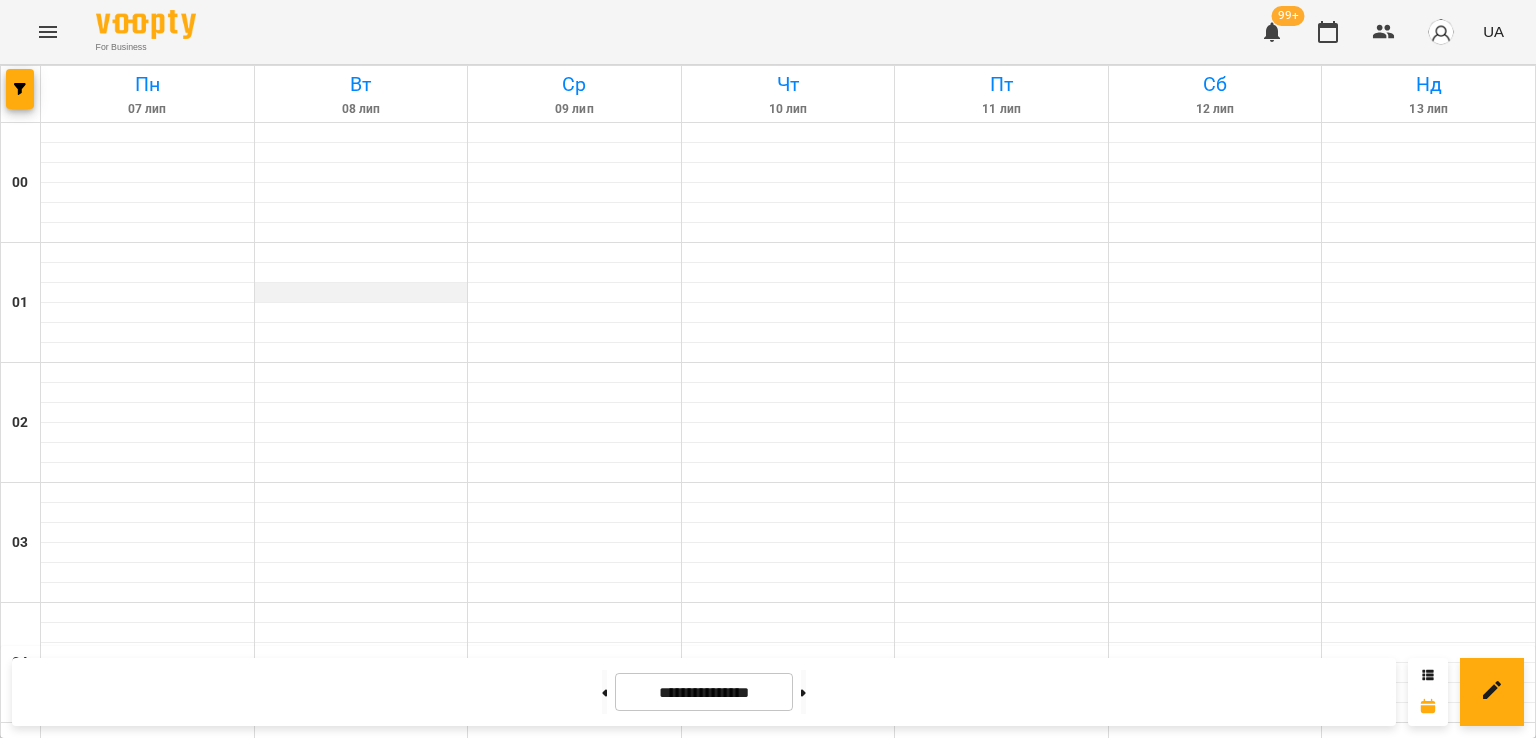 scroll, scrollTop: 2235, scrollLeft: 0, axis: vertical 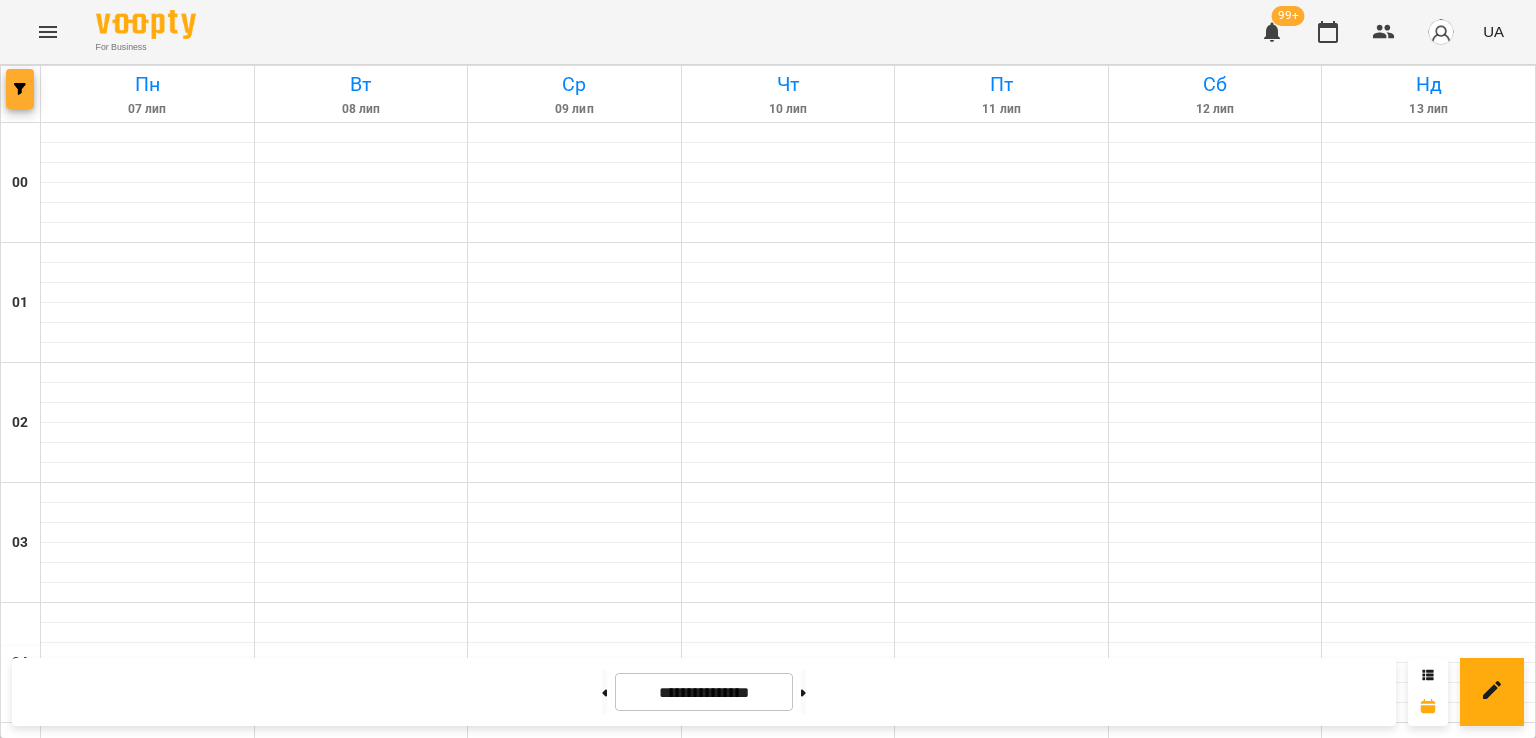 click at bounding box center [20, 89] 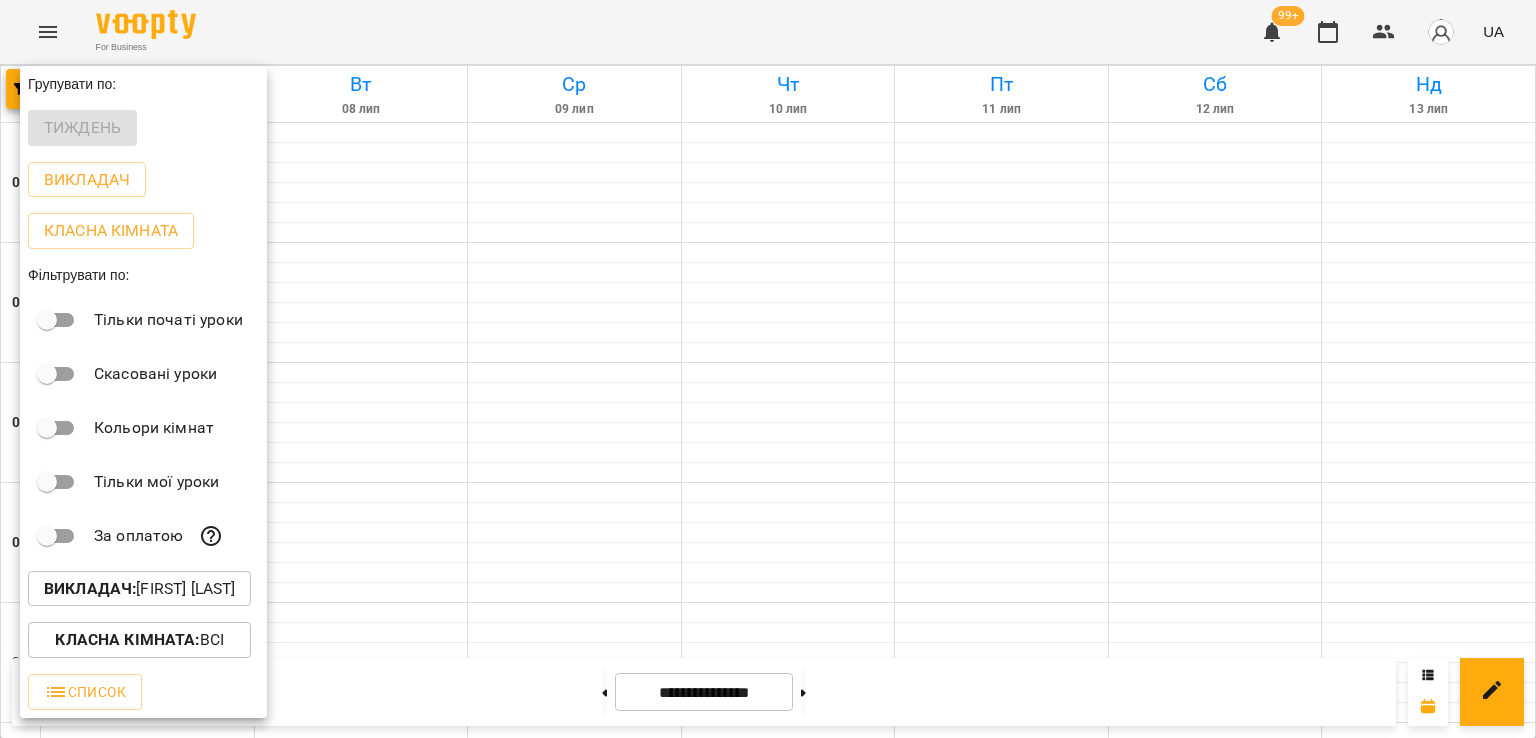 click on "Викладач :  [FIRST] [LAST]" at bounding box center (139, 589) 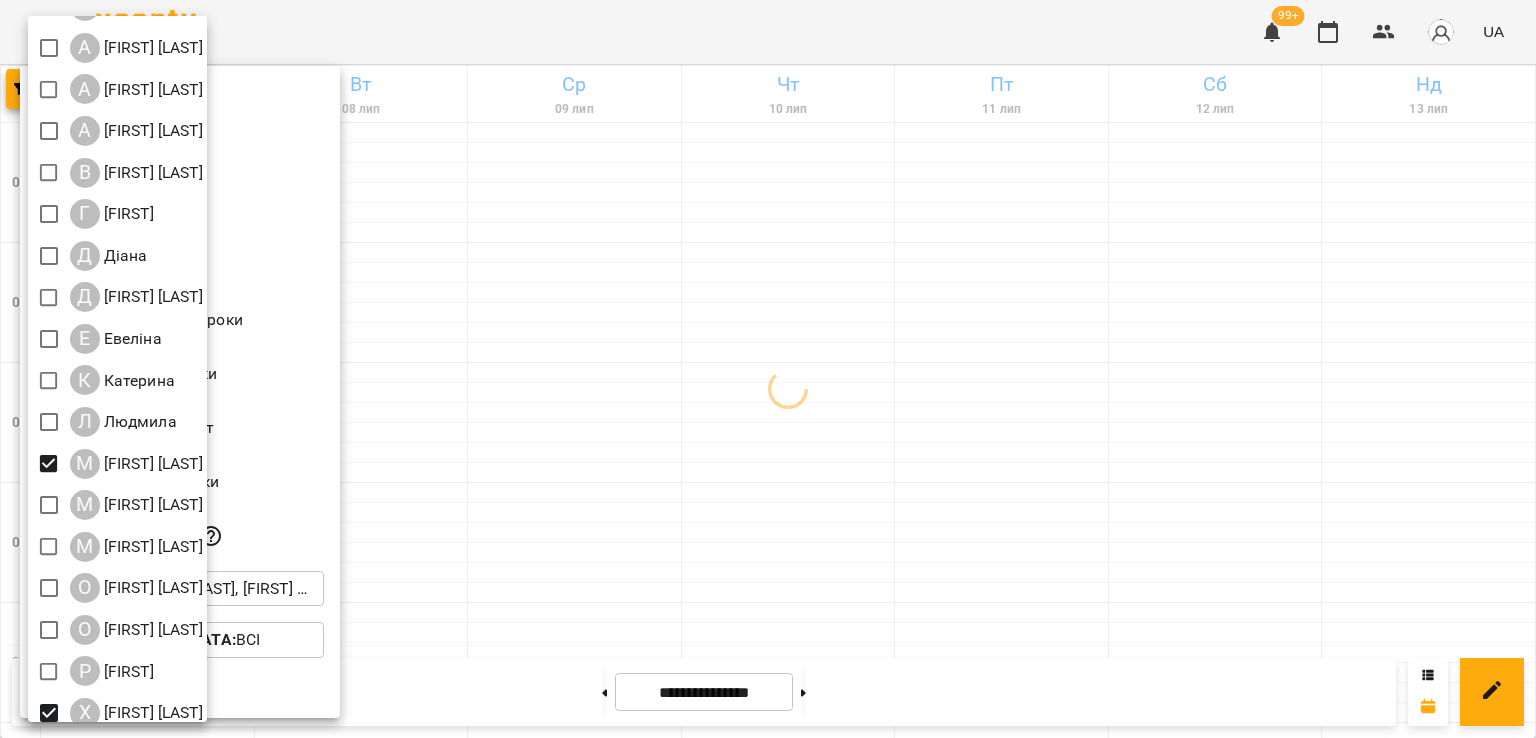 scroll, scrollTop: 88, scrollLeft: 0, axis: vertical 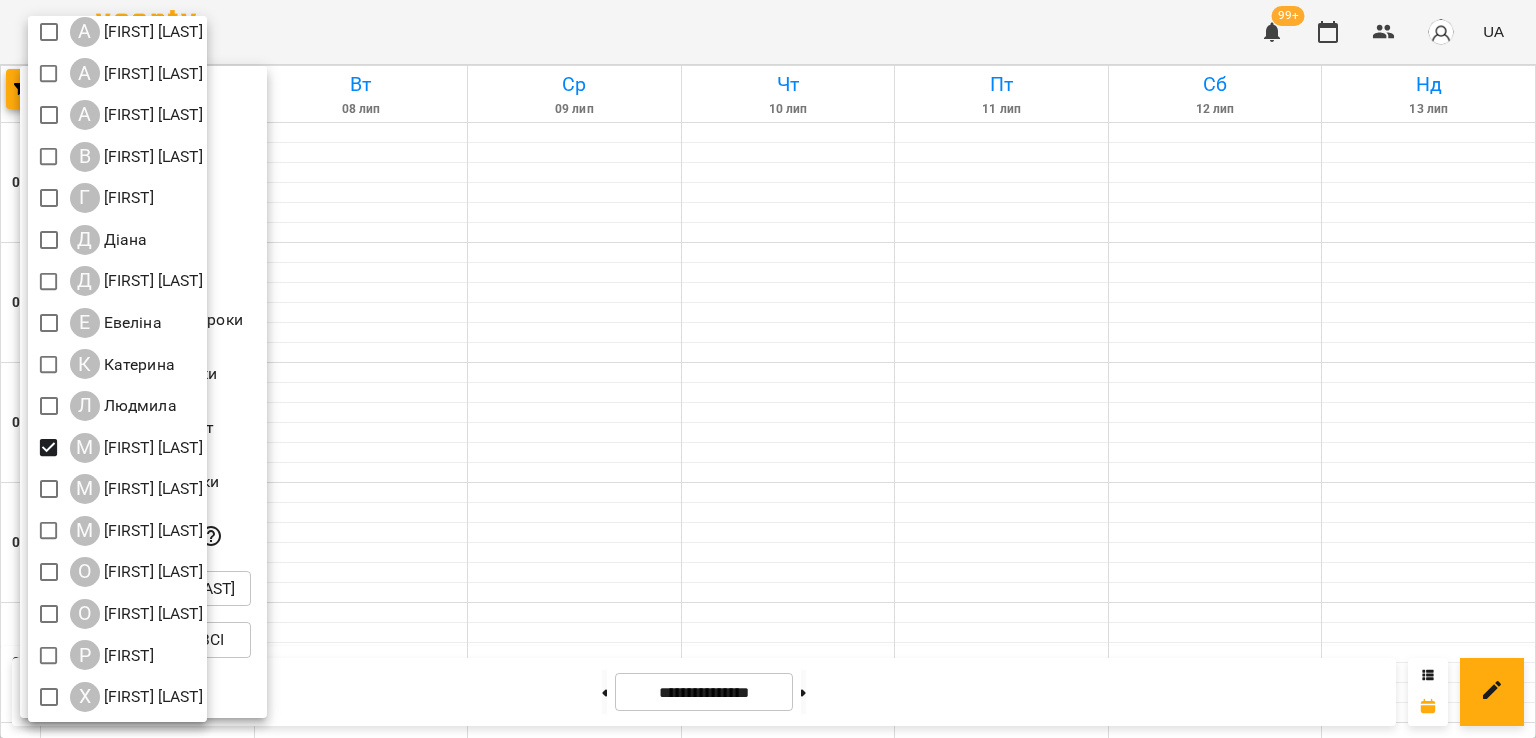 click at bounding box center [768, 369] 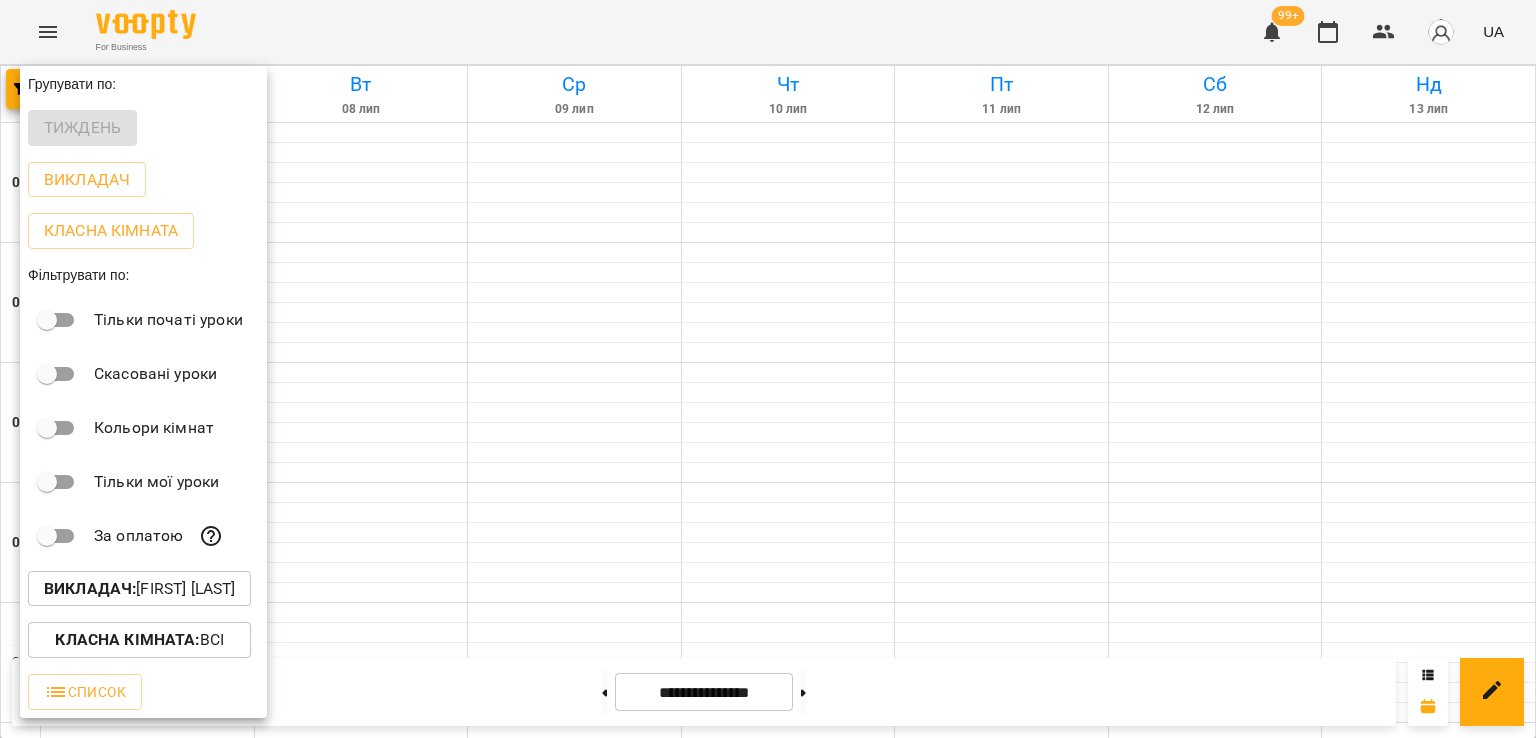 click at bounding box center (768, 369) 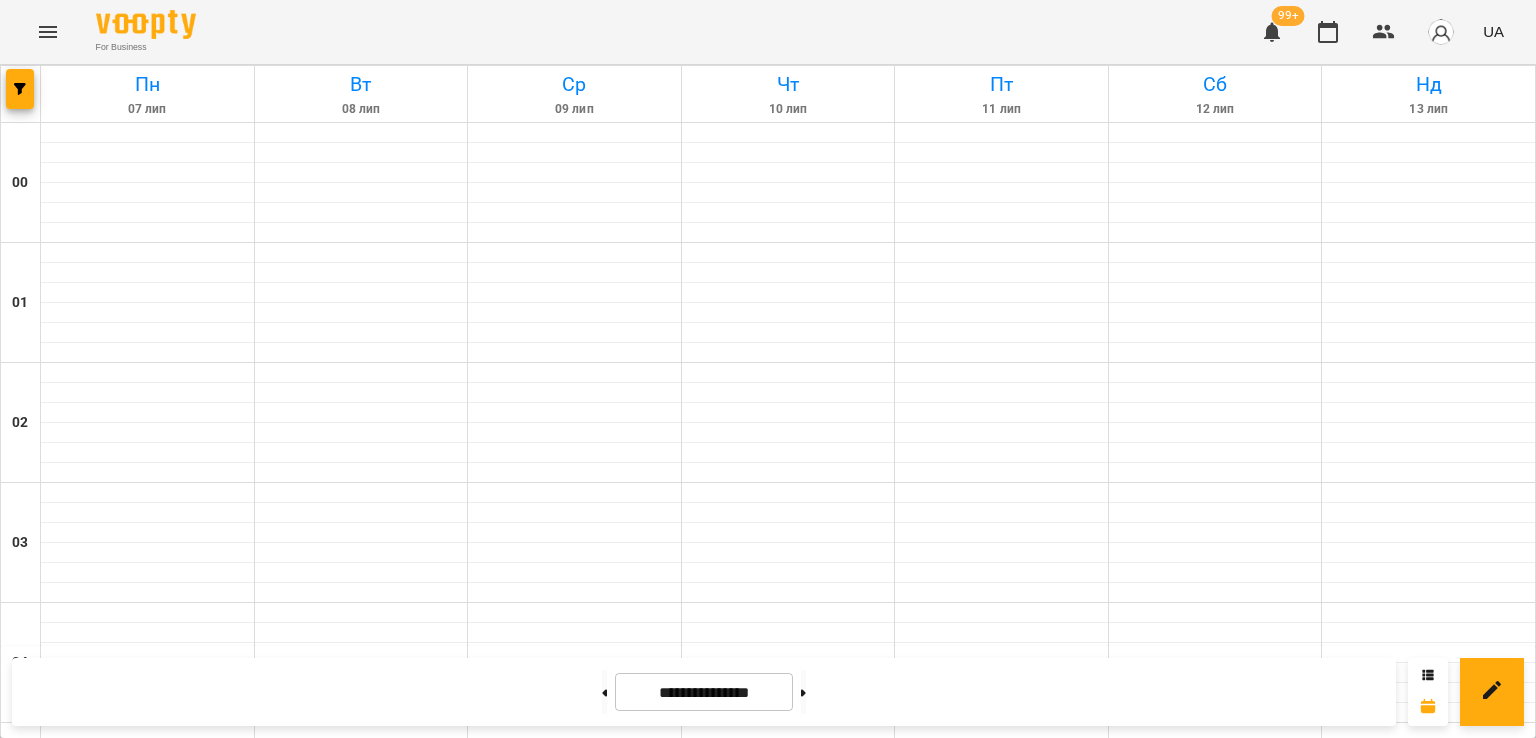 scroll, scrollTop: 2235, scrollLeft: 0, axis: vertical 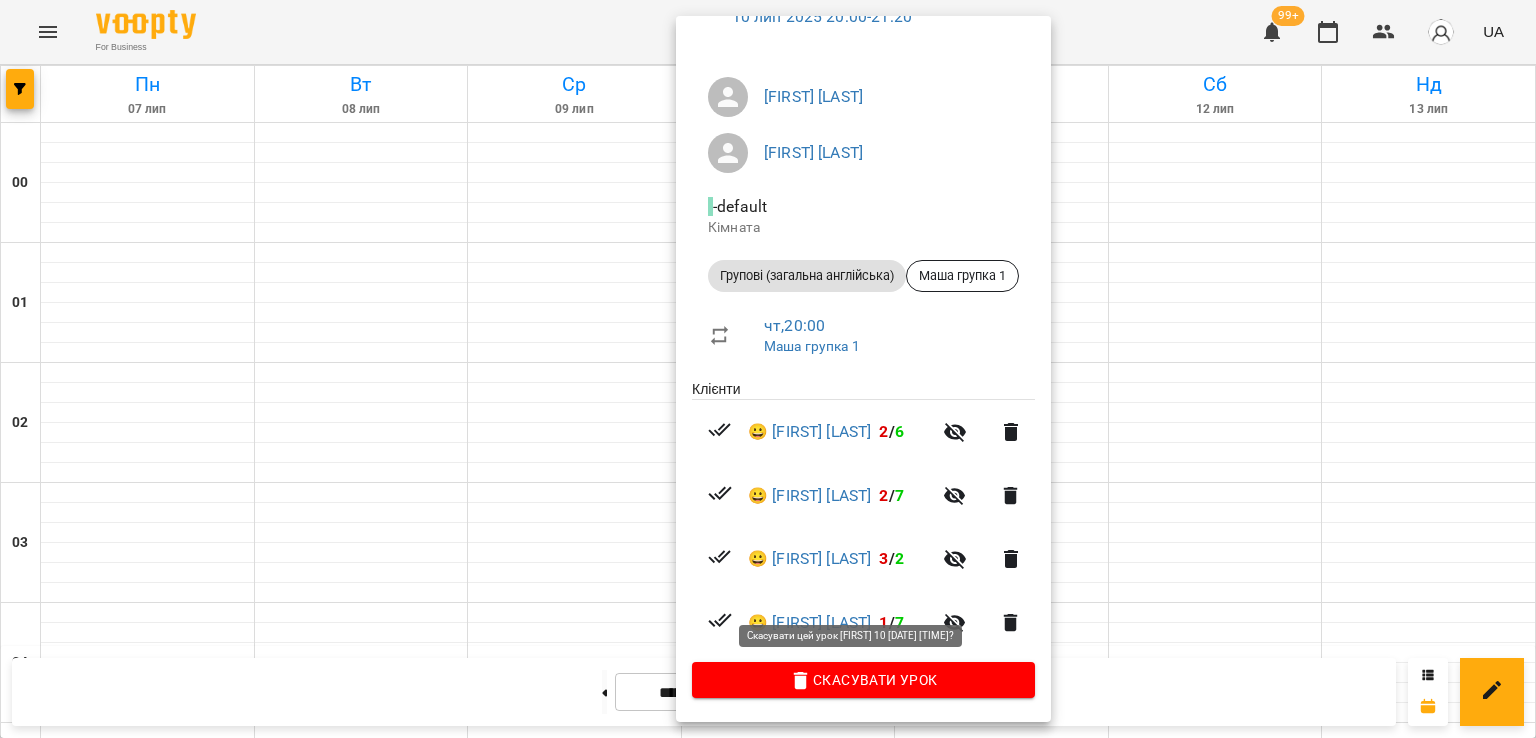 click on "Скасувати Урок" at bounding box center (863, 680) 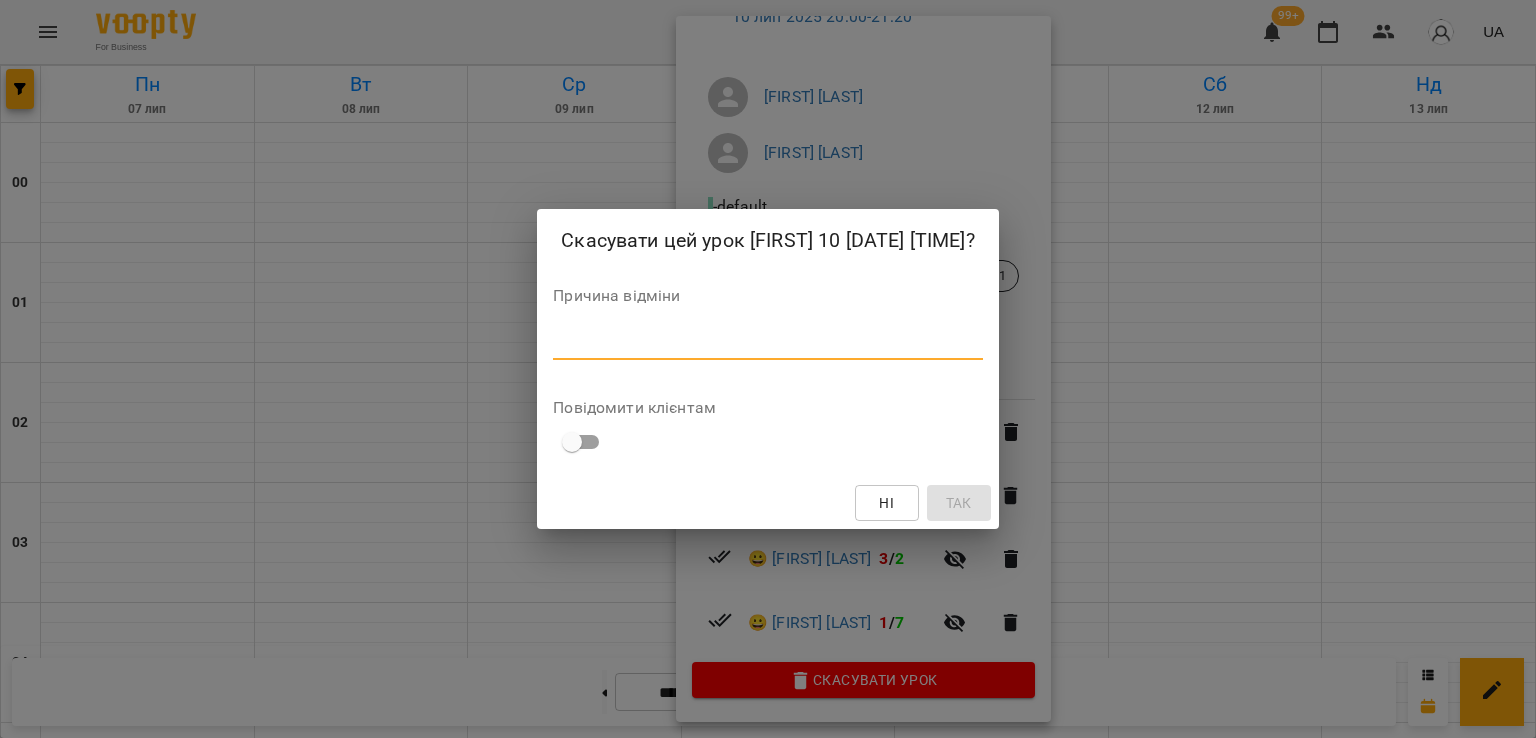 click at bounding box center (767, 343) 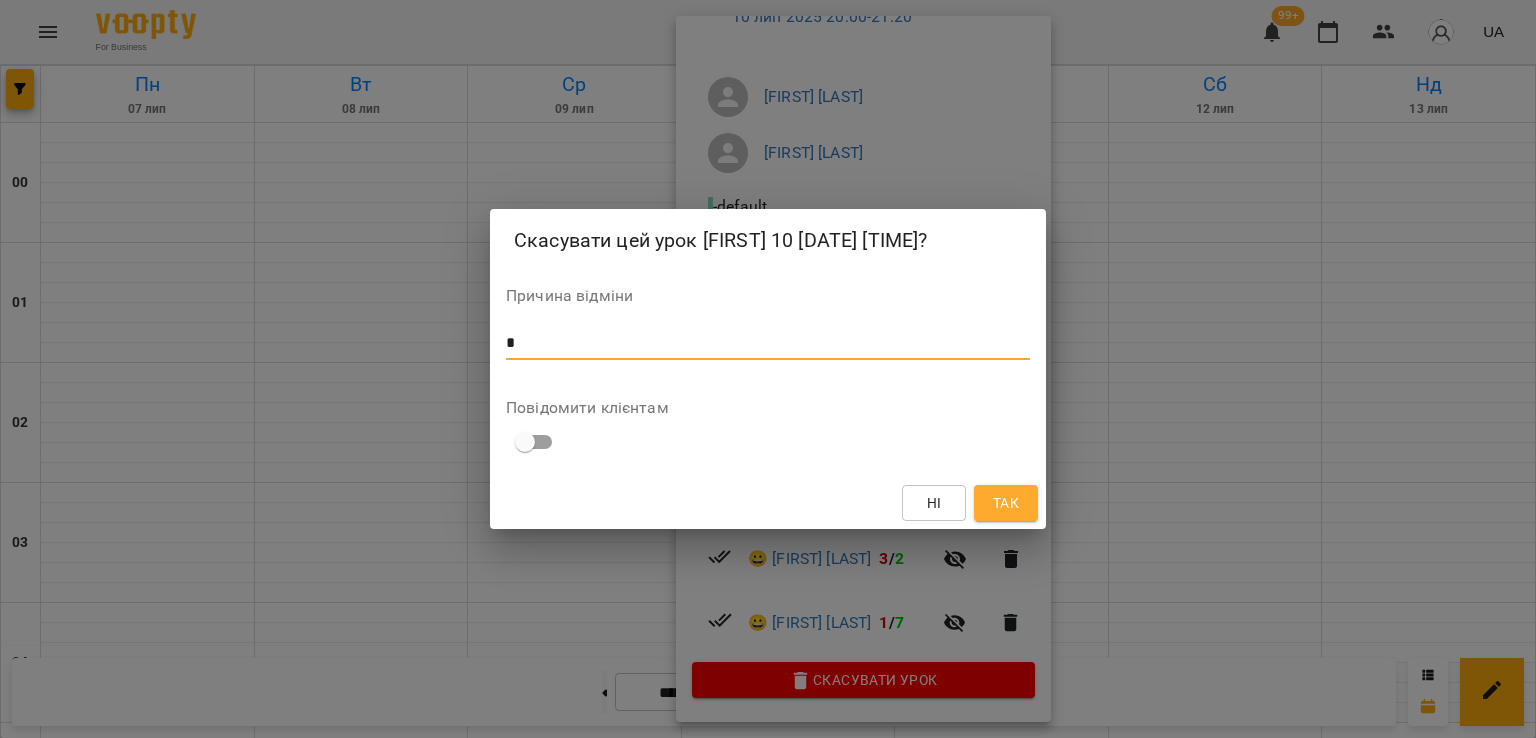 type on "*" 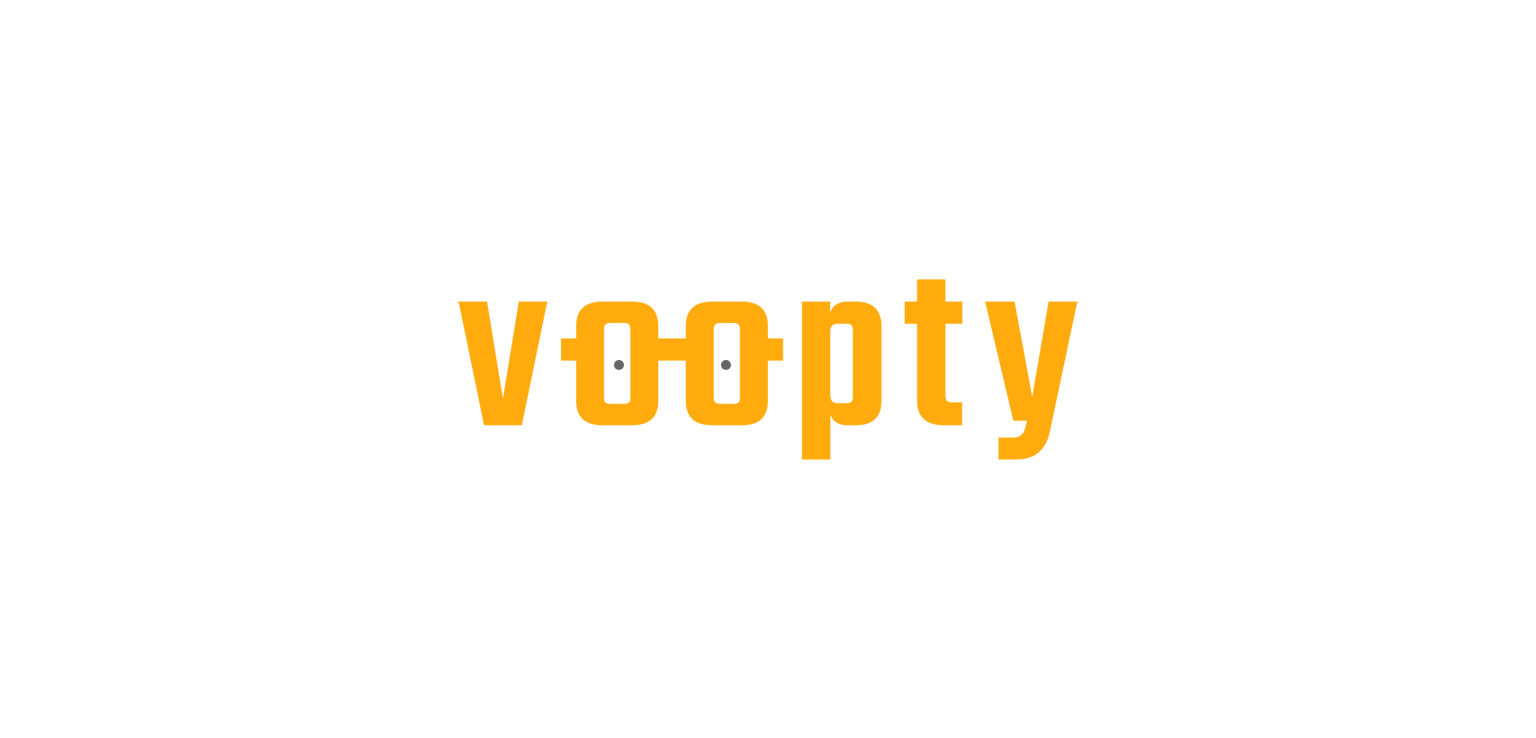 scroll, scrollTop: 0, scrollLeft: 0, axis: both 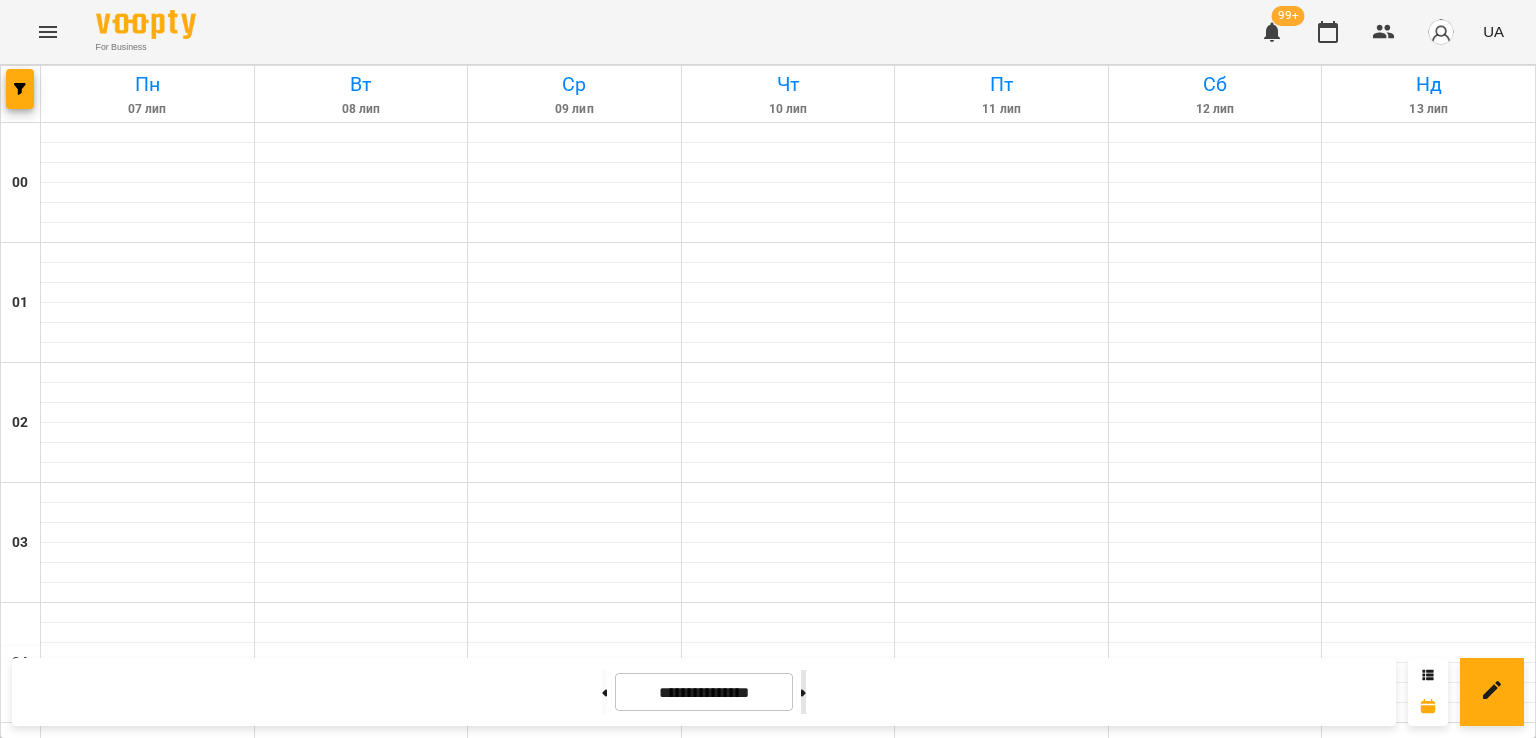 click 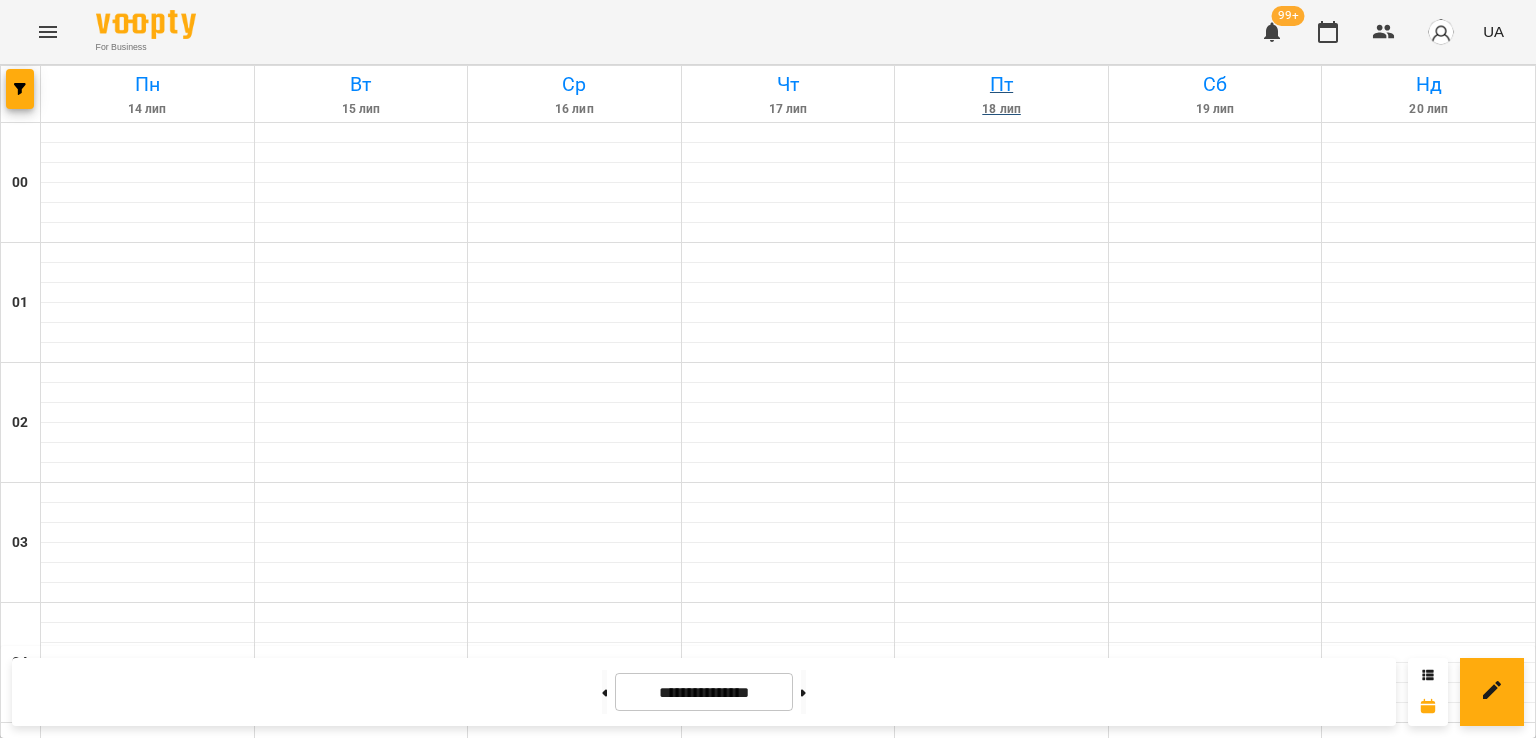 scroll, scrollTop: 1935, scrollLeft: 0, axis: vertical 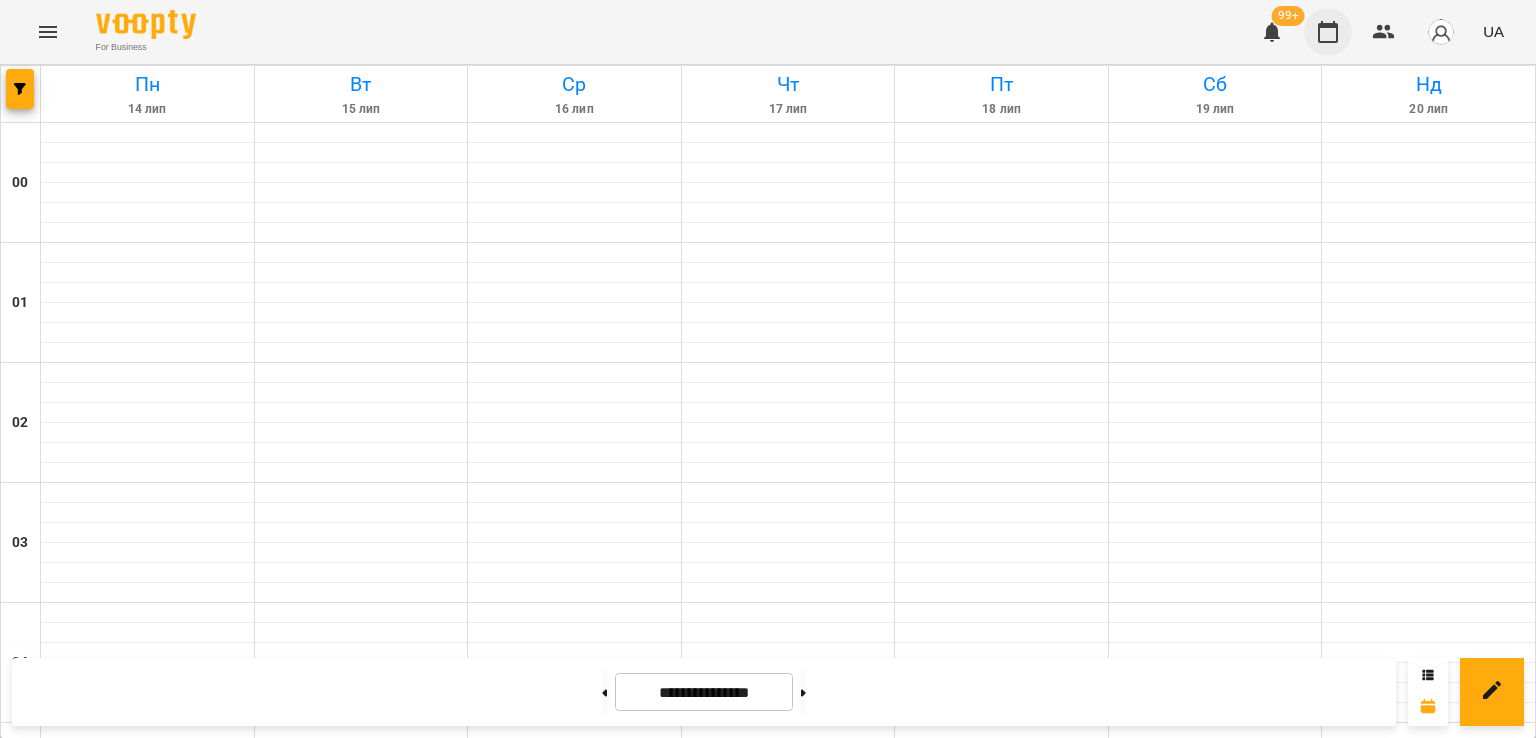 click 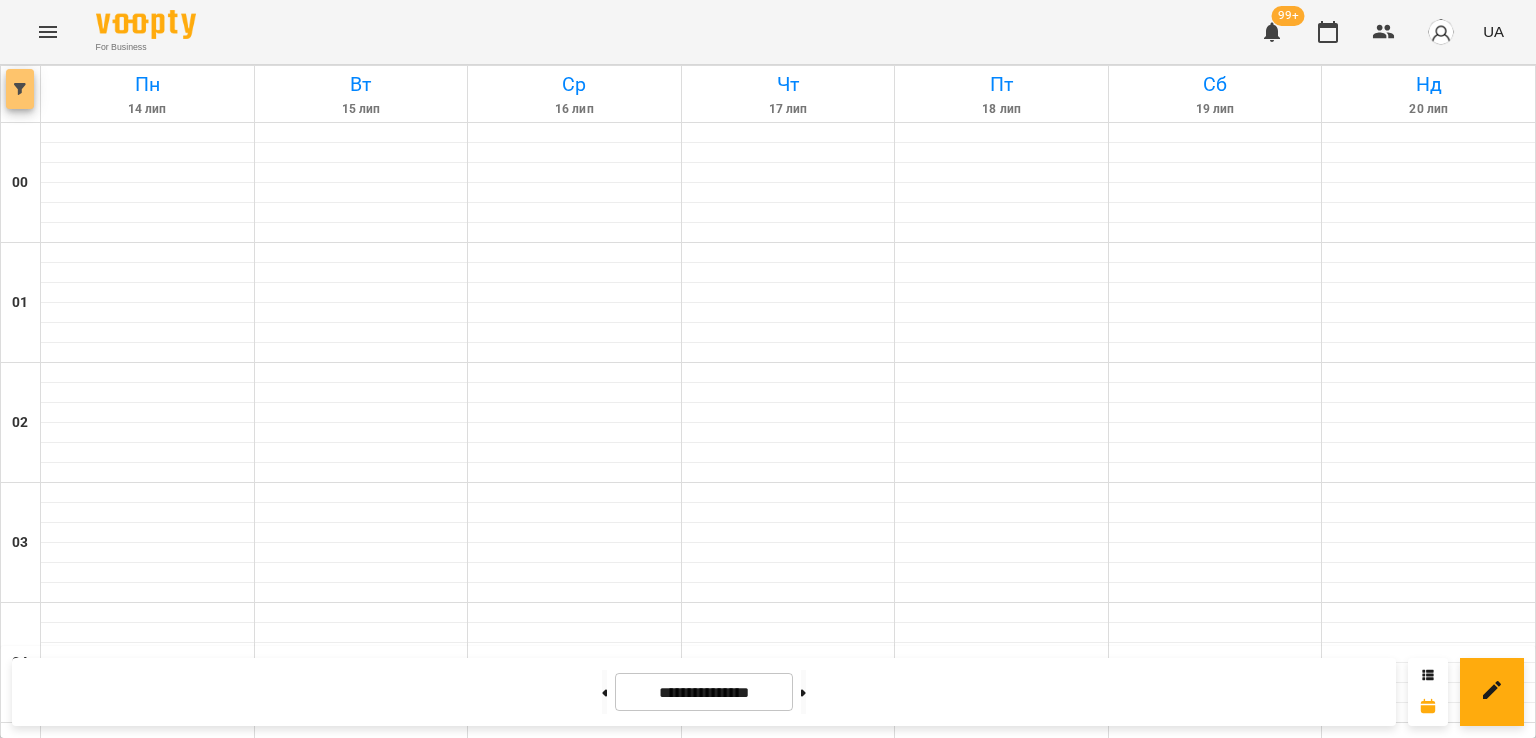 click at bounding box center (20, 89) 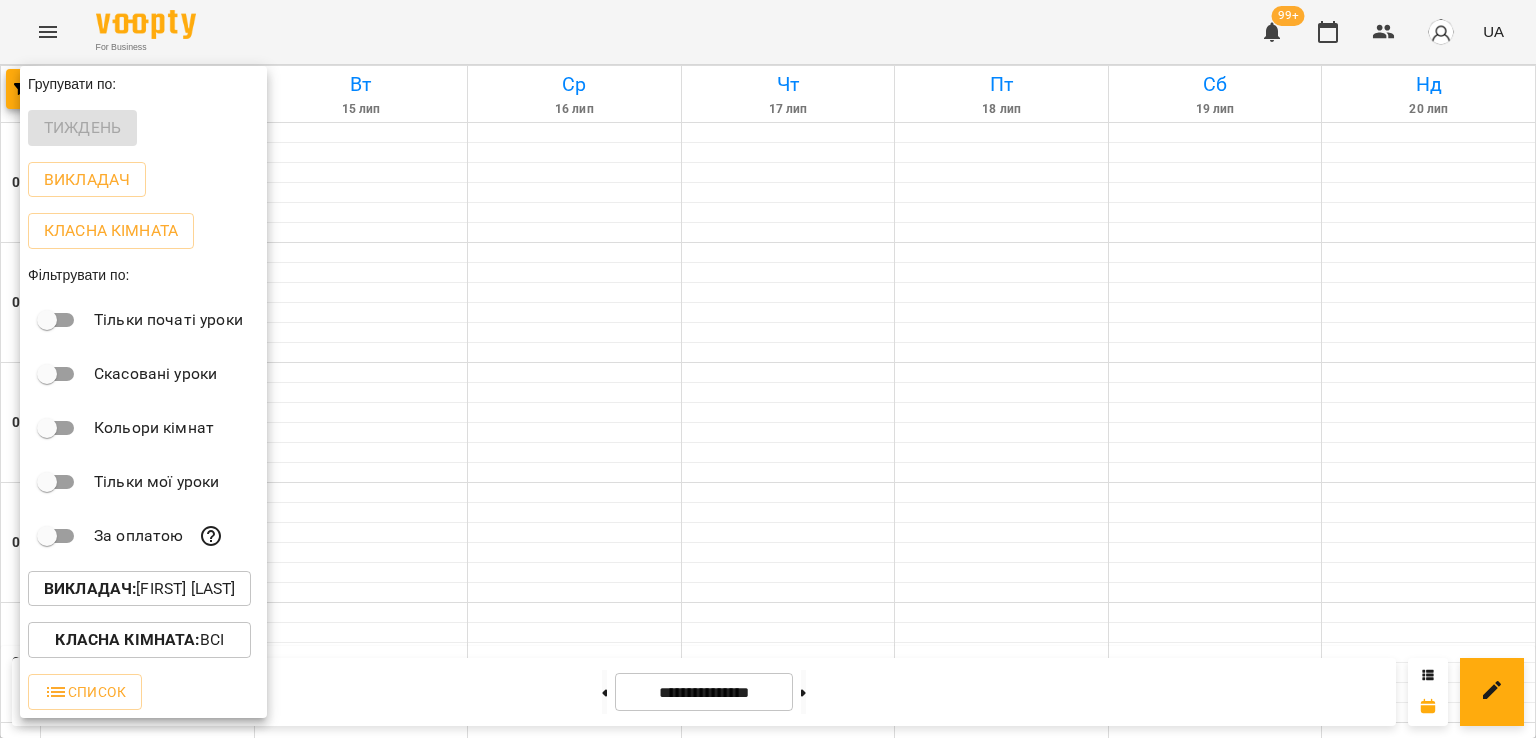 click on "[TEXT] : [FIRST] [LAST]" at bounding box center (139, 589) 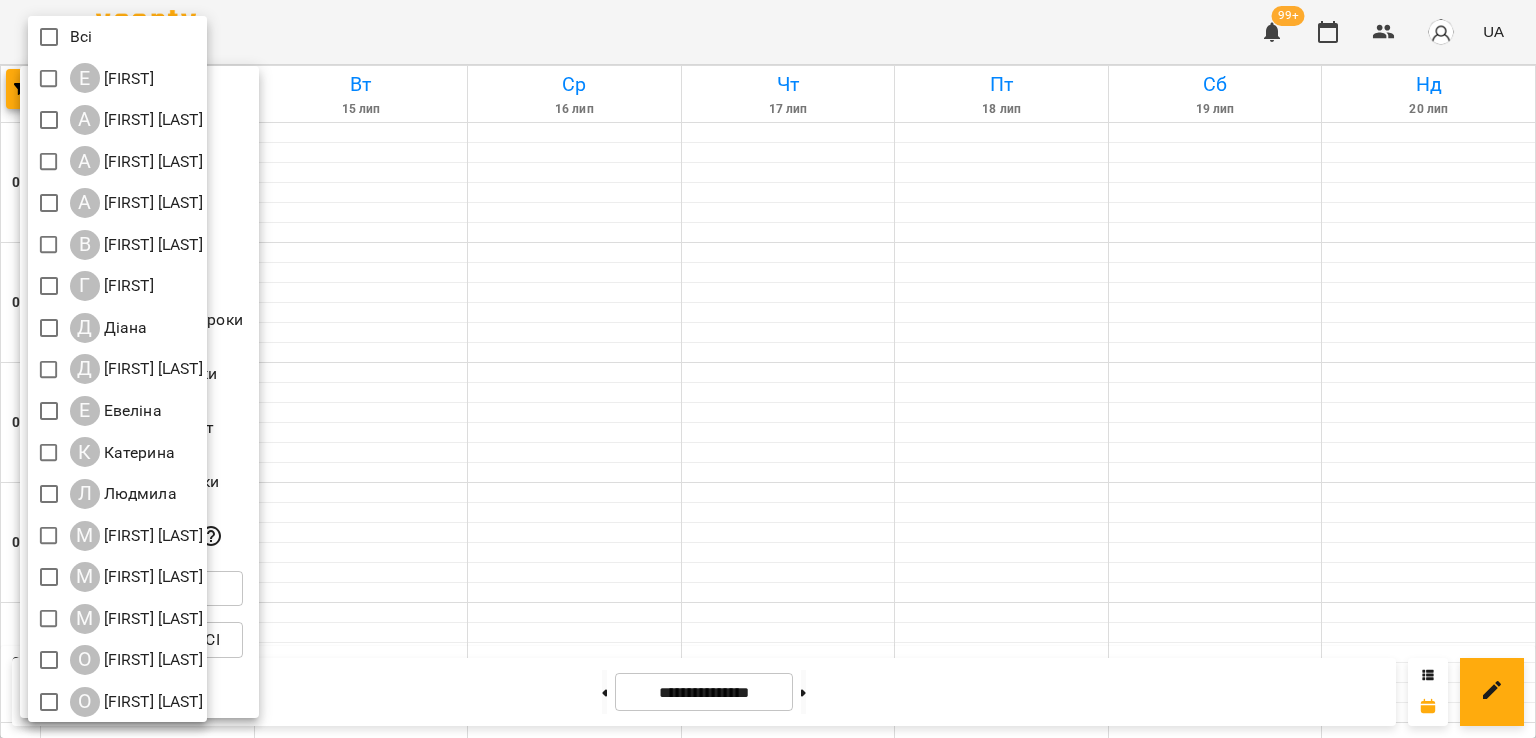 scroll, scrollTop: 88, scrollLeft: 0, axis: vertical 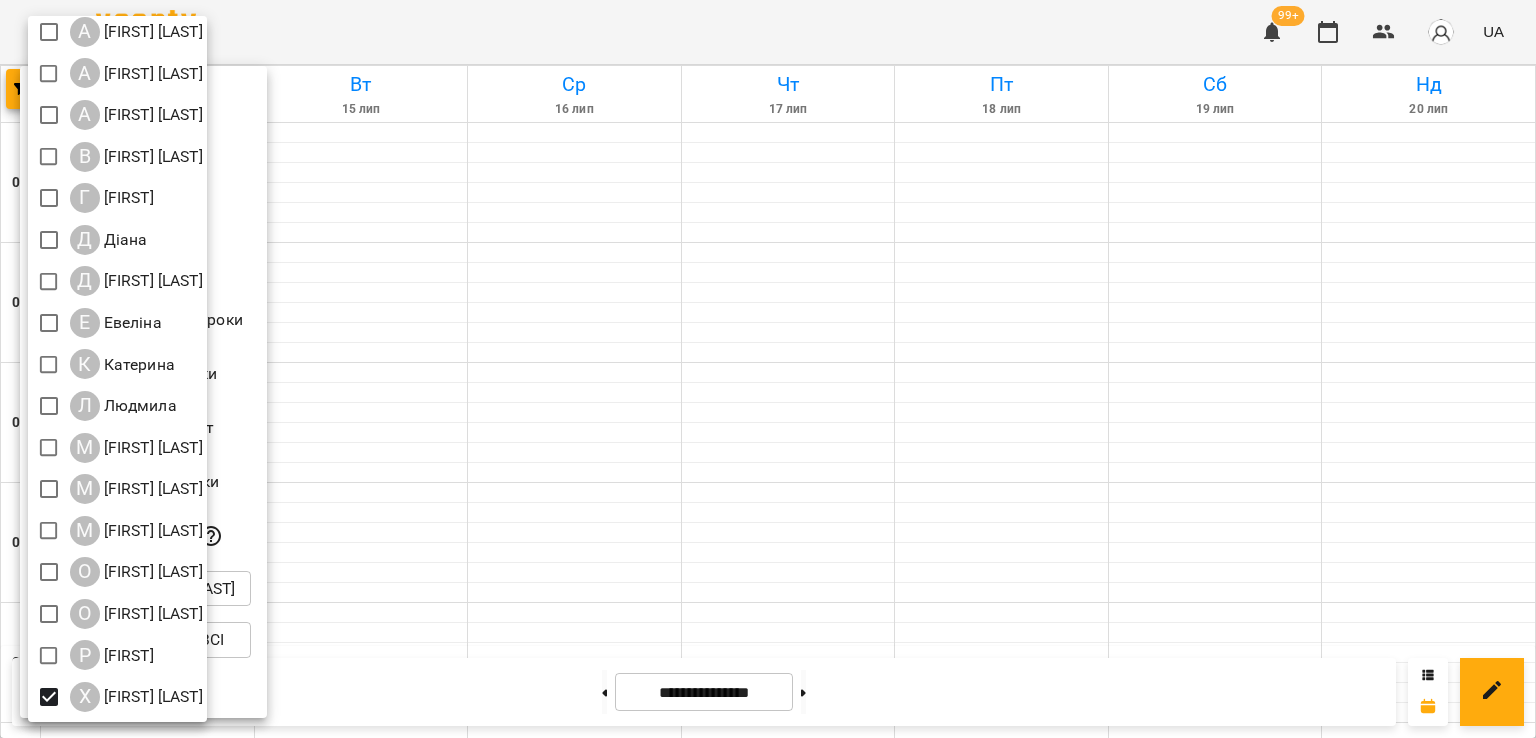 click at bounding box center [768, 369] 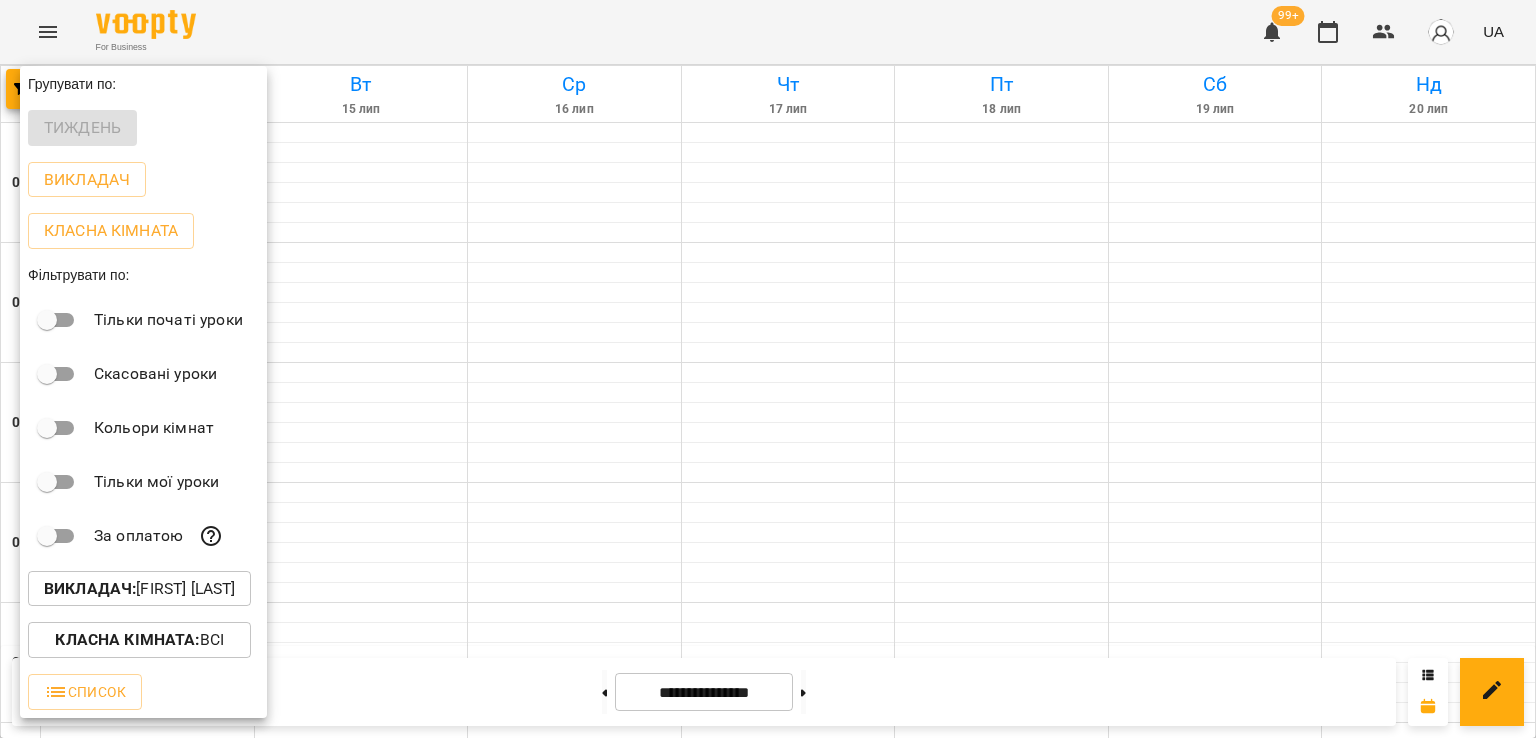 click at bounding box center (768, 369) 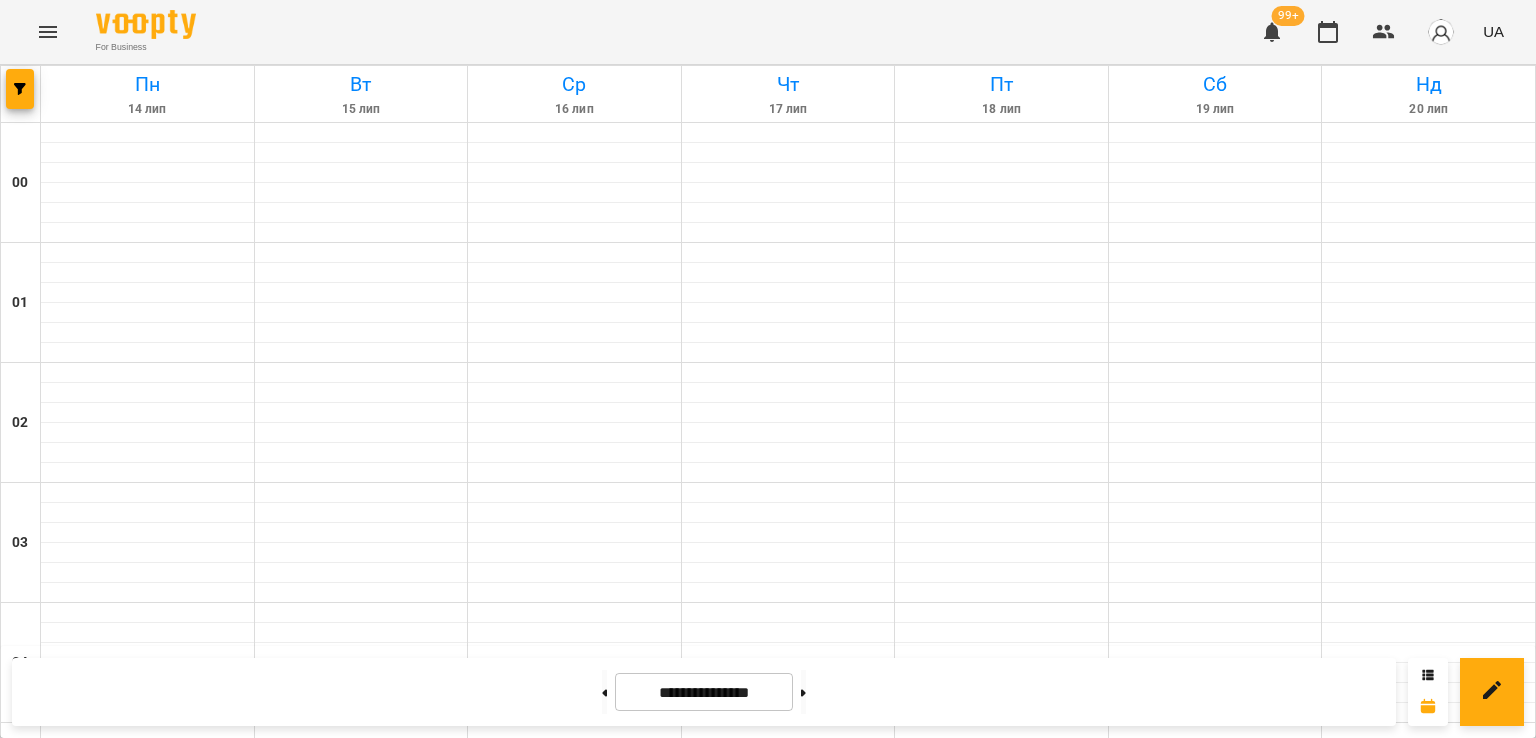 scroll, scrollTop: 2235, scrollLeft: 0, axis: vertical 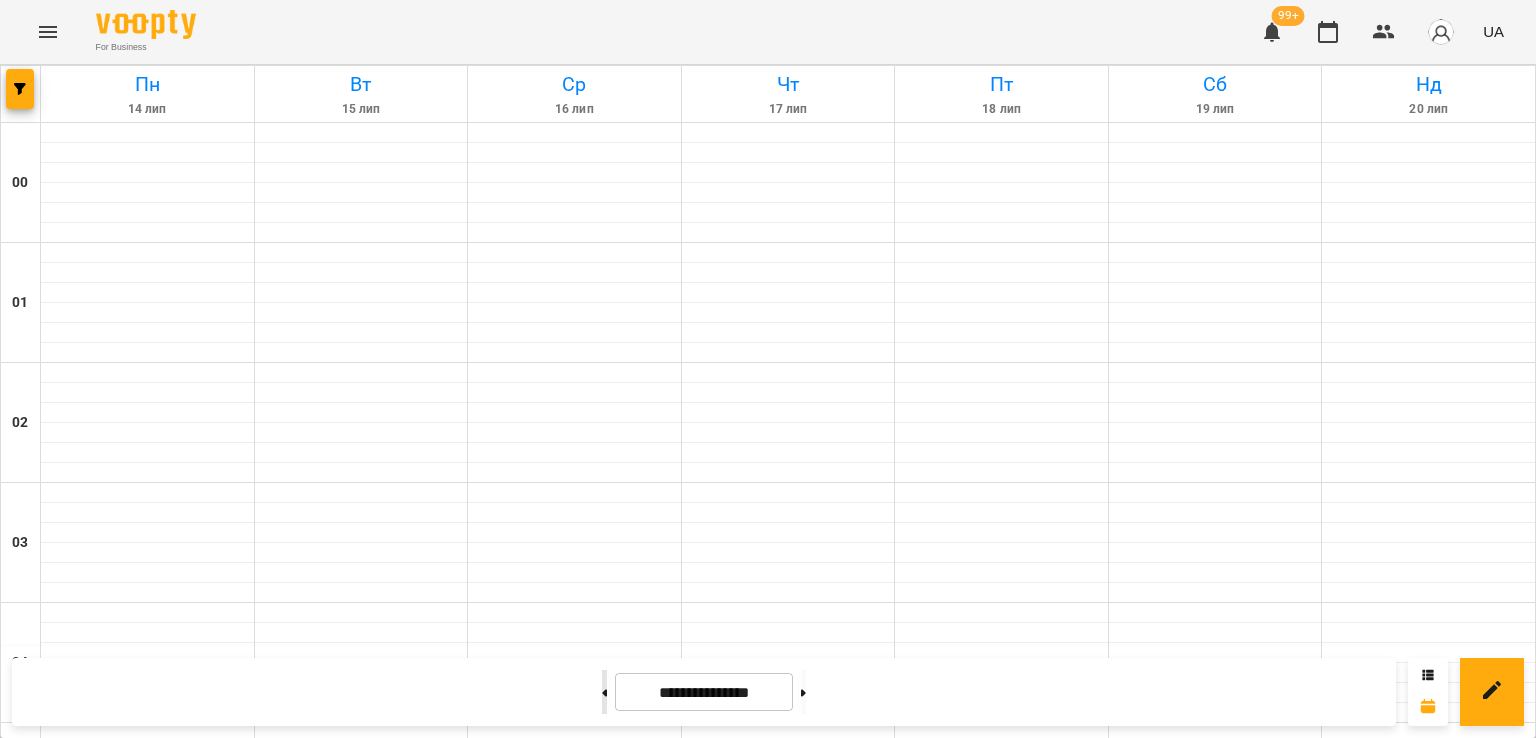click at bounding box center (604, 692) 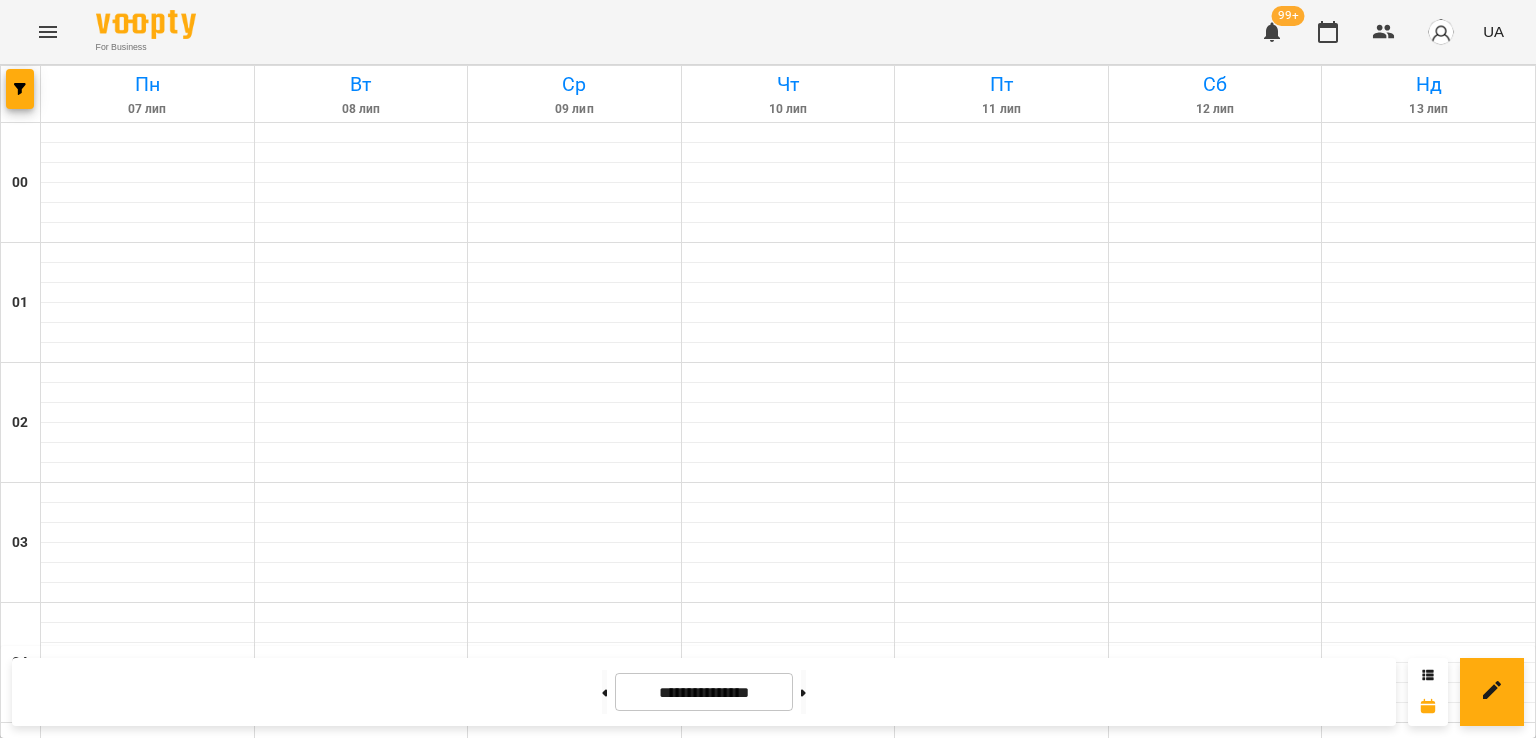 scroll, scrollTop: 2135, scrollLeft: 0, axis: vertical 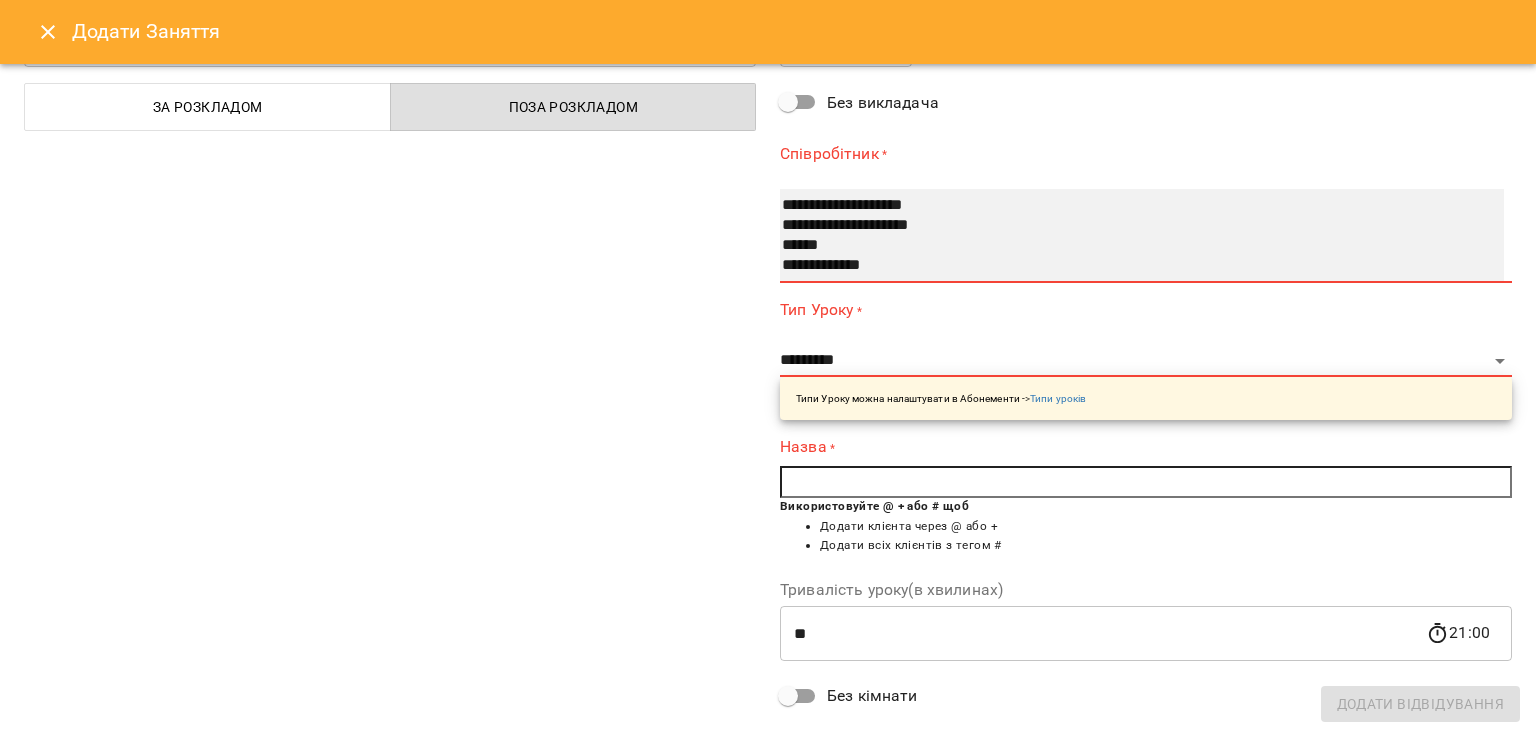 select on "**********" 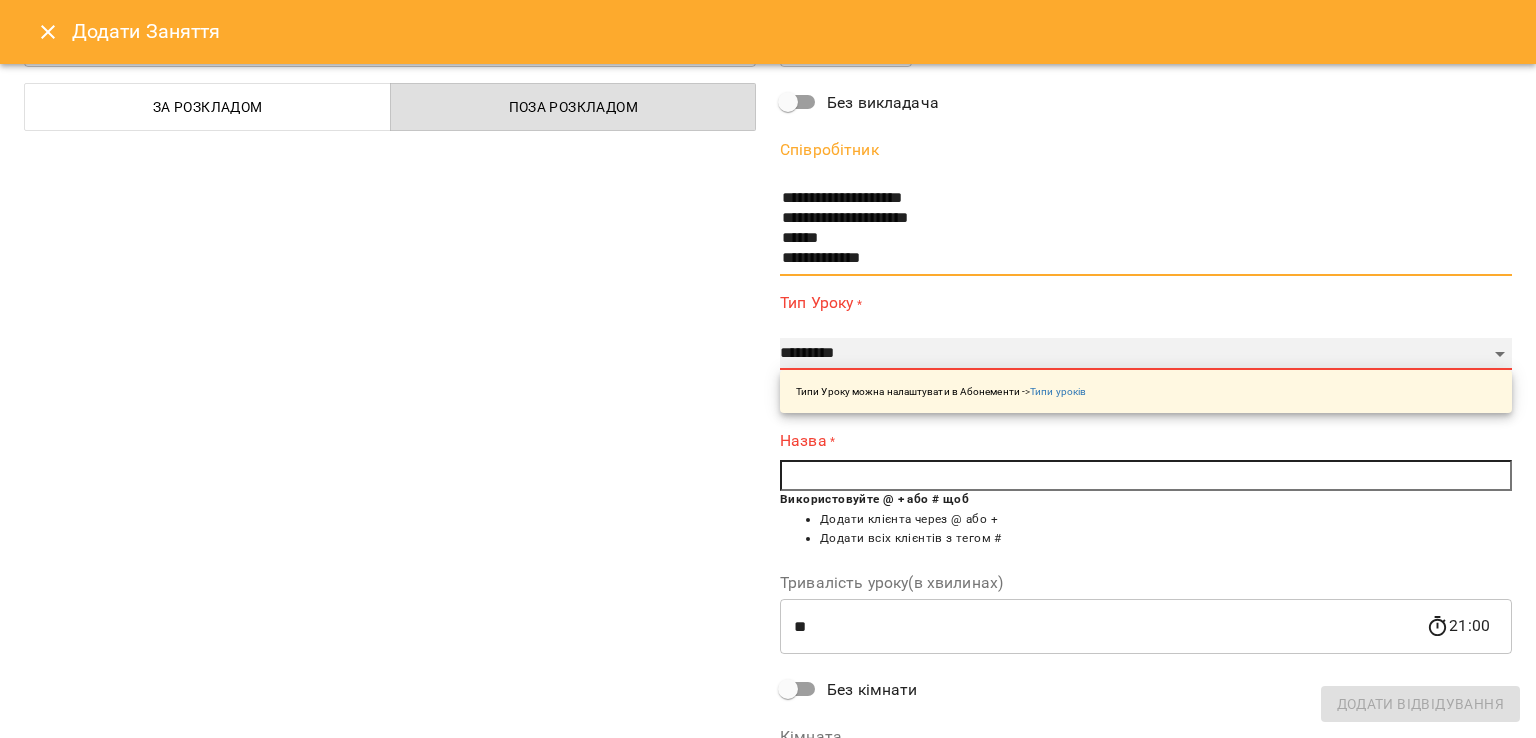 click on "**********" at bounding box center [1146, 354] 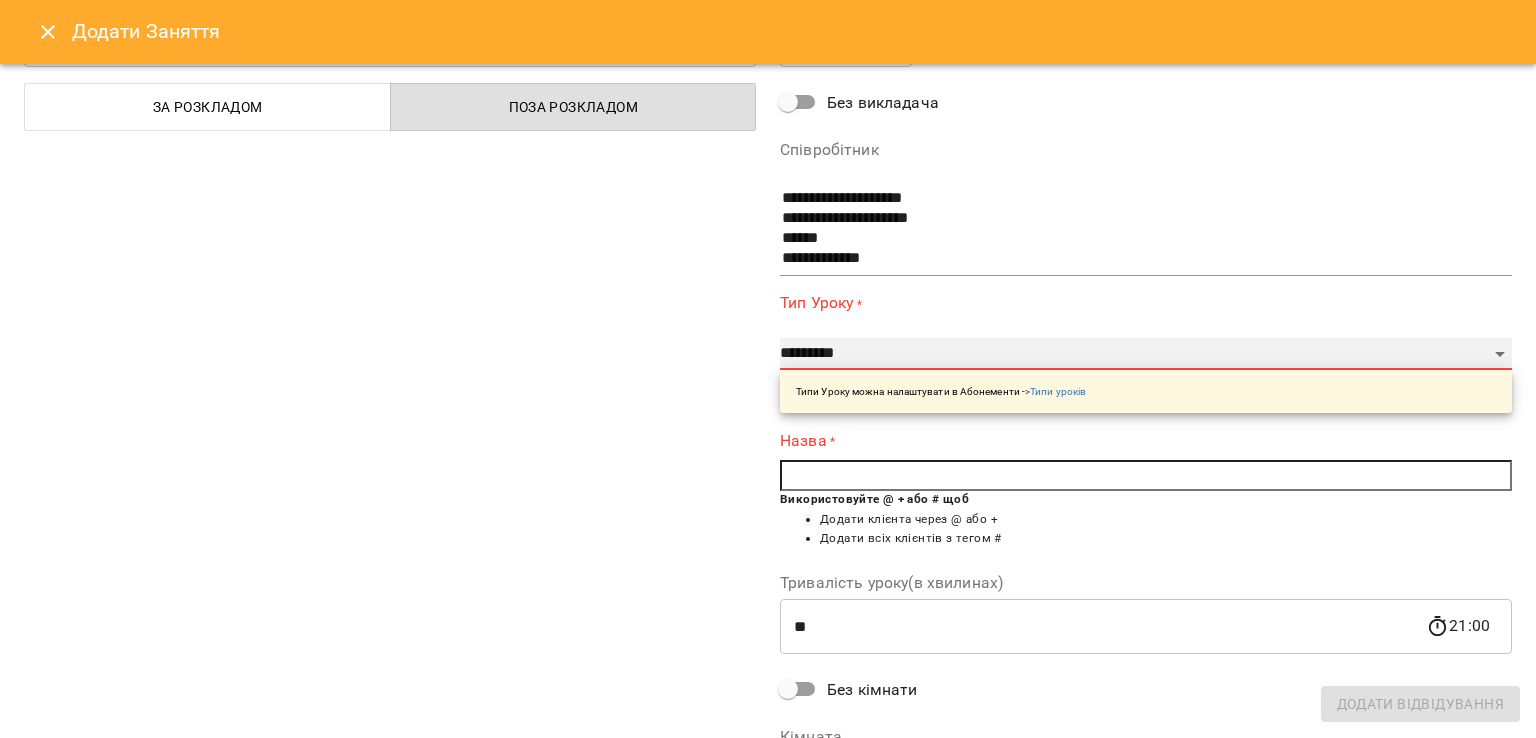 select on "**********" 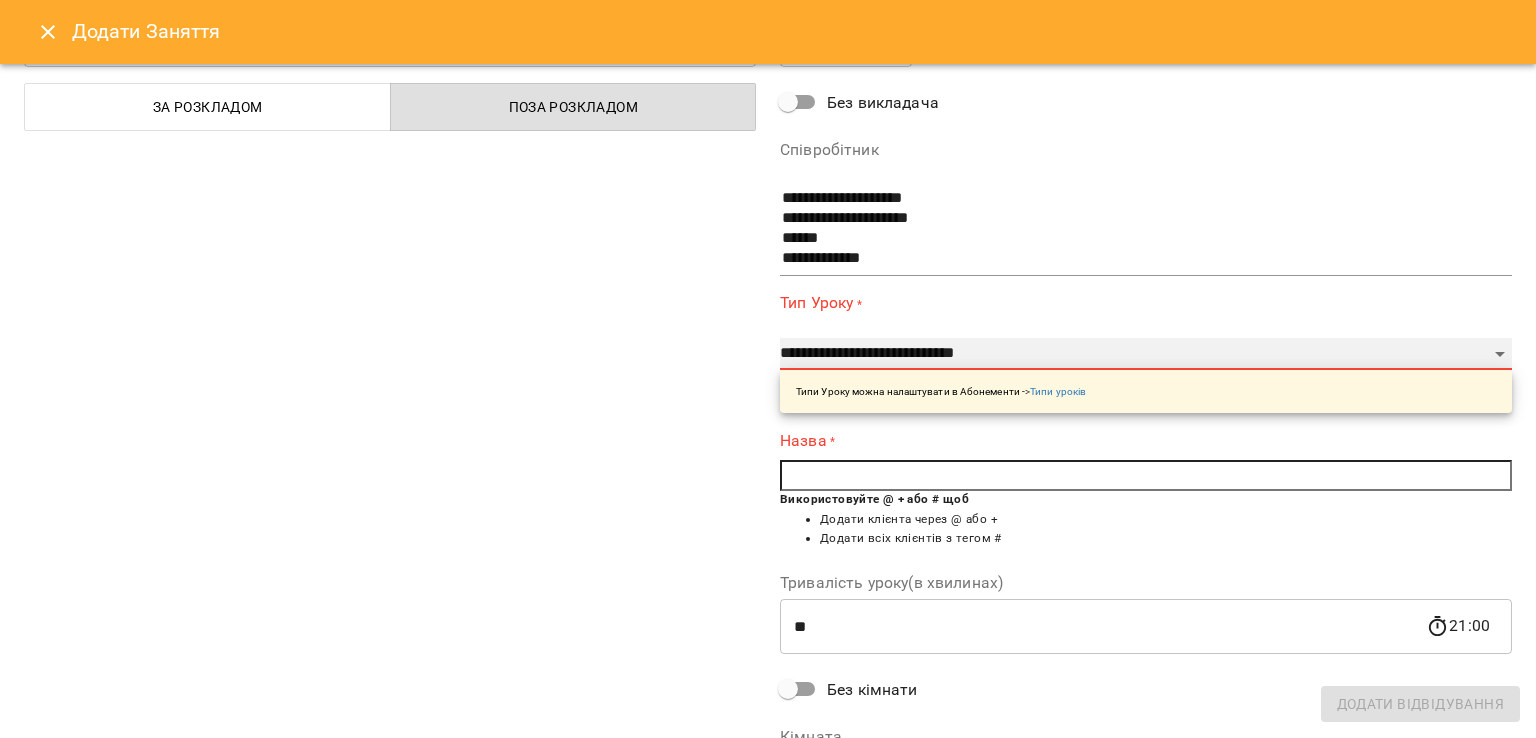 click on "**********" at bounding box center [1146, 354] 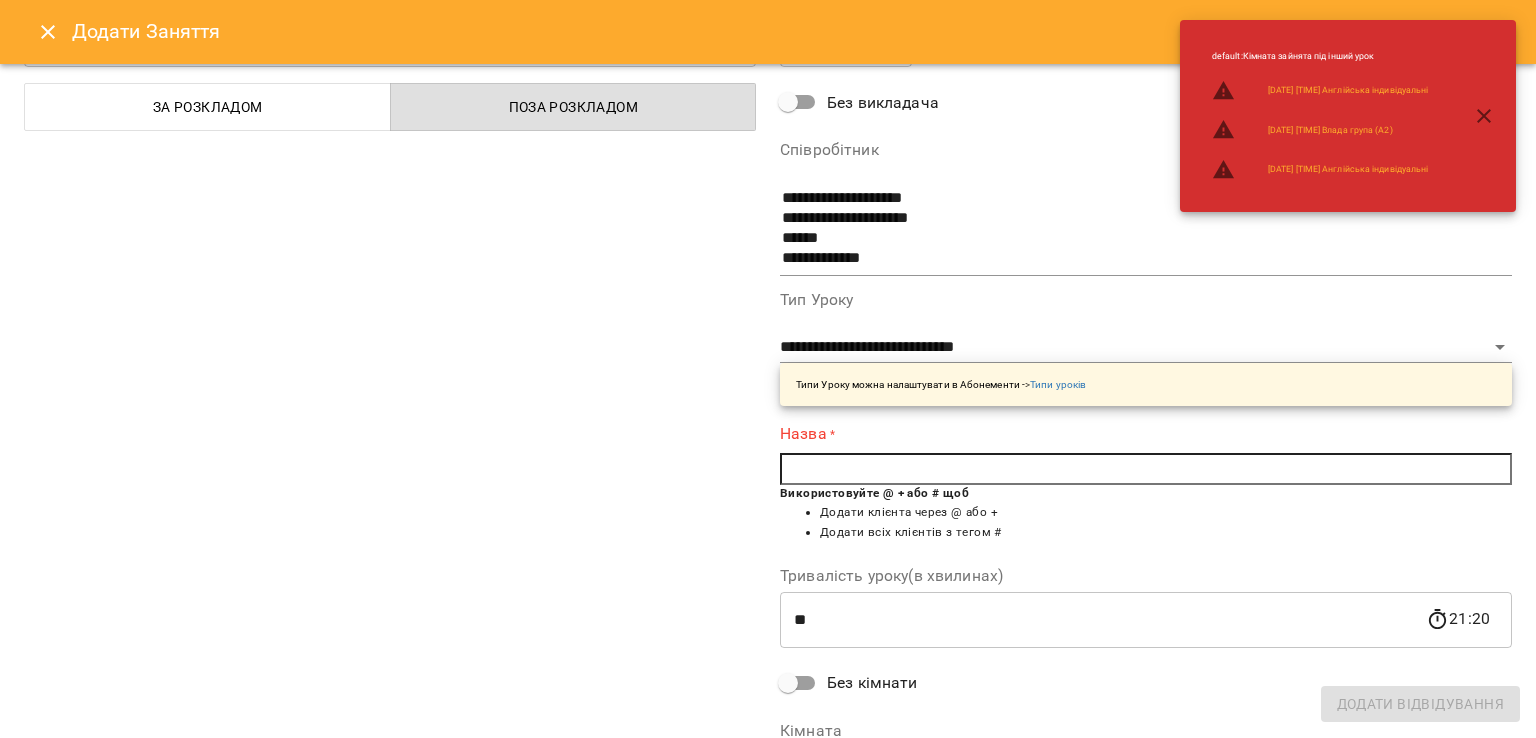 click at bounding box center [1146, 469] 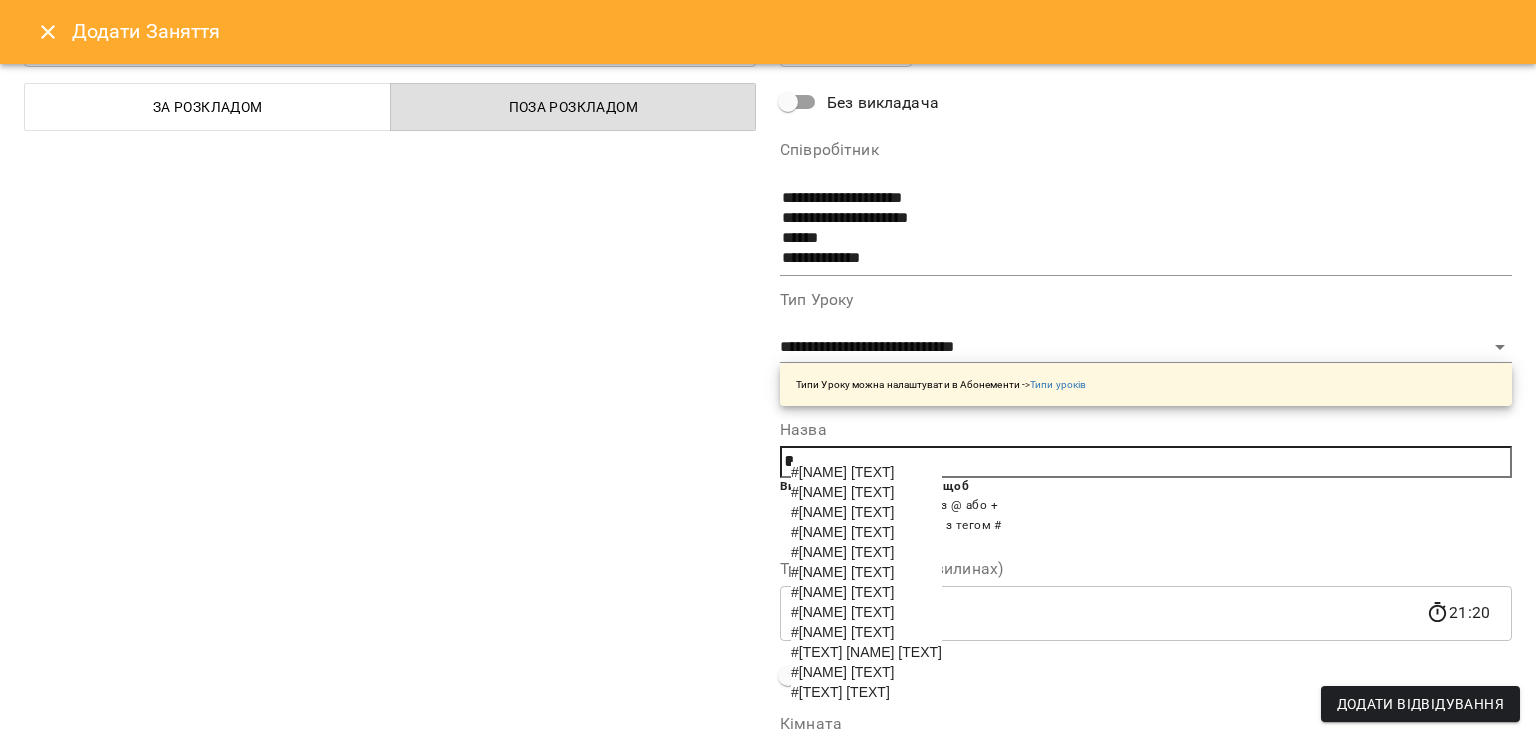 click on "#[FIRST]" at bounding box center [842, 632] 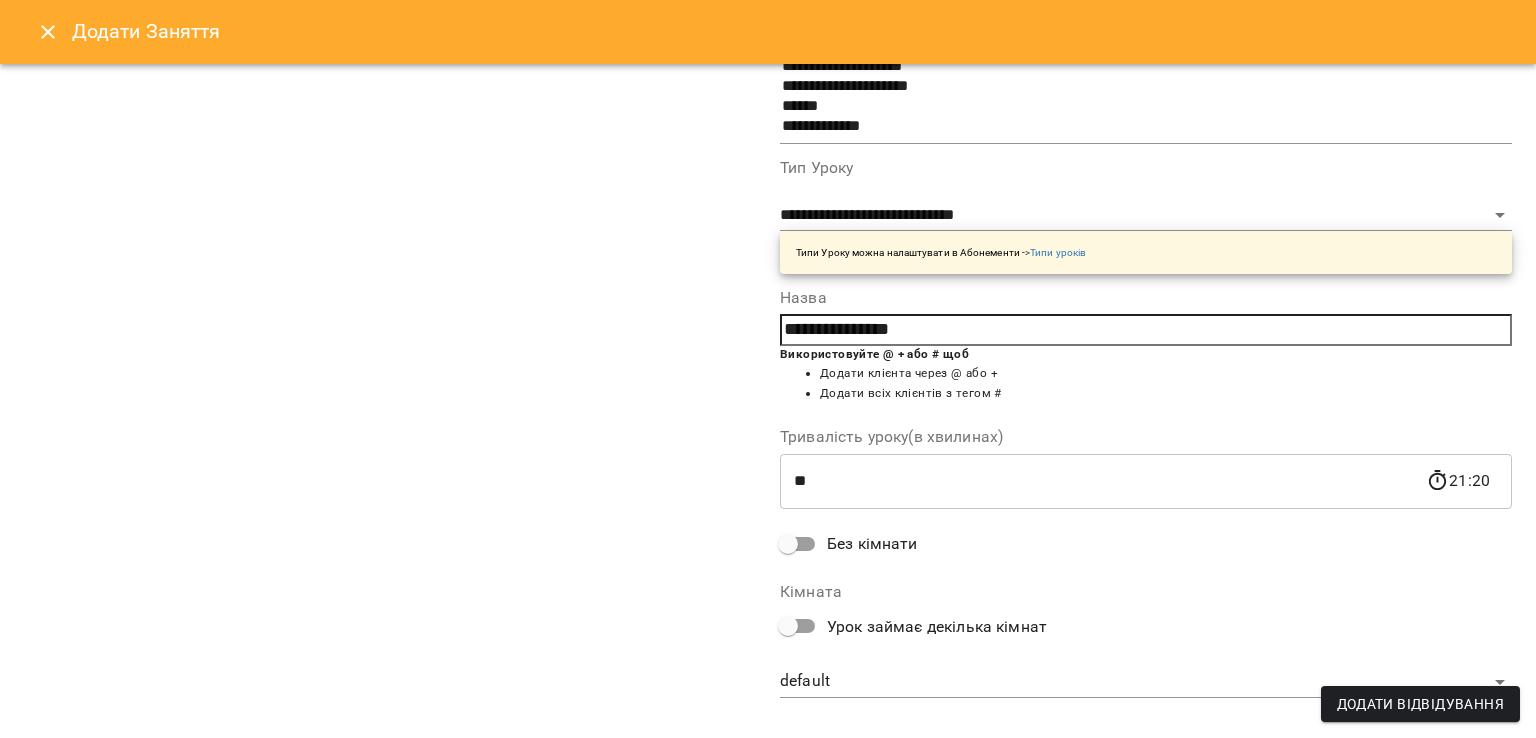 scroll, scrollTop: 260, scrollLeft: 0, axis: vertical 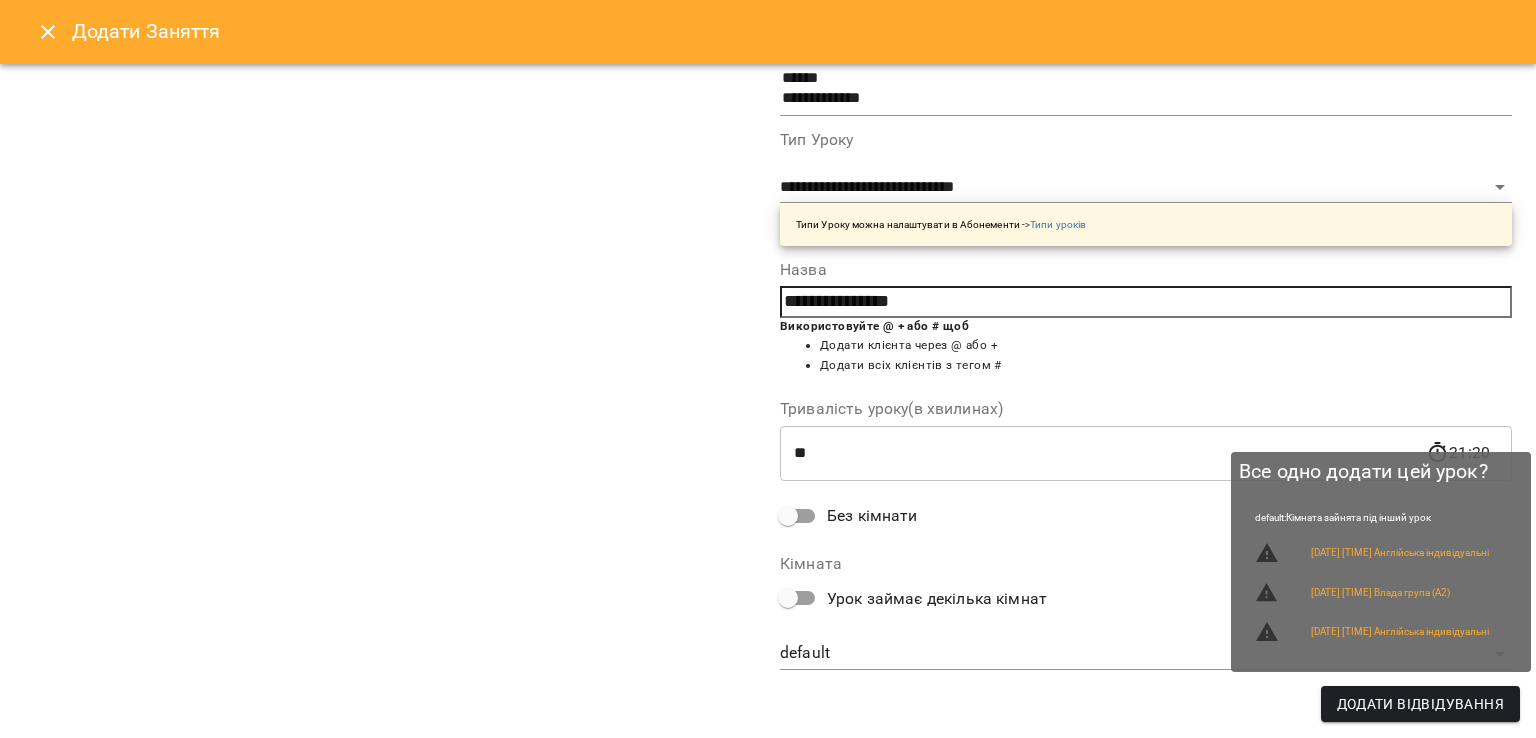 click on "Додати Відвідування" at bounding box center [1420, 704] 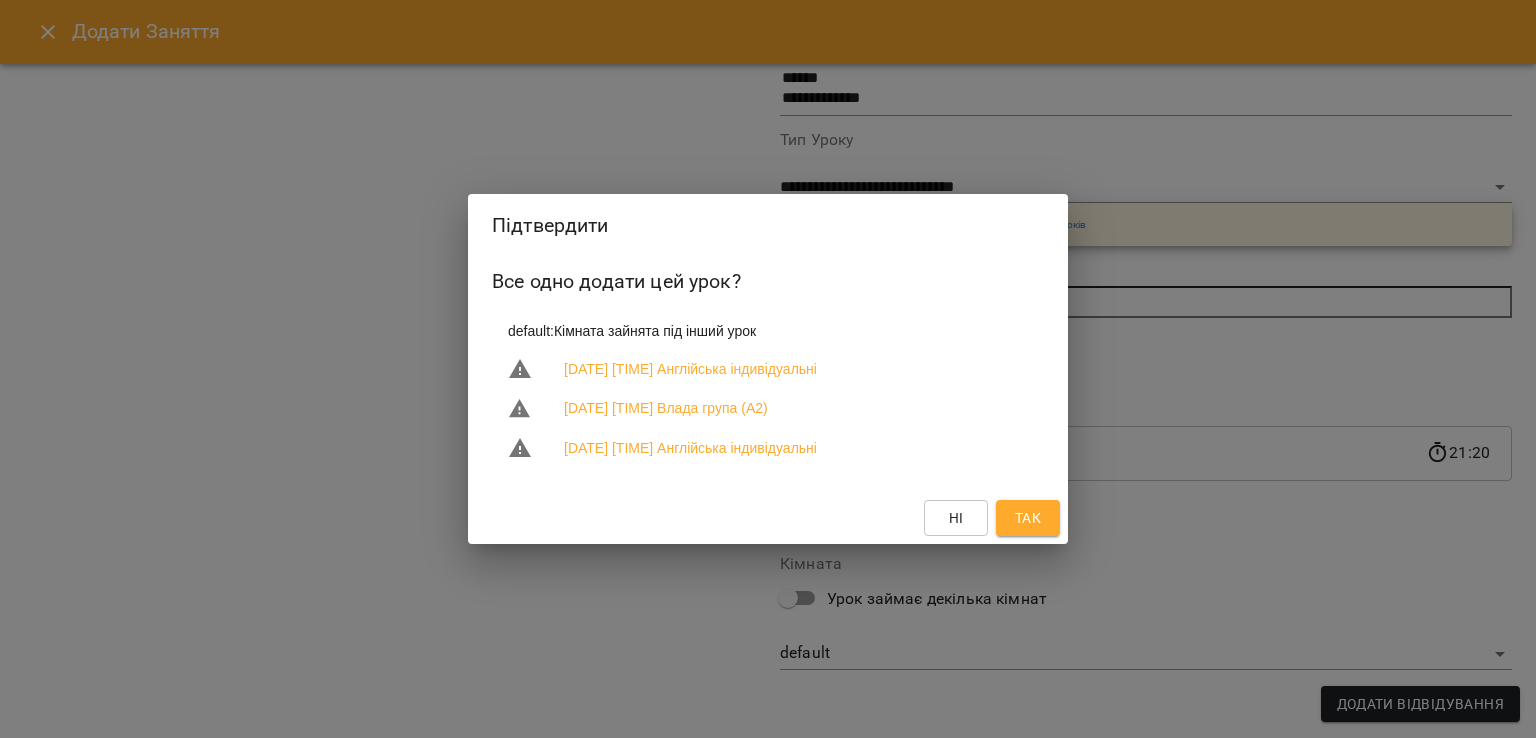 click on "Так" at bounding box center (1028, 518) 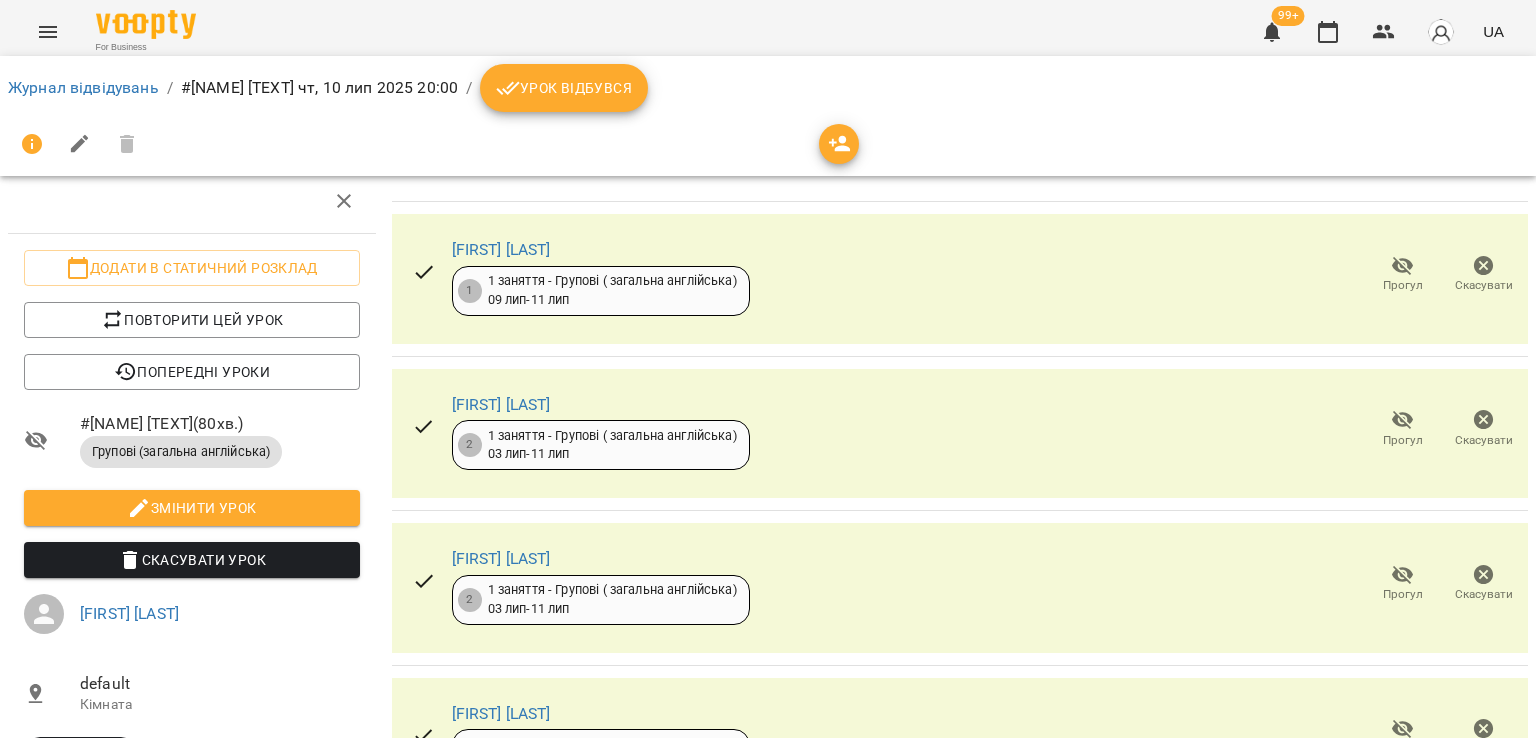 scroll, scrollTop: 0, scrollLeft: 0, axis: both 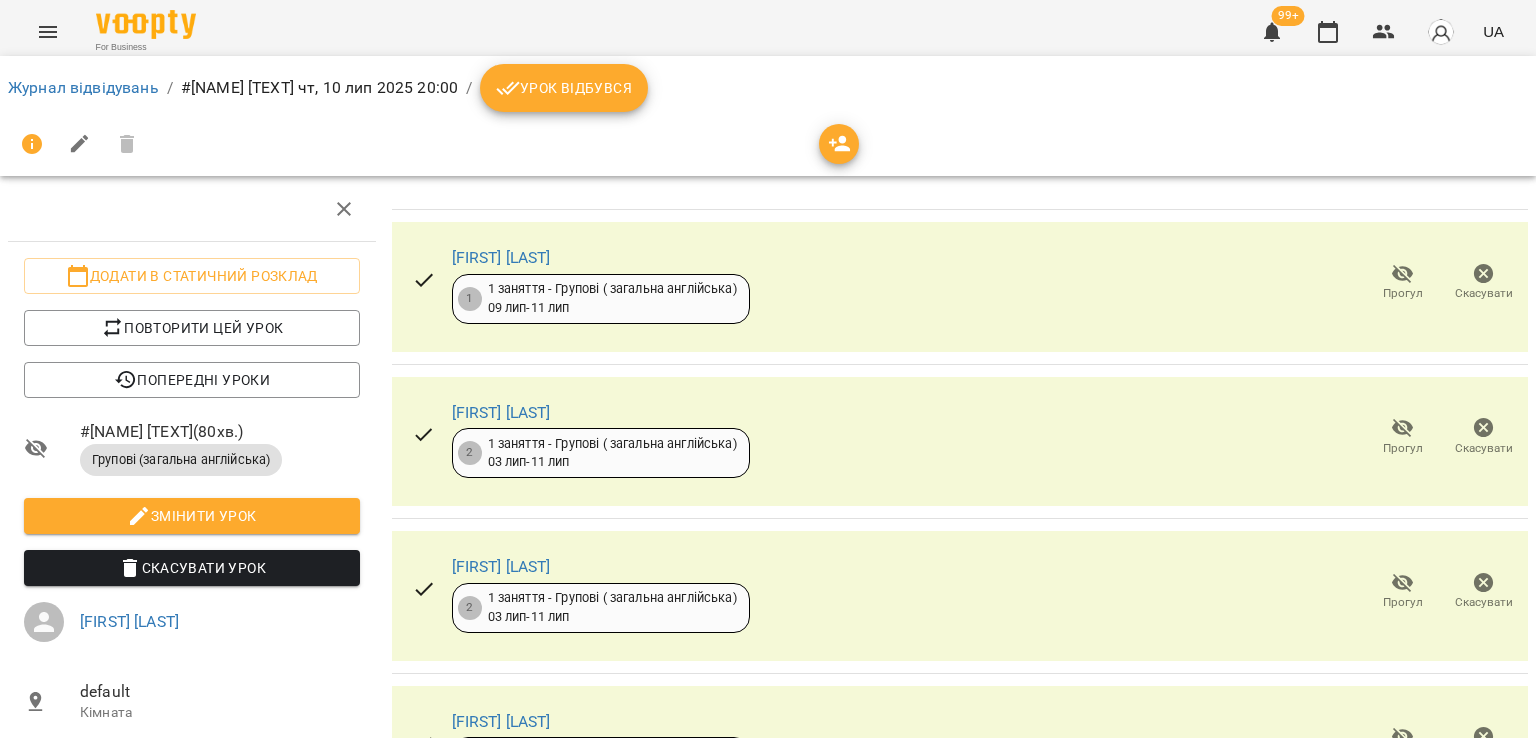click on "Урок відбувся" at bounding box center [564, 88] 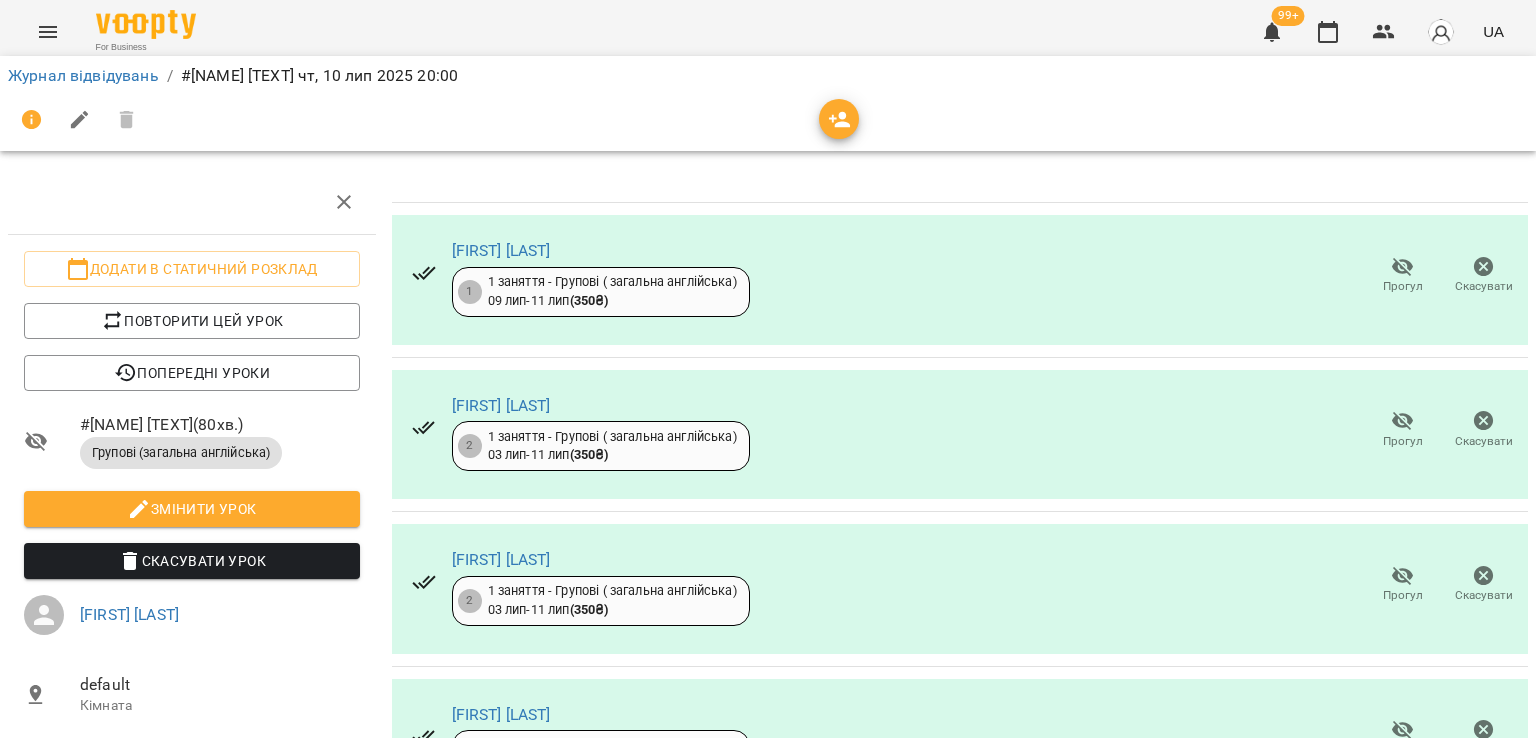 scroll, scrollTop: 0, scrollLeft: 0, axis: both 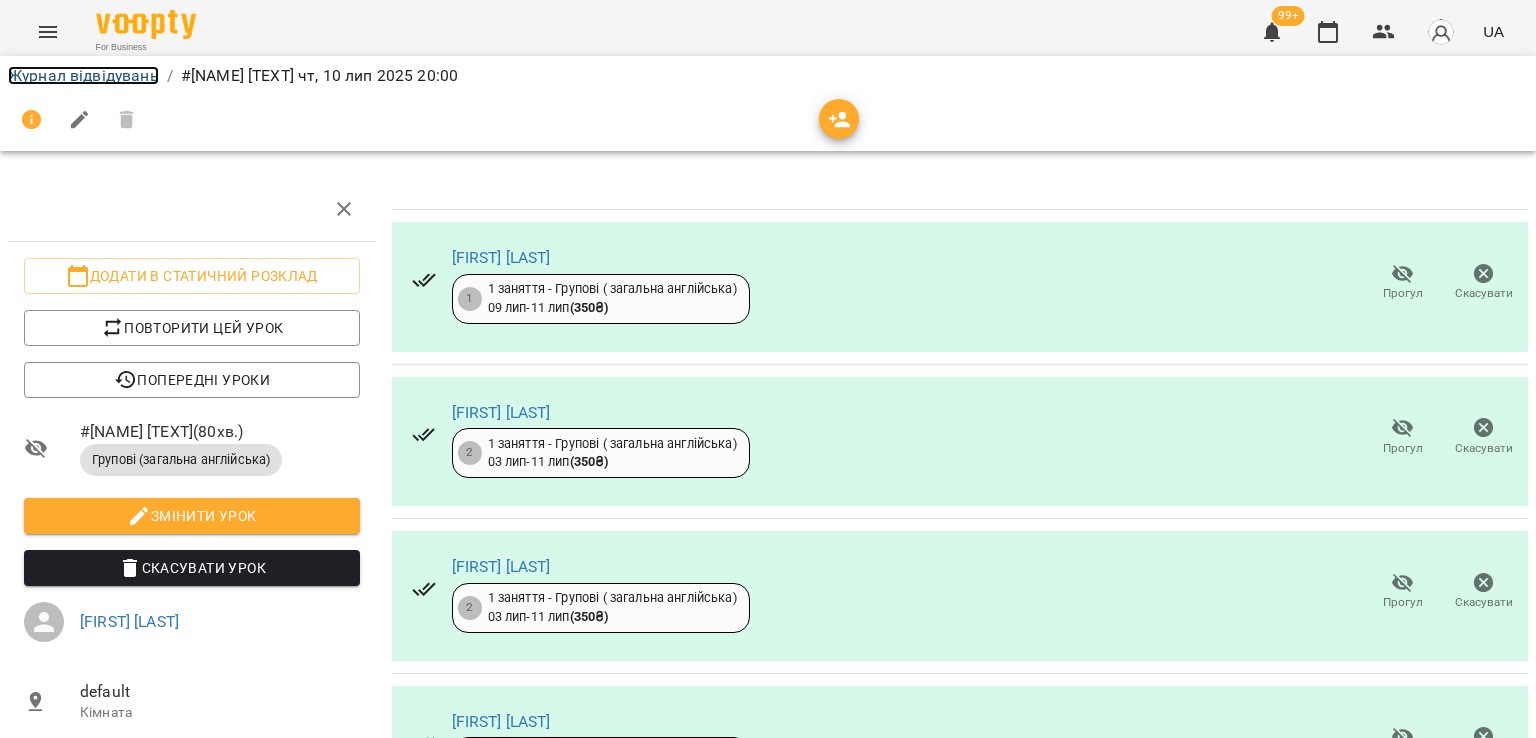 click on "Журнал відвідувань" at bounding box center [83, 75] 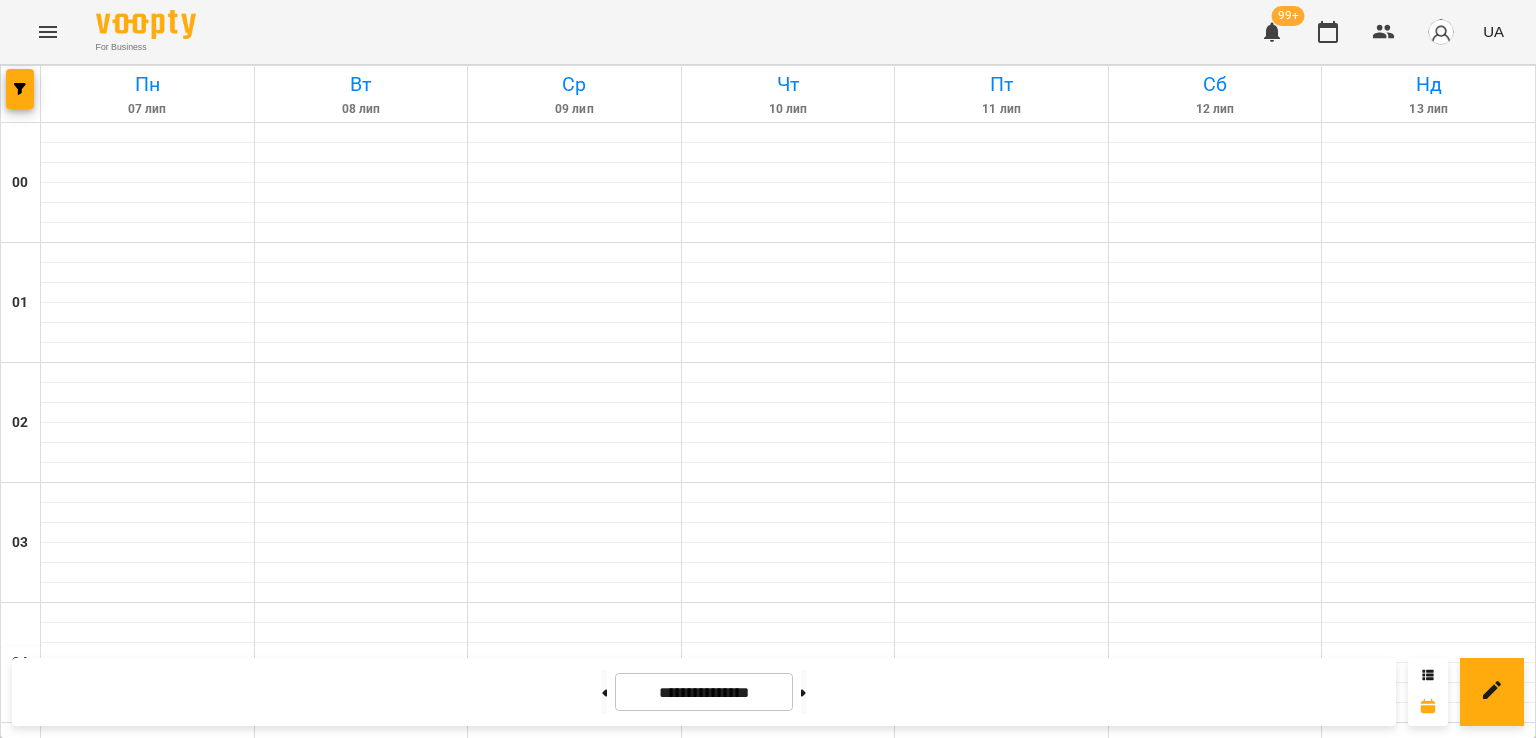 scroll, scrollTop: 2235, scrollLeft: 0, axis: vertical 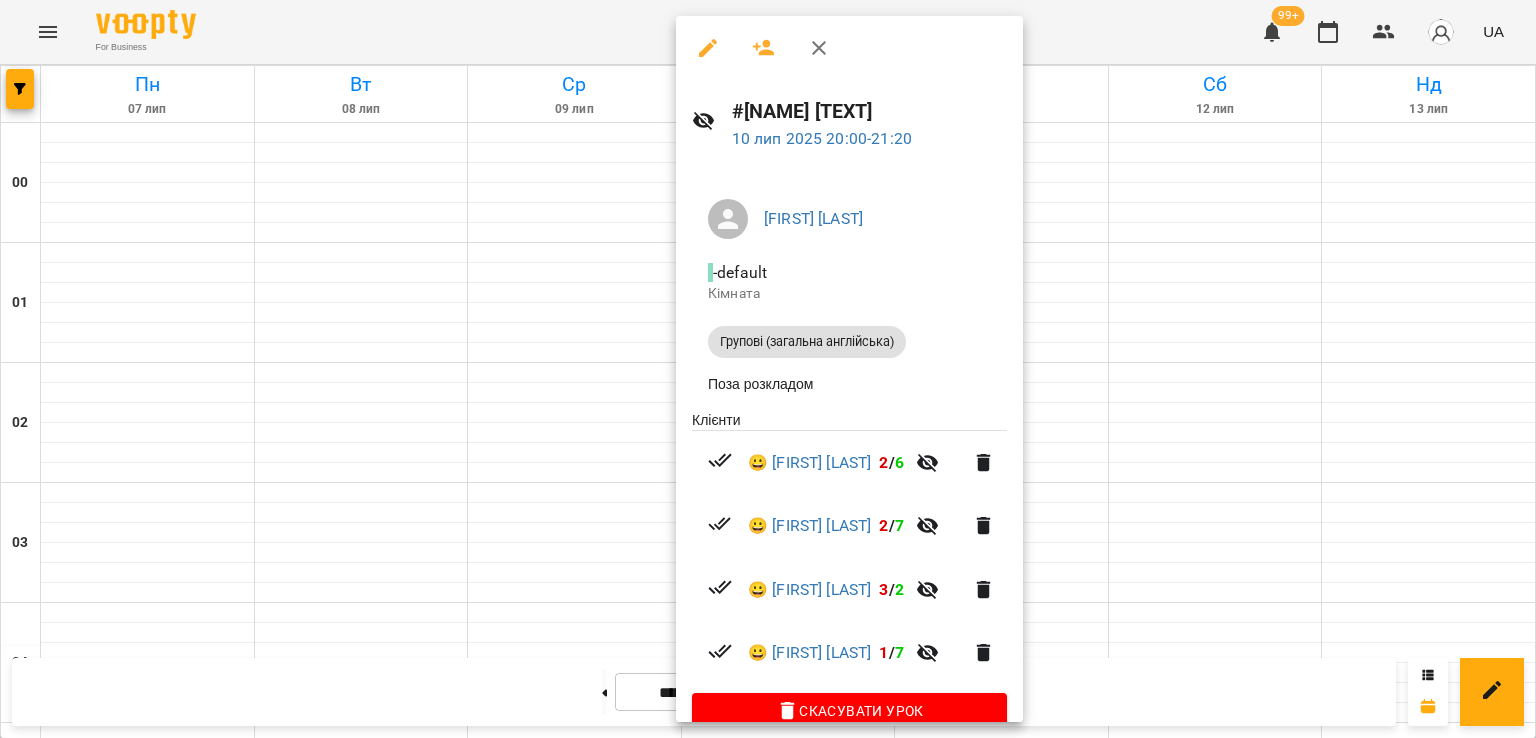 click at bounding box center (768, 369) 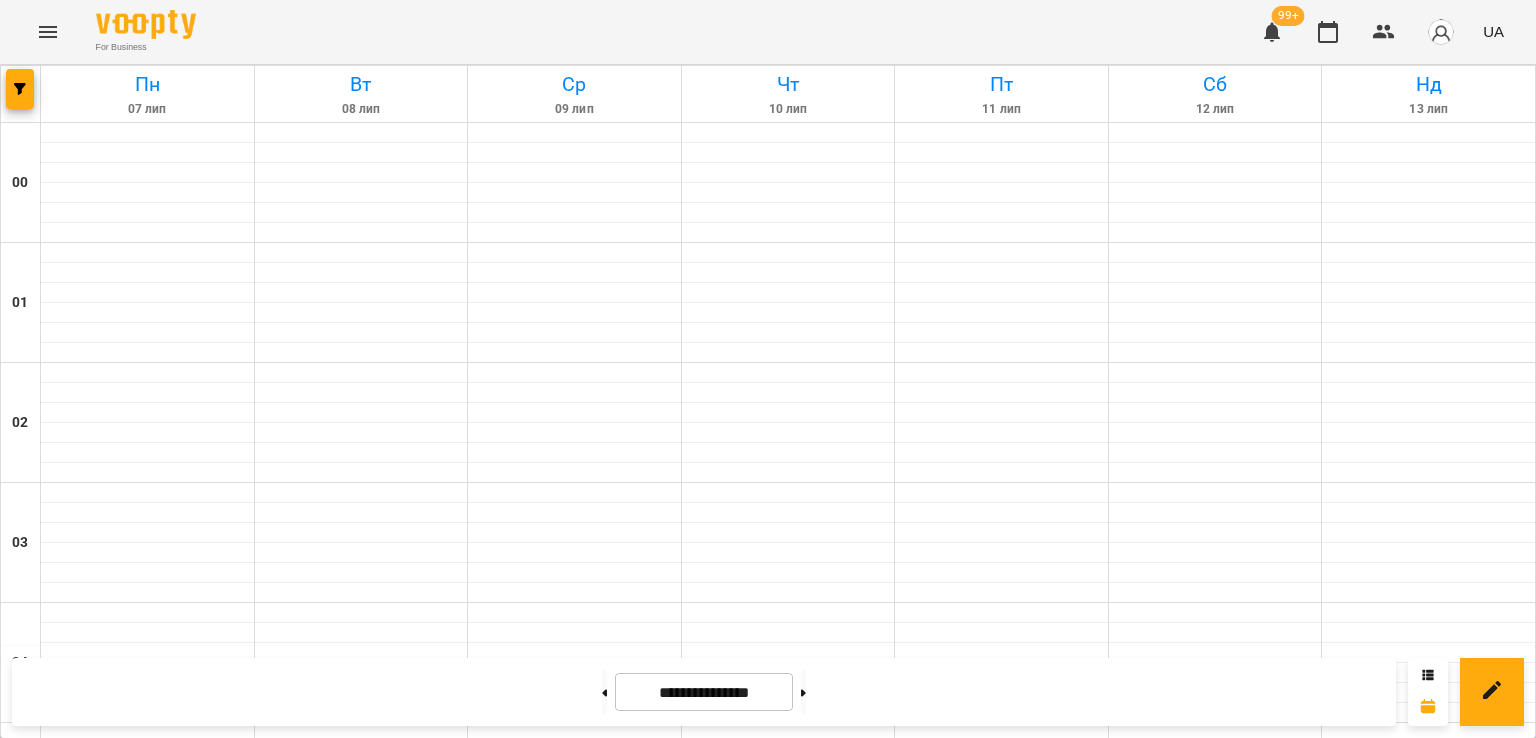 click 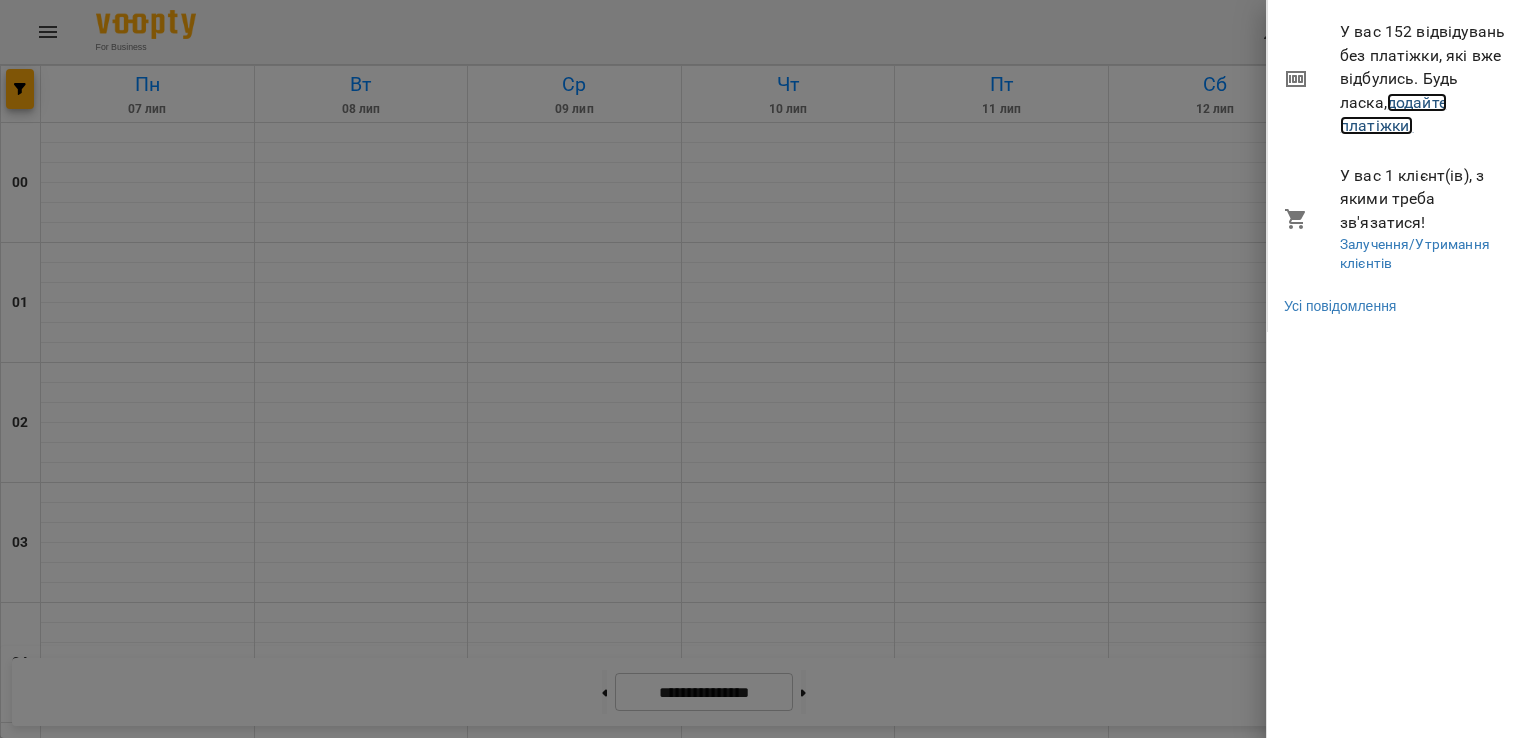 click on "додайте платіжки!" at bounding box center [1393, 114] 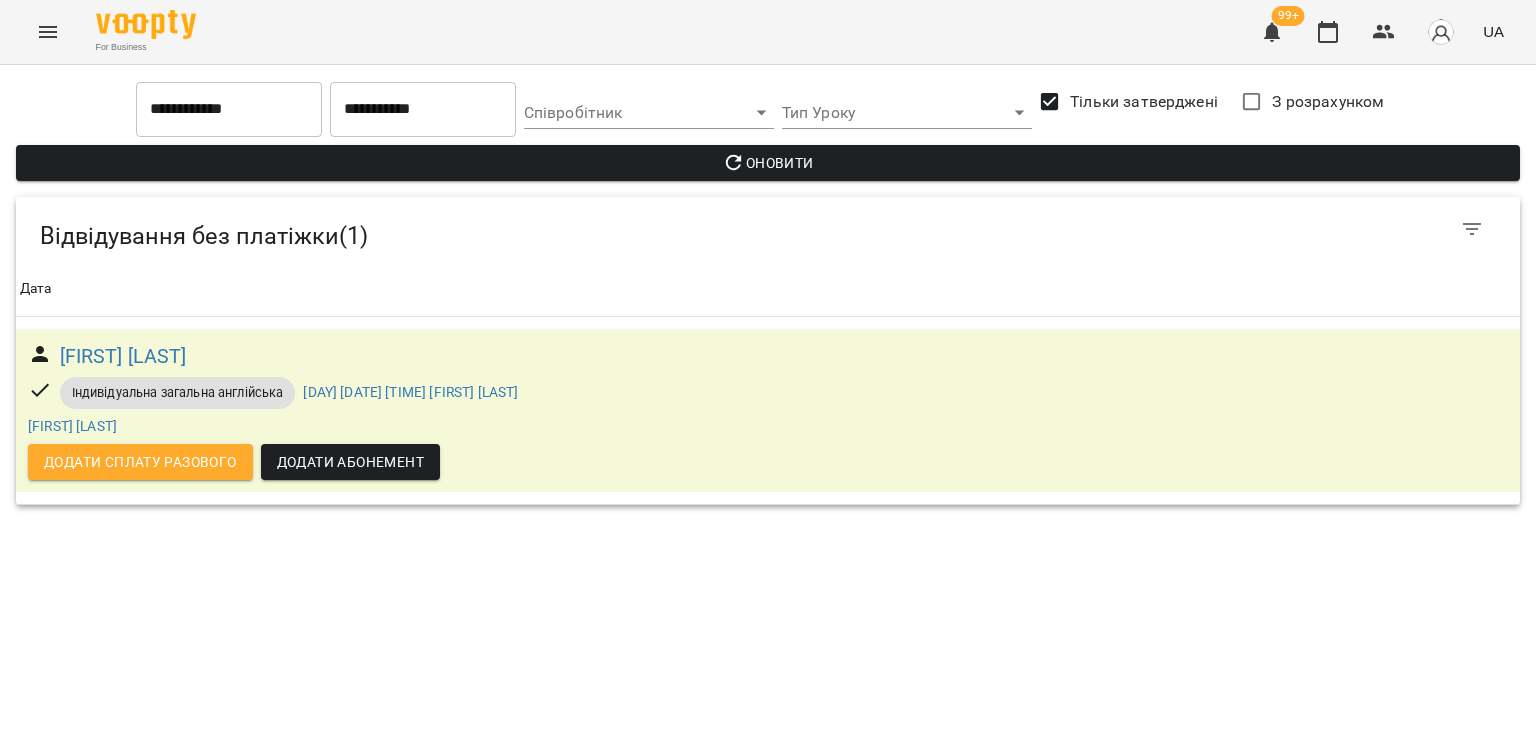 click 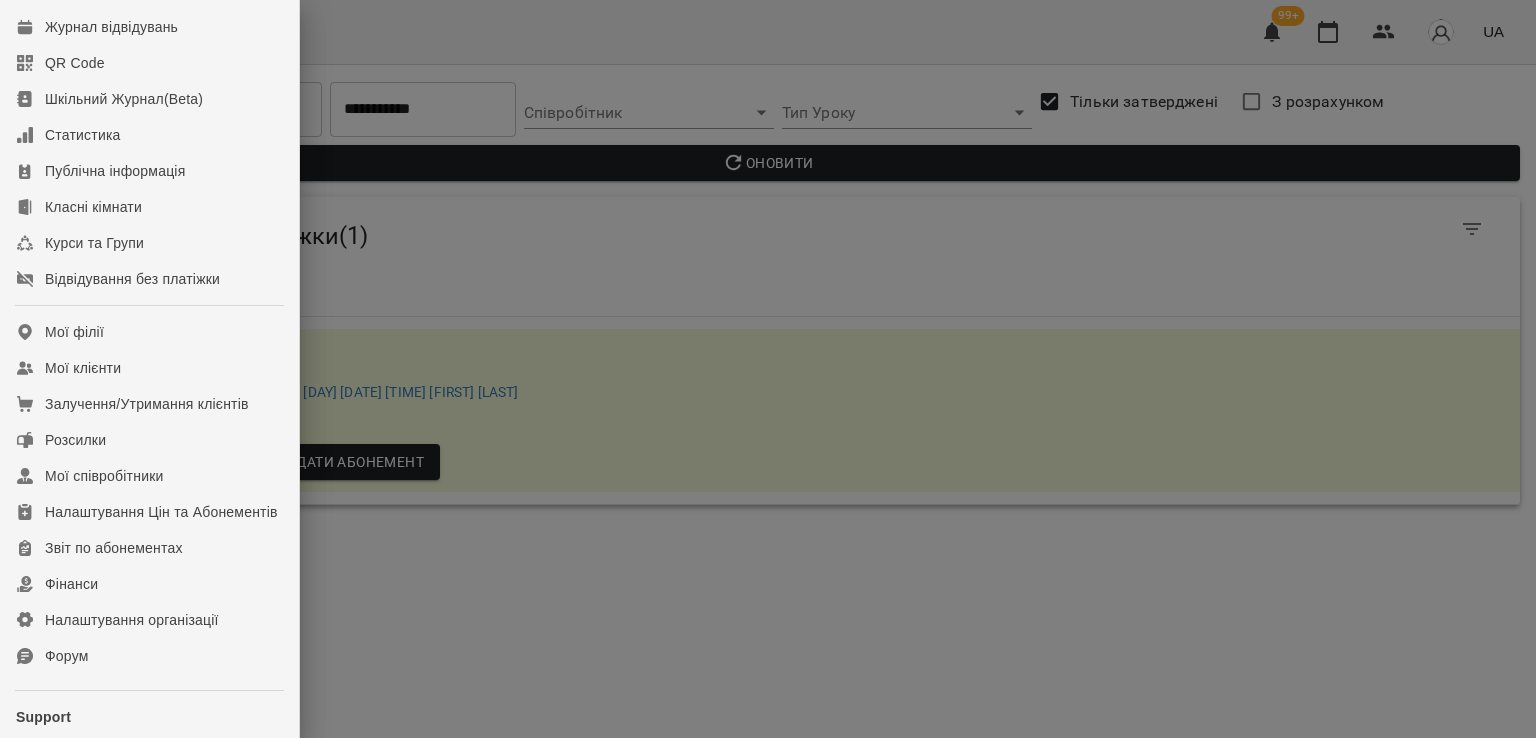 scroll, scrollTop: 200, scrollLeft: 0, axis: vertical 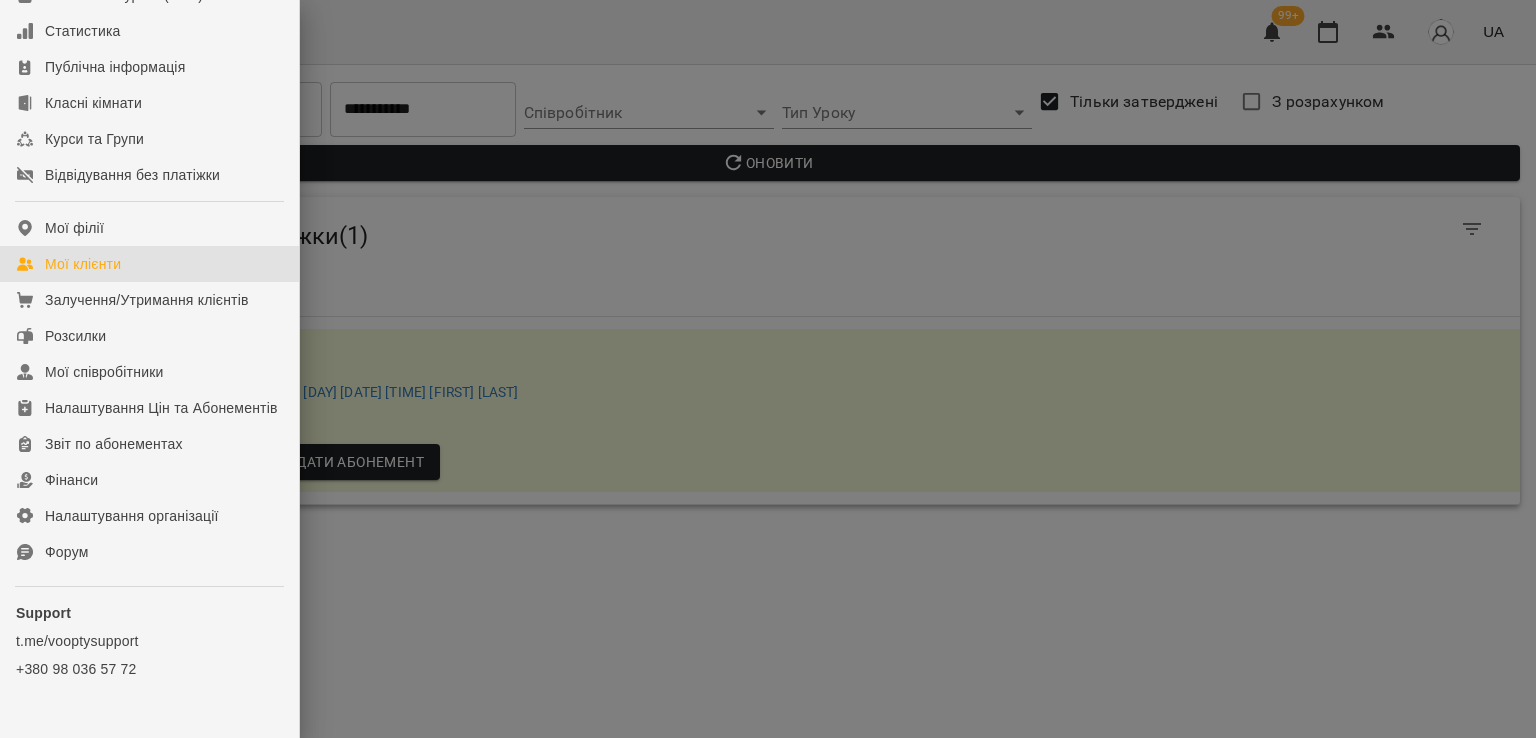 click on "Мої клієнти" at bounding box center [83, 264] 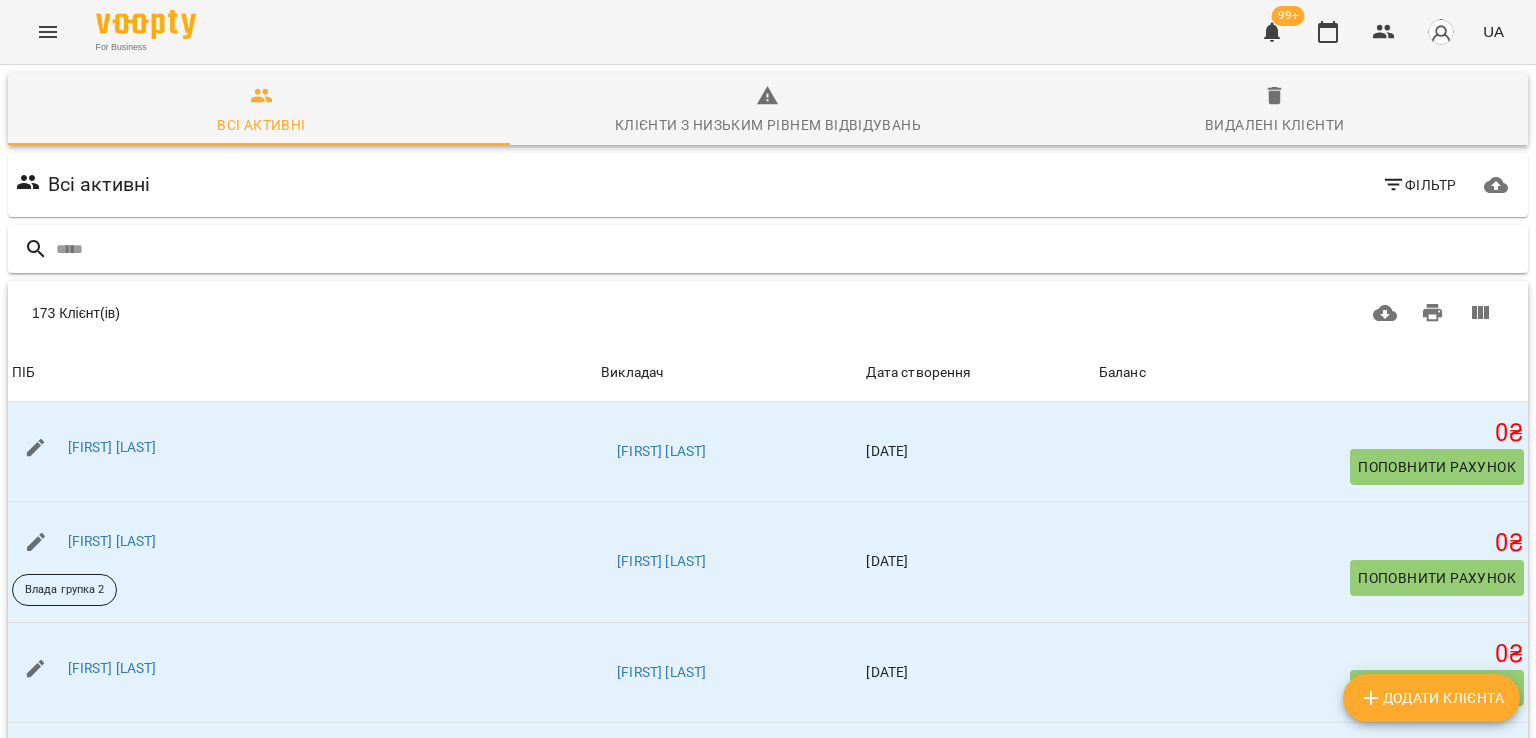 click at bounding box center [788, 249] 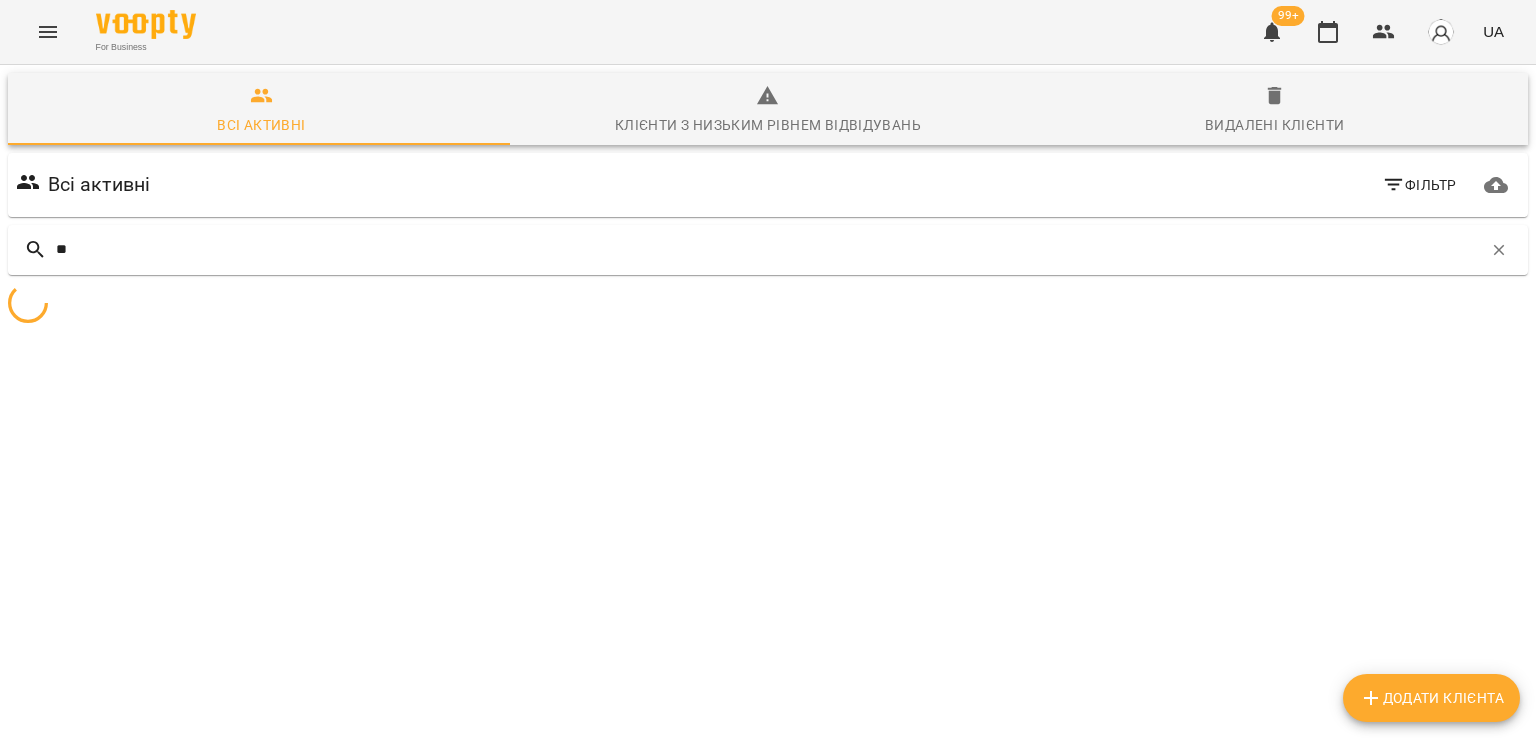 type on "*" 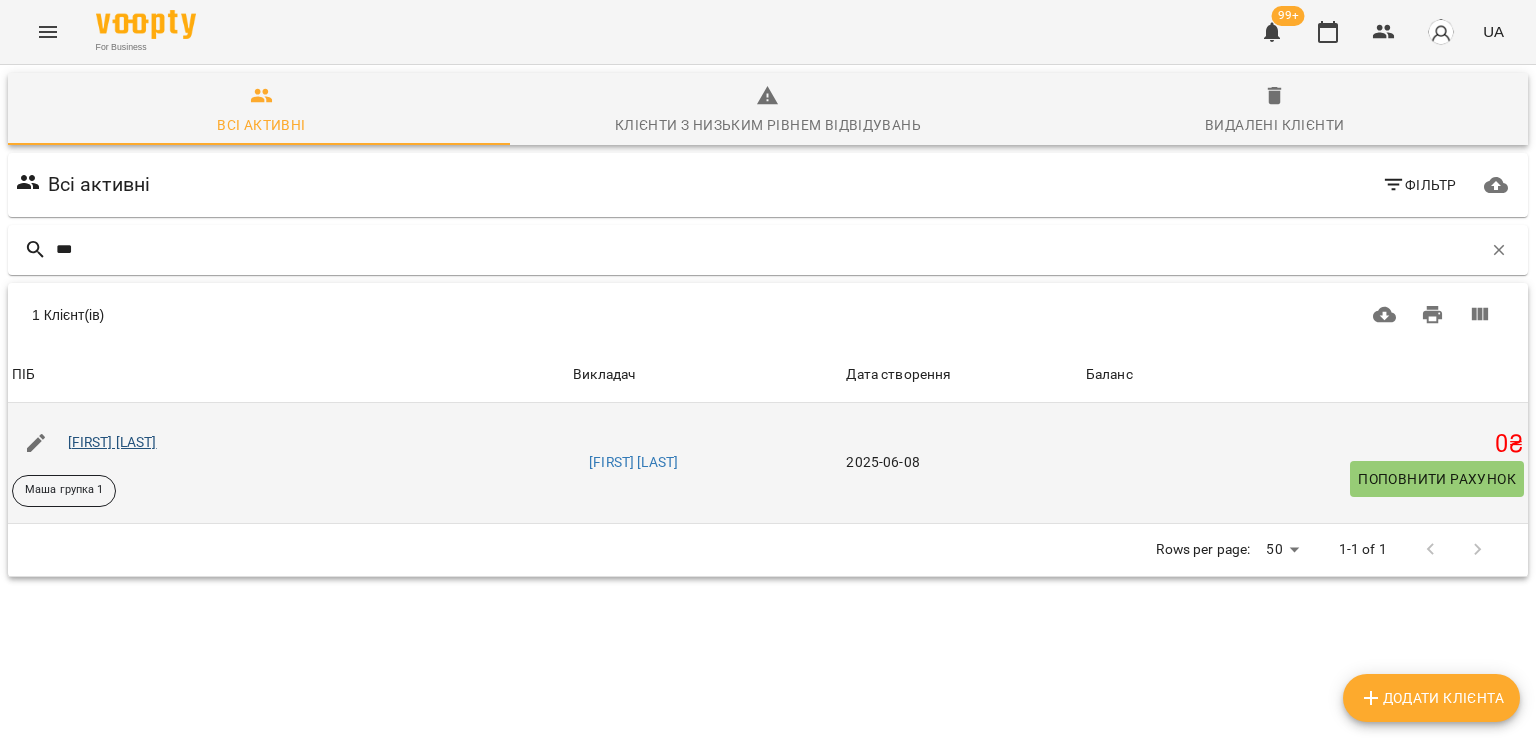 type on "***" 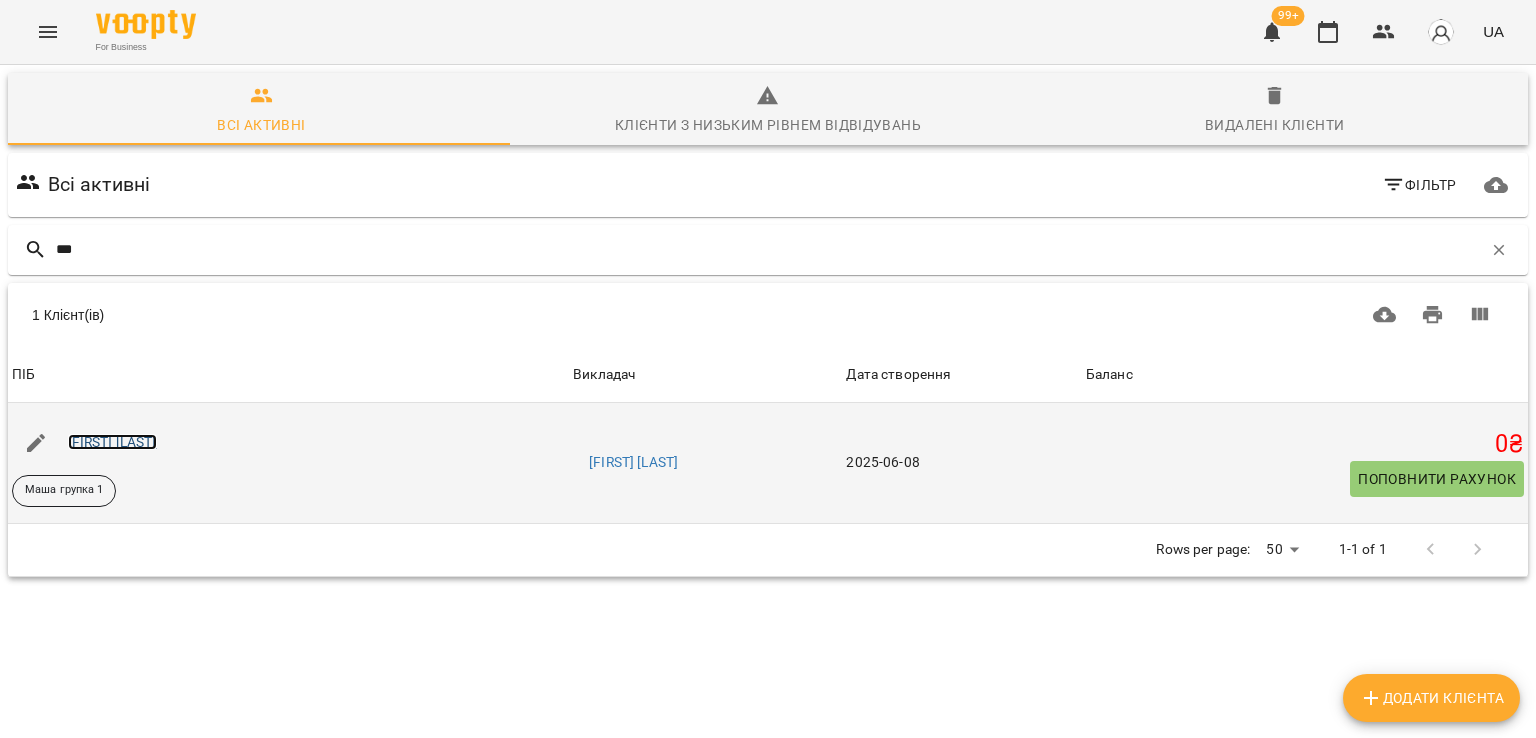 click on "[FIRST] [LAST]" at bounding box center (112, 442) 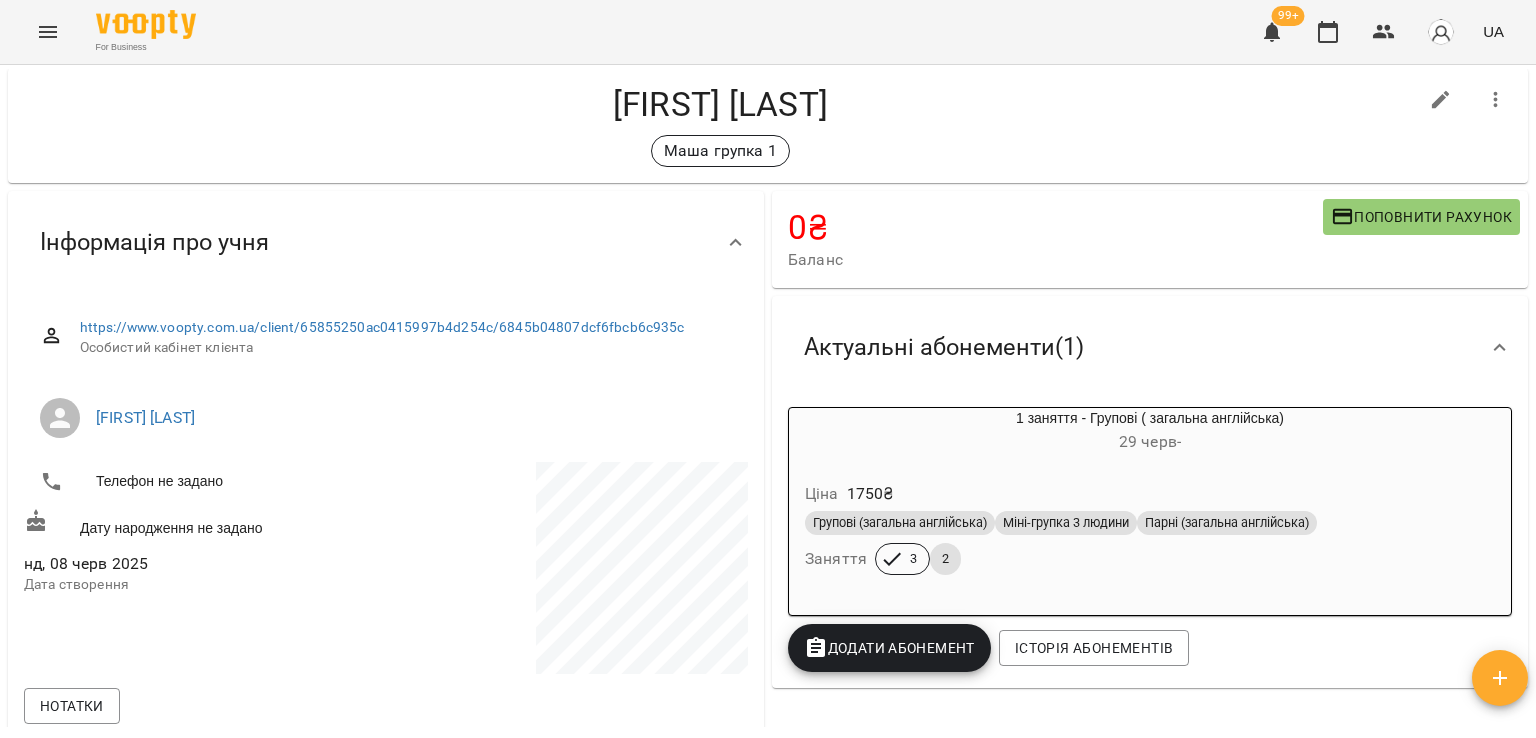 scroll, scrollTop: 0, scrollLeft: 0, axis: both 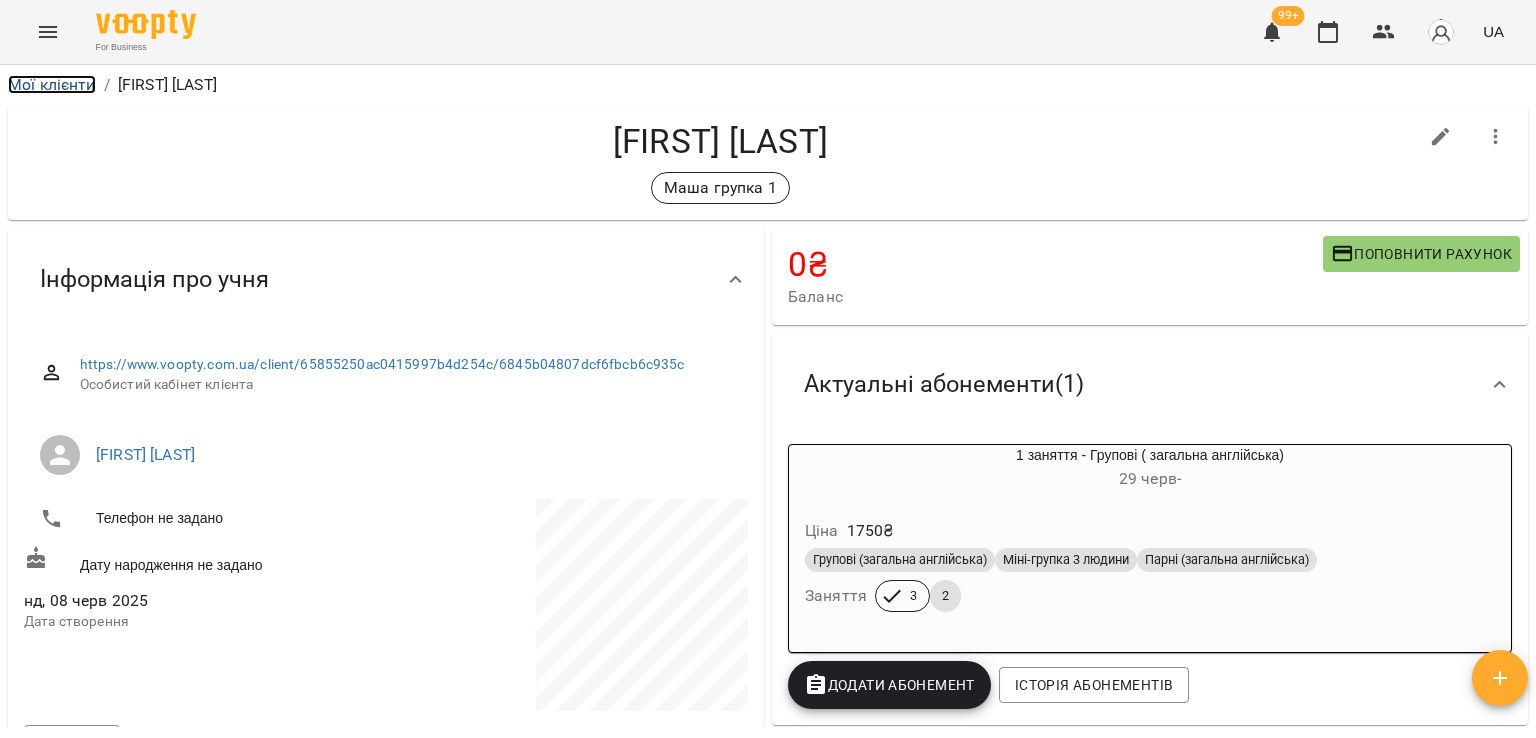 click on "Мої клієнти" at bounding box center (52, 84) 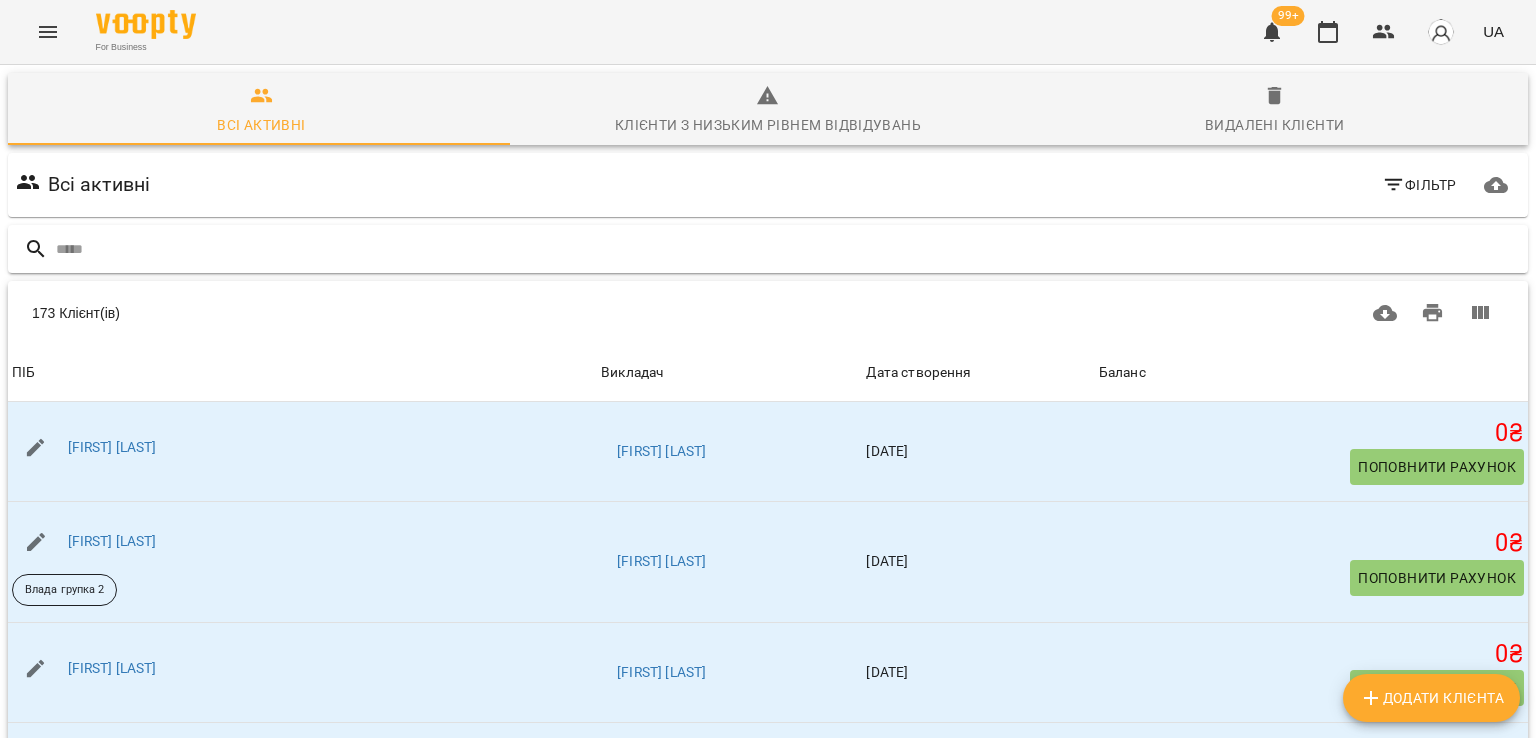 click at bounding box center (788, 249) 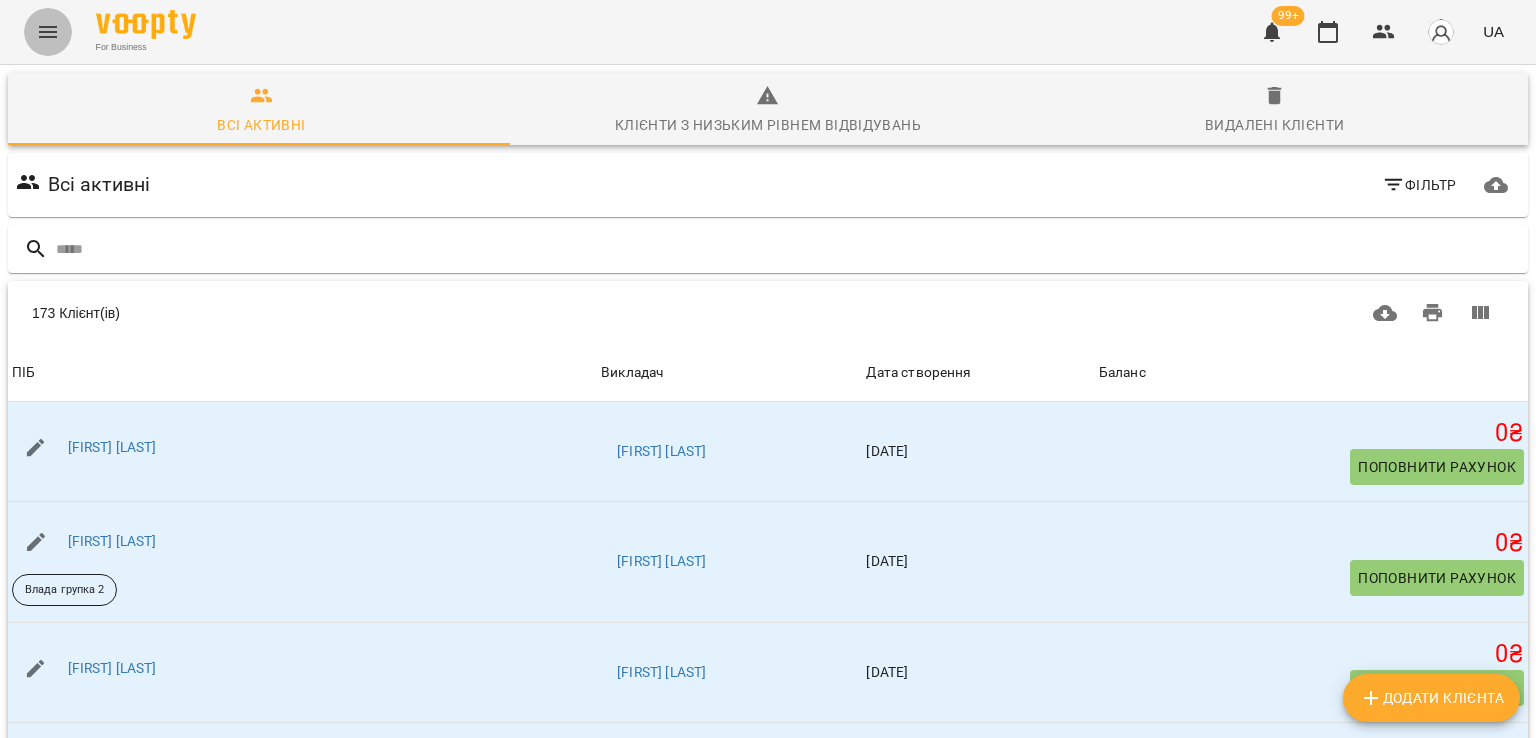 click at bounding box center (48, 32) 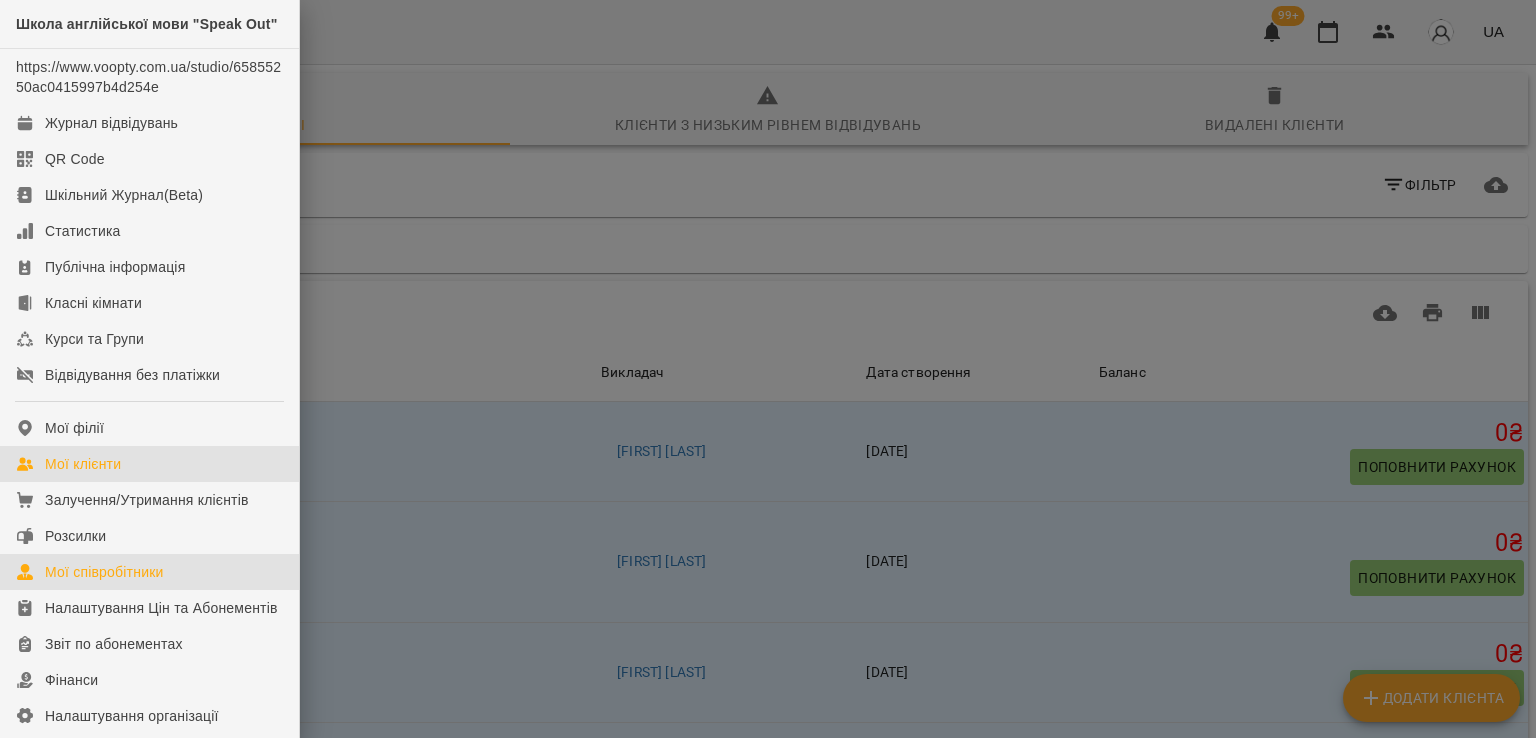 click on "Мої співробітники" at bounding box center [149, 572] 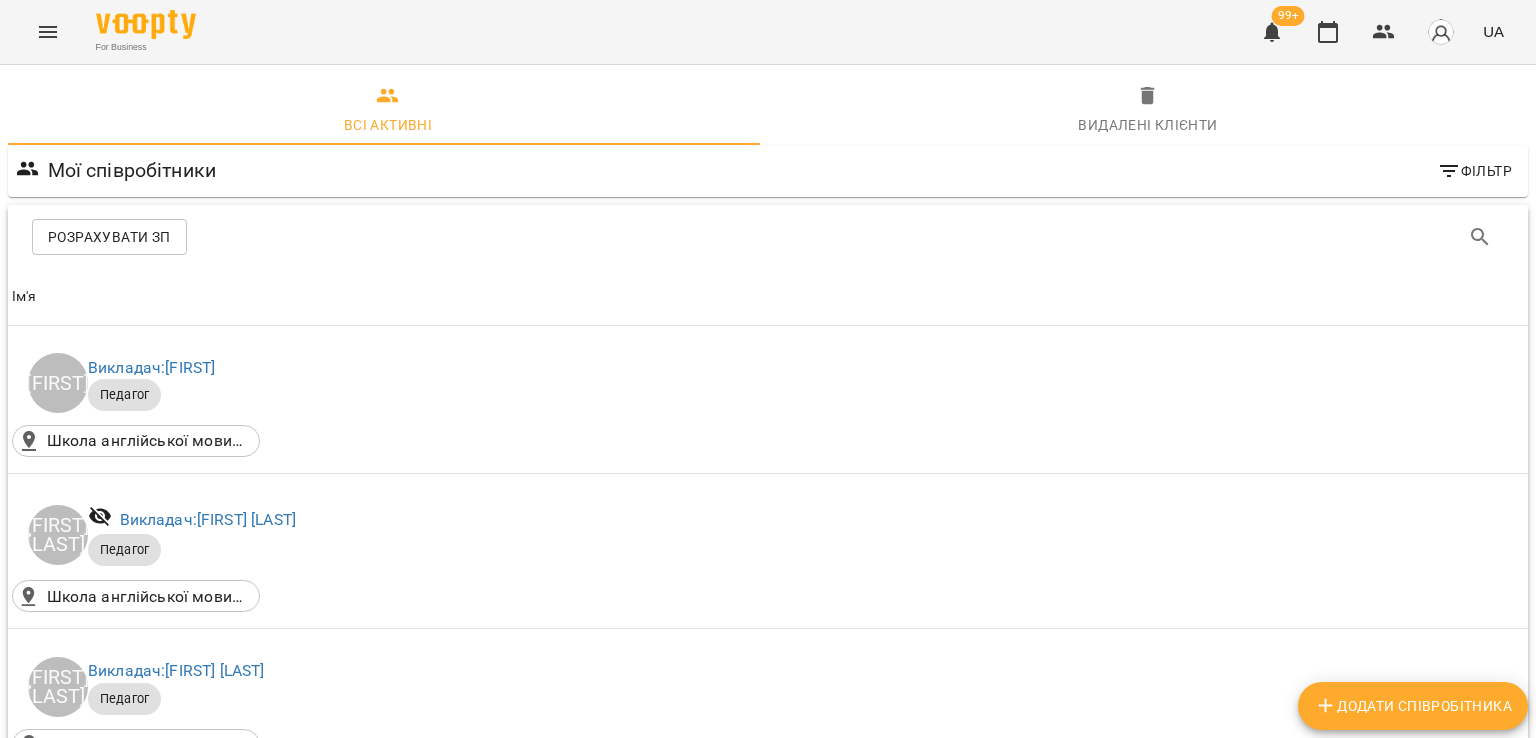 click on "Розрахувати ЗП" at bounding box center [109, 237] 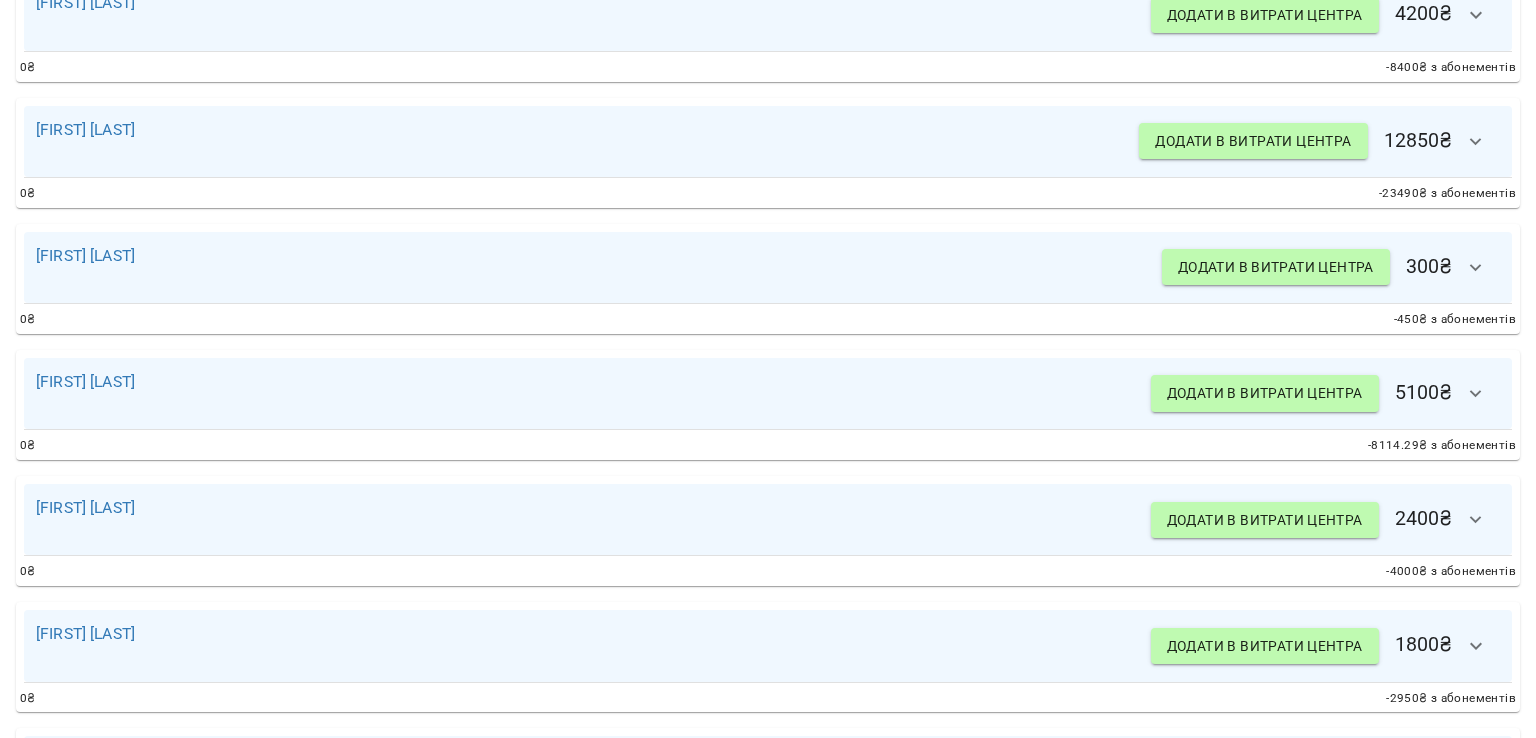 scroll, scrollTop: 1800, scrollLeft: 0, axis: vertical 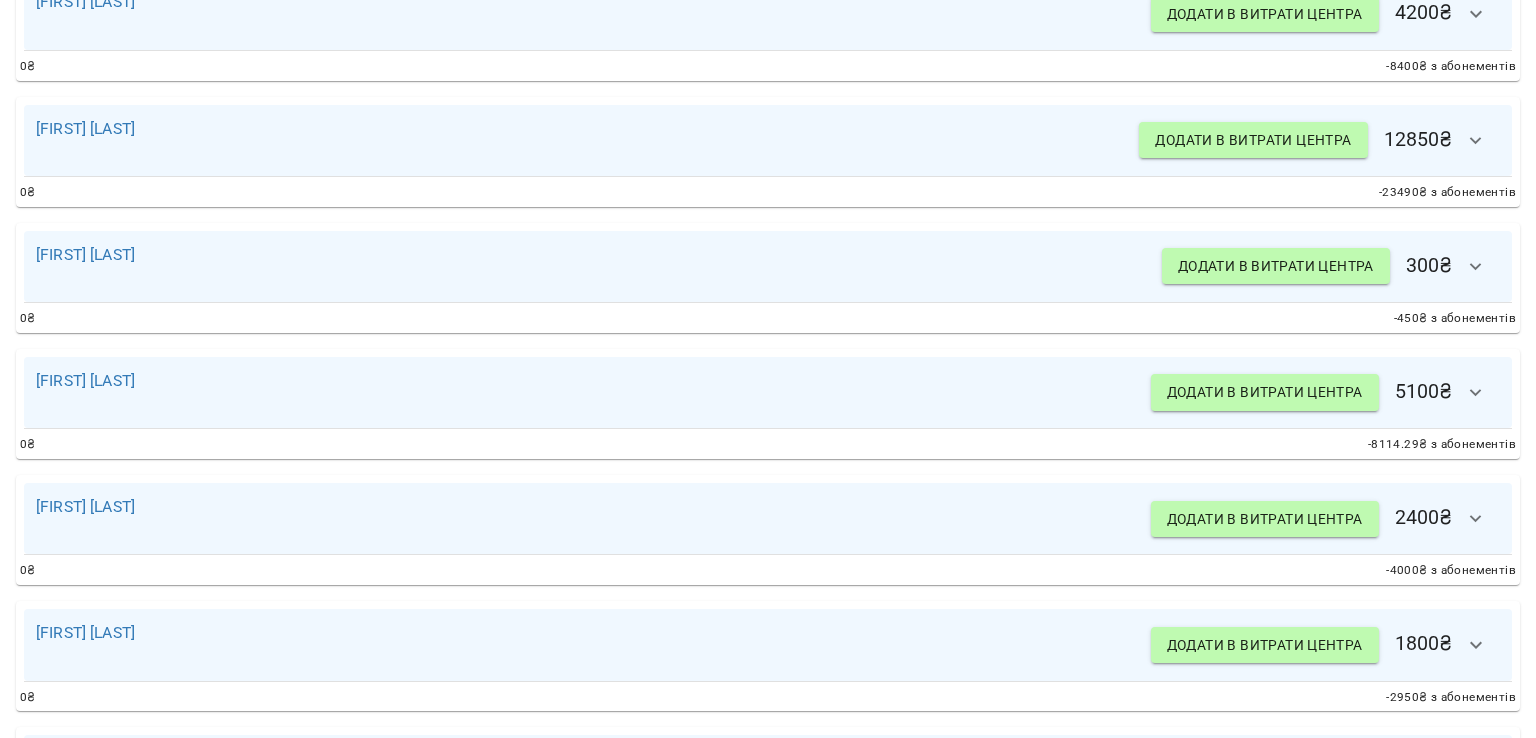 click 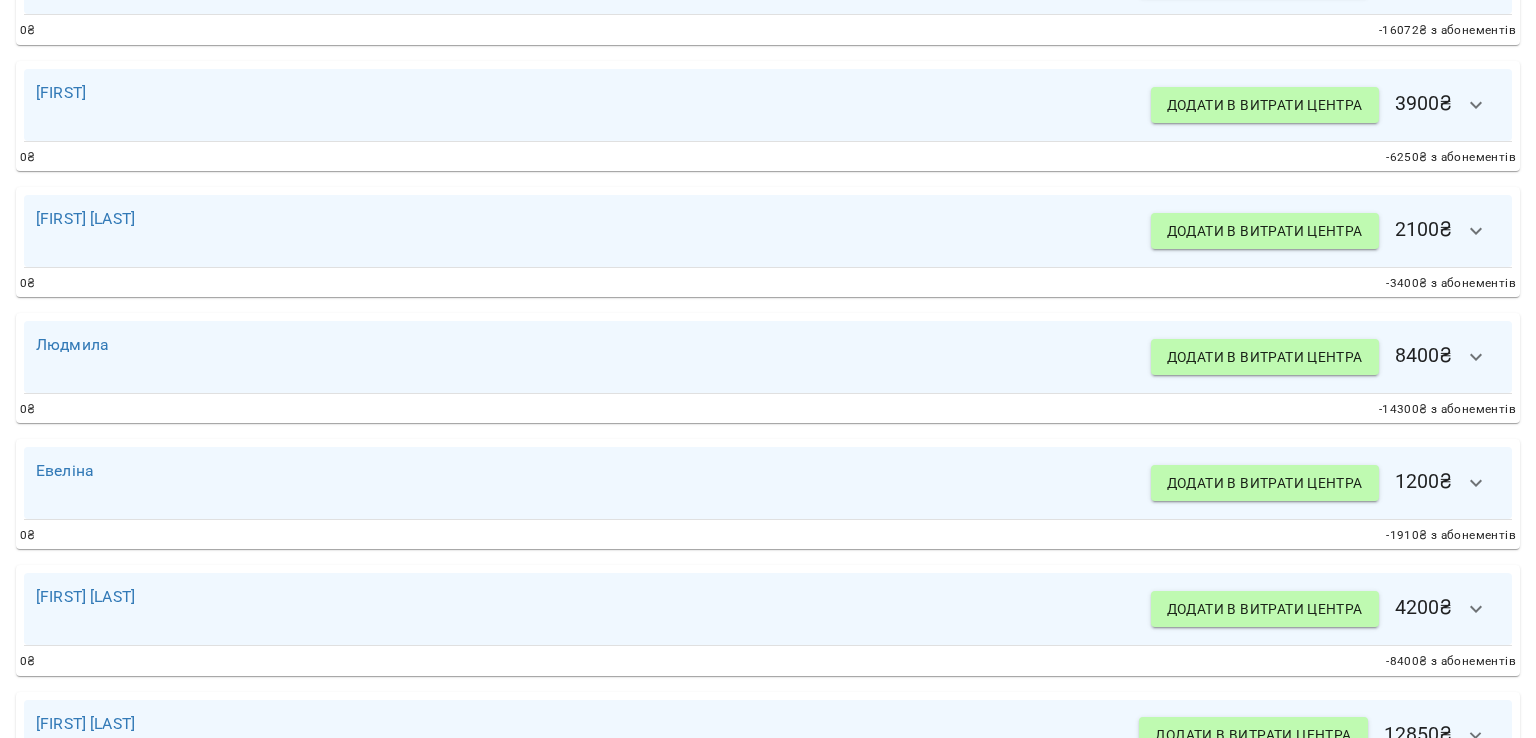 scroll, scrollTop: 1427, scrollLeft: 0, axis: vertical 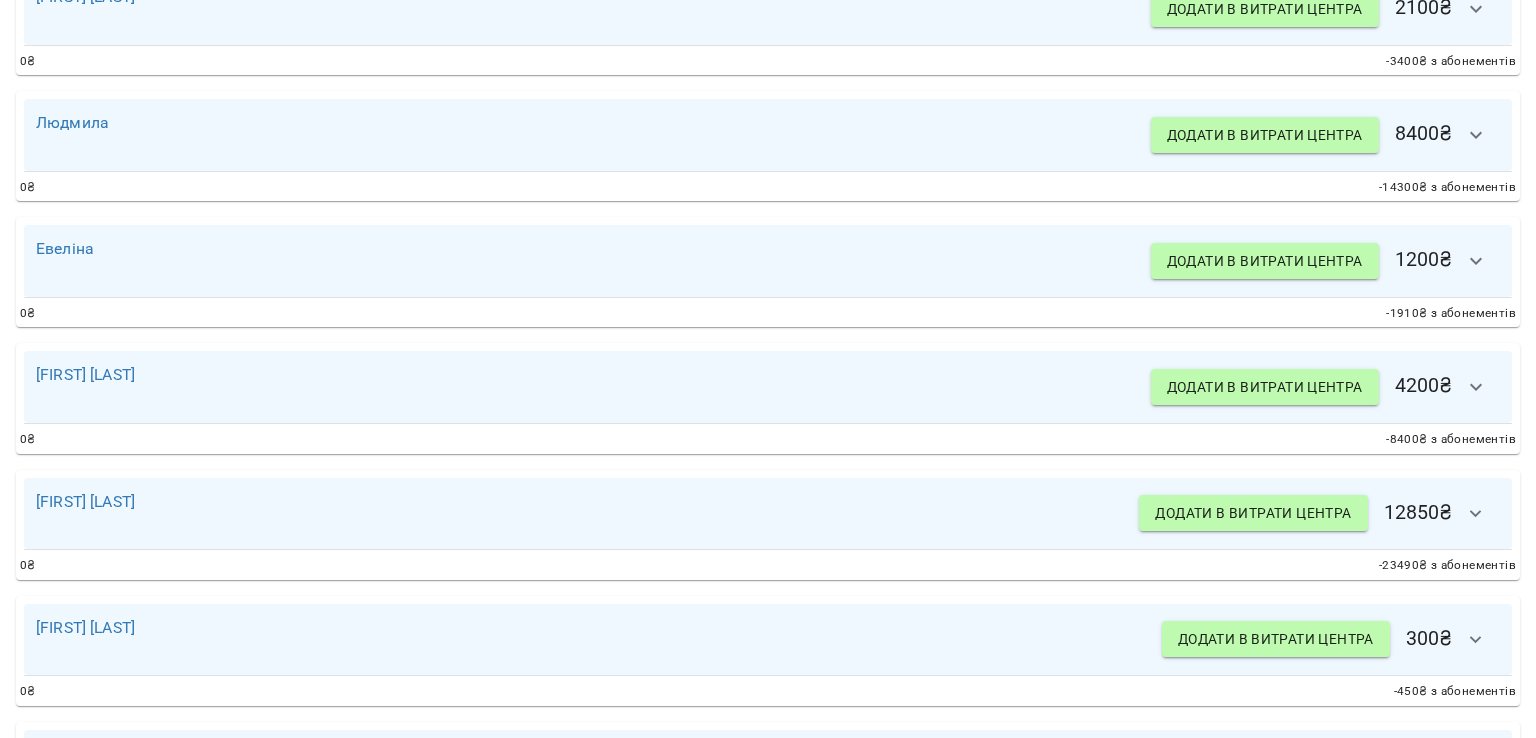 click at bounding box center [1476, 387] 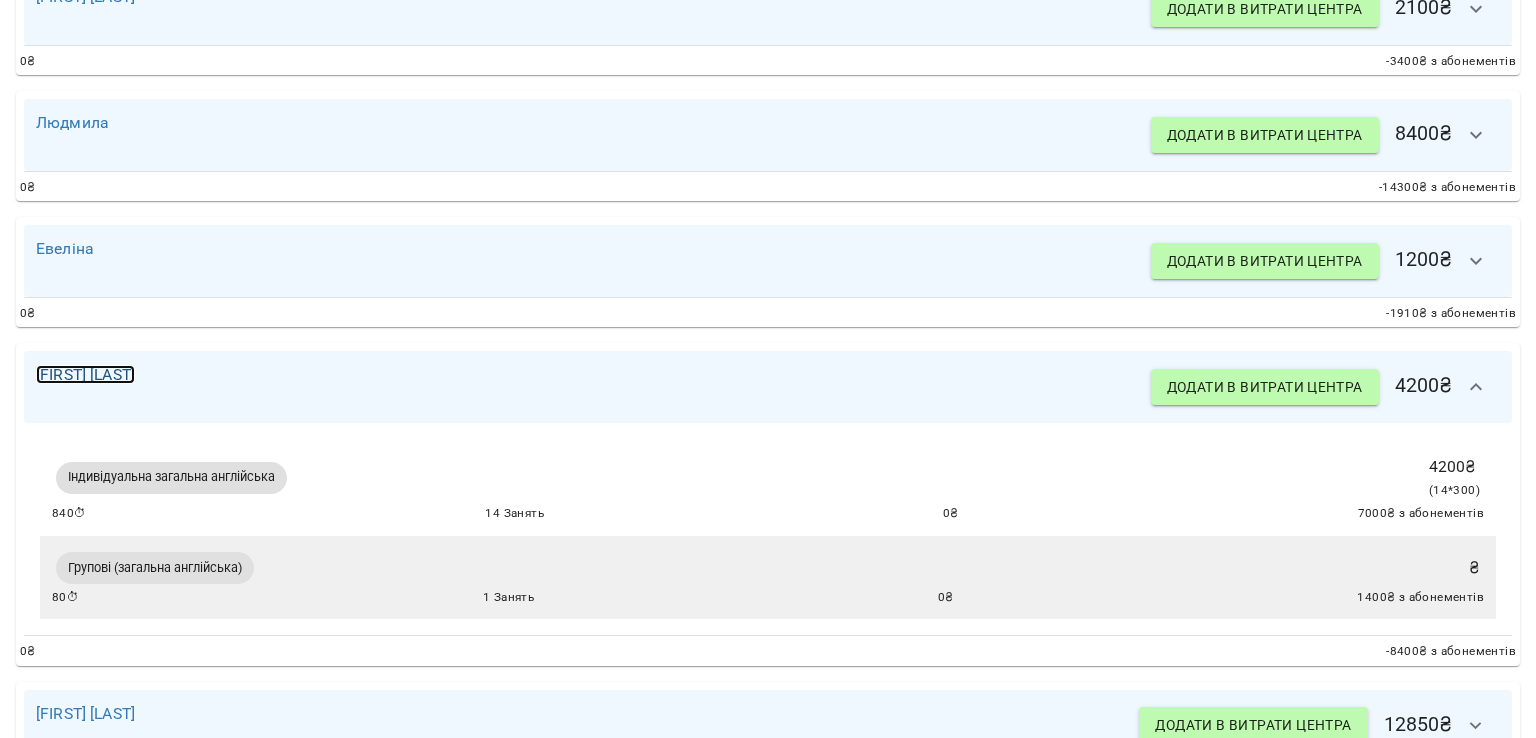 click on "[FIRST] [LAST]" at bounding box center (85, 374) 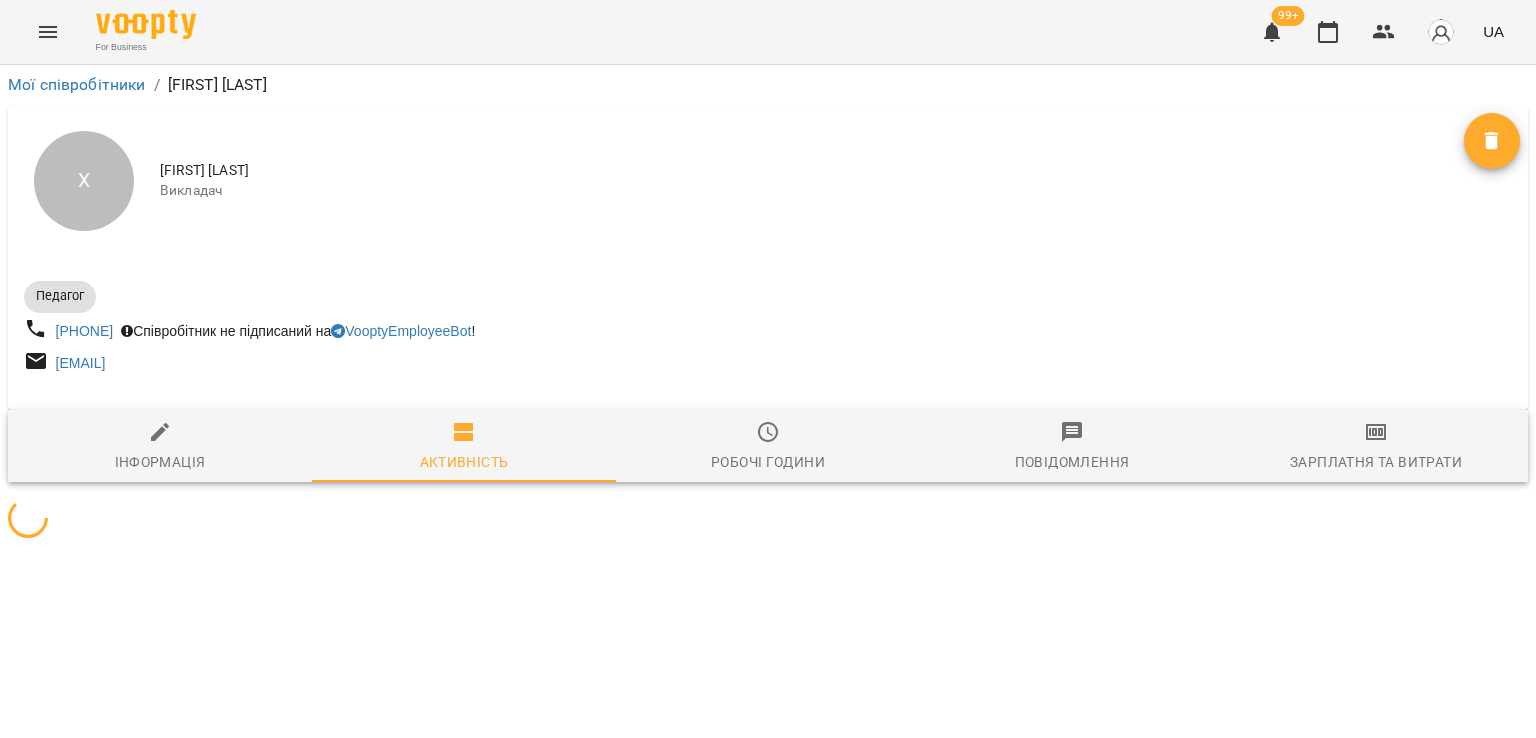 click 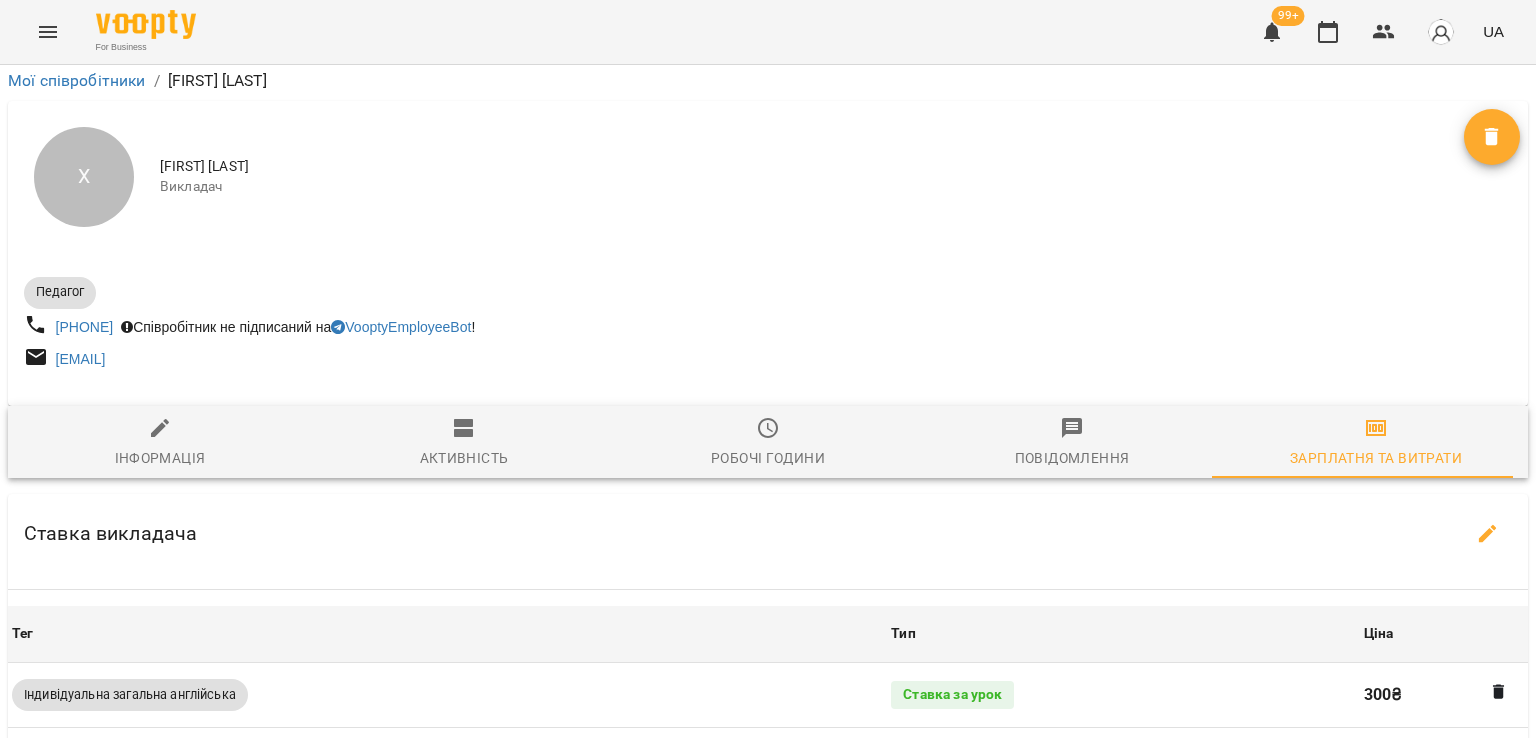 scroll, scrollTop: 300, scrollLeft: 0, axis: vertical 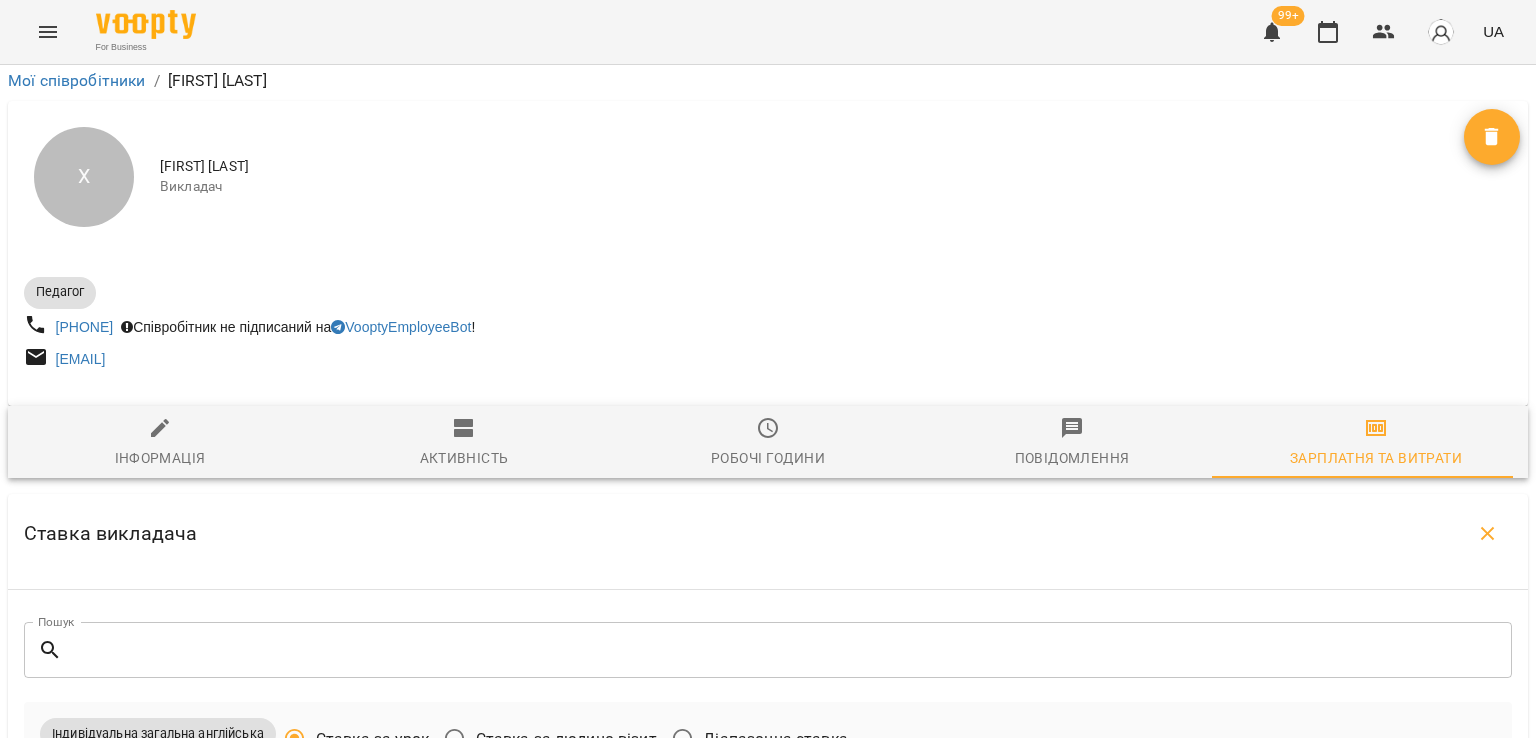 click at bounding box center (583, 1640) 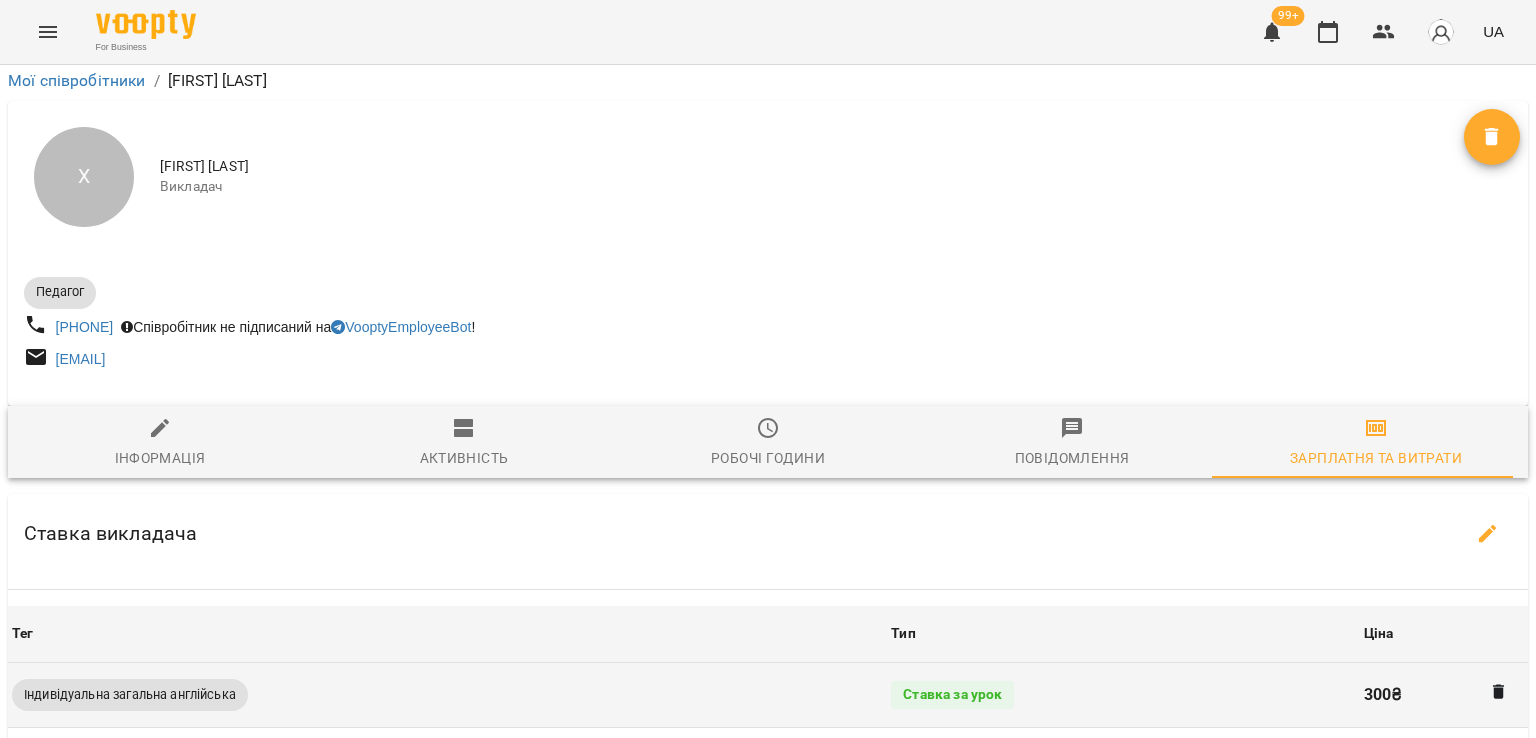 scroll, scrollTop: 0, scrollLeft: 0, axis: both 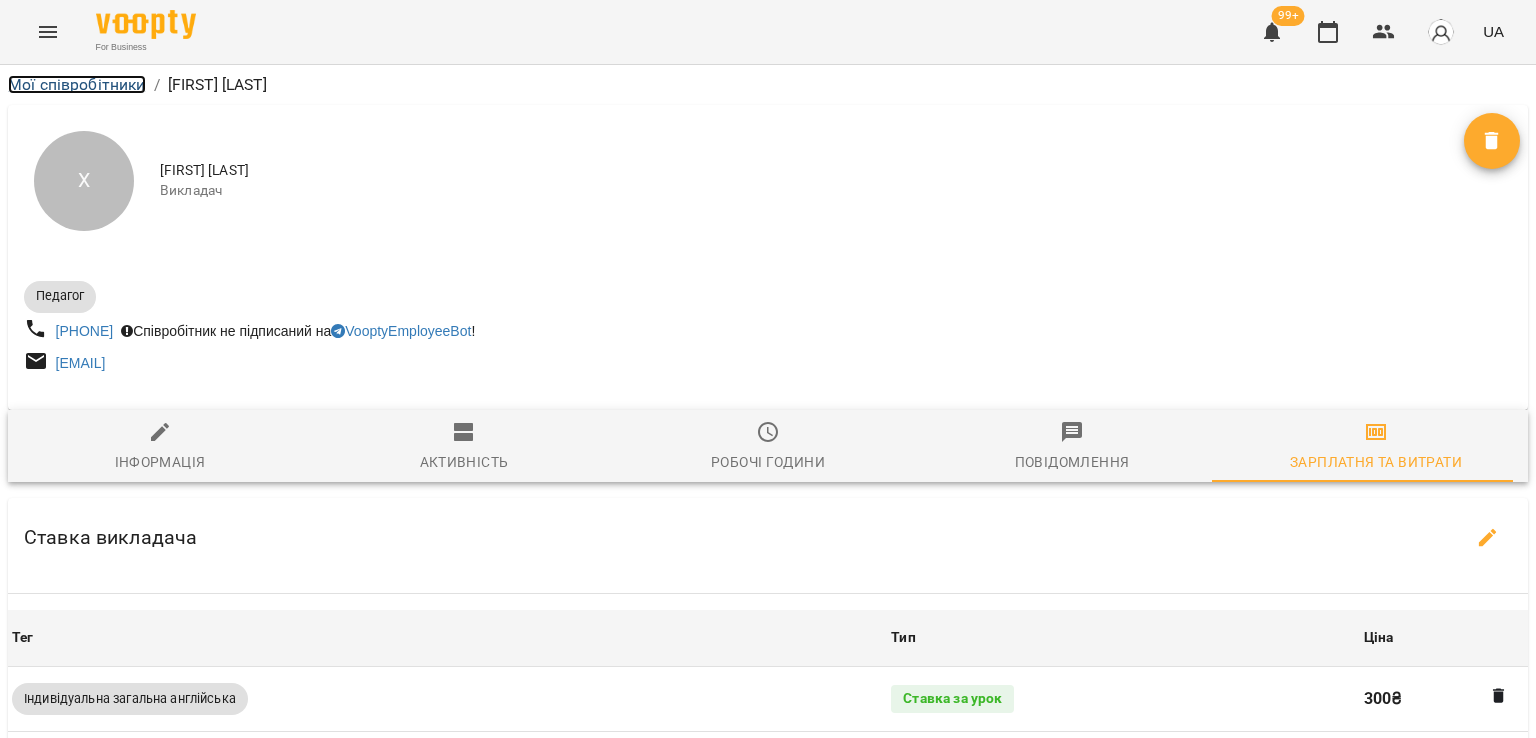 click on "Мої співробітники" at bounding box center (77, 84) 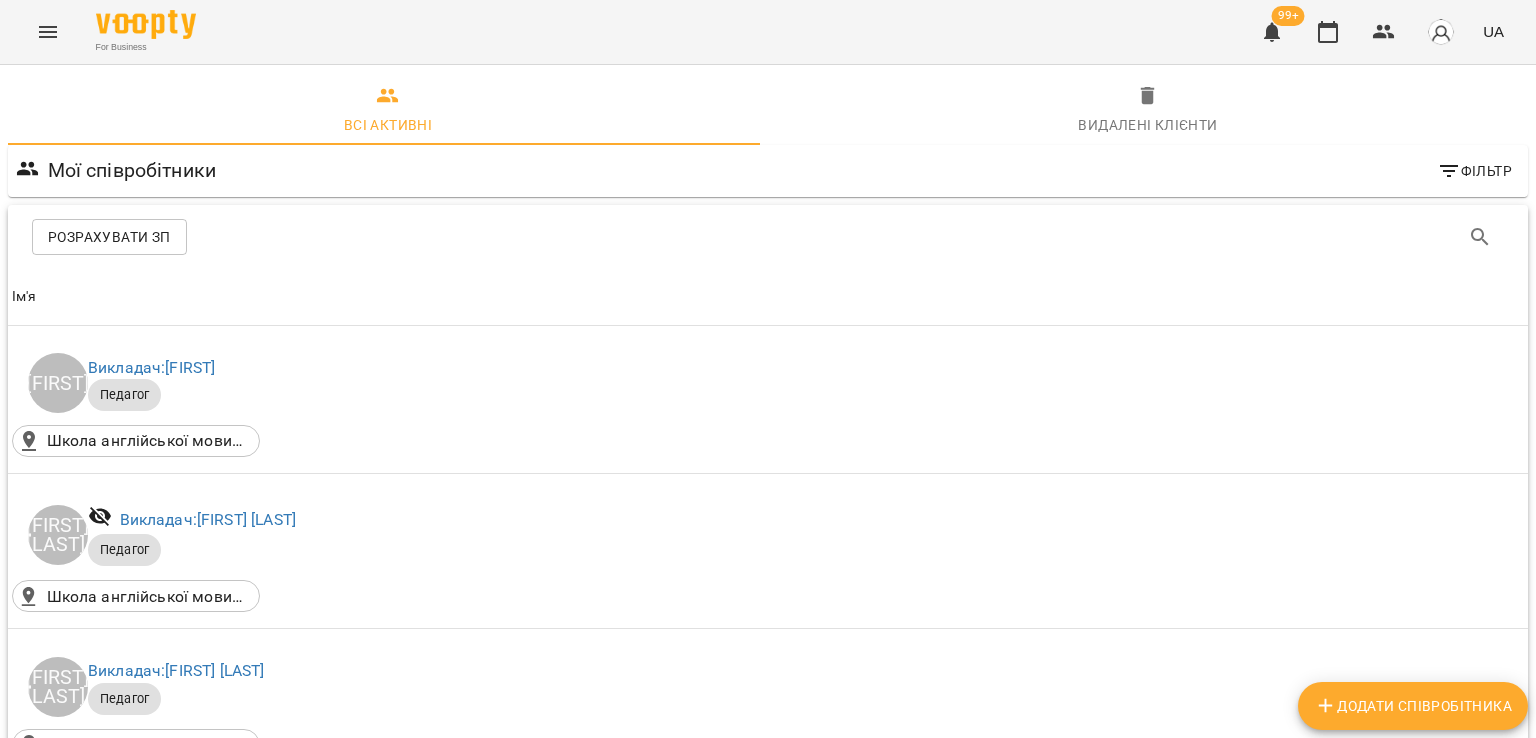 click on "Розрахувати ЗП" at bounding box center [109, 237] 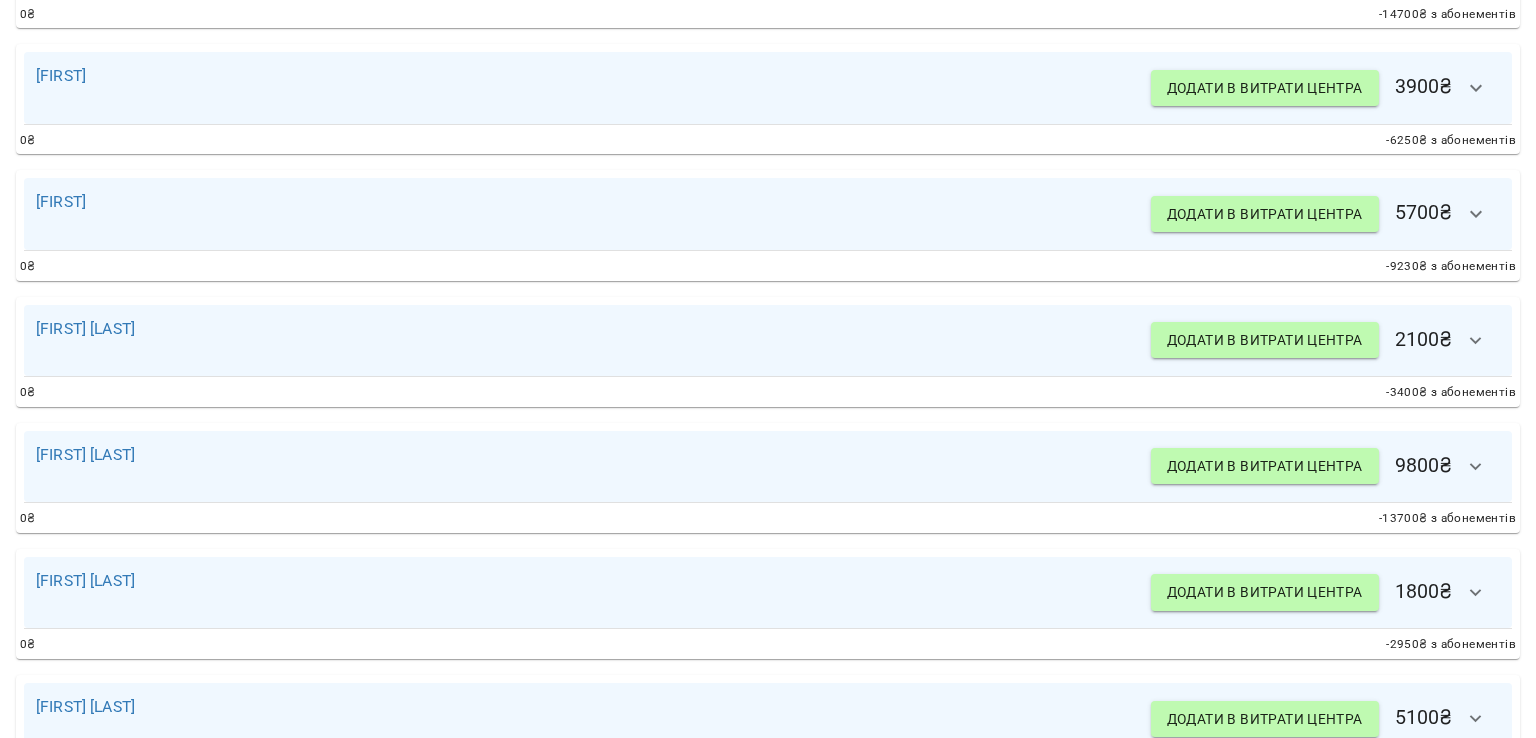 scroll, scrollTop: 2003, scrollLeft: 0, axis: vertical 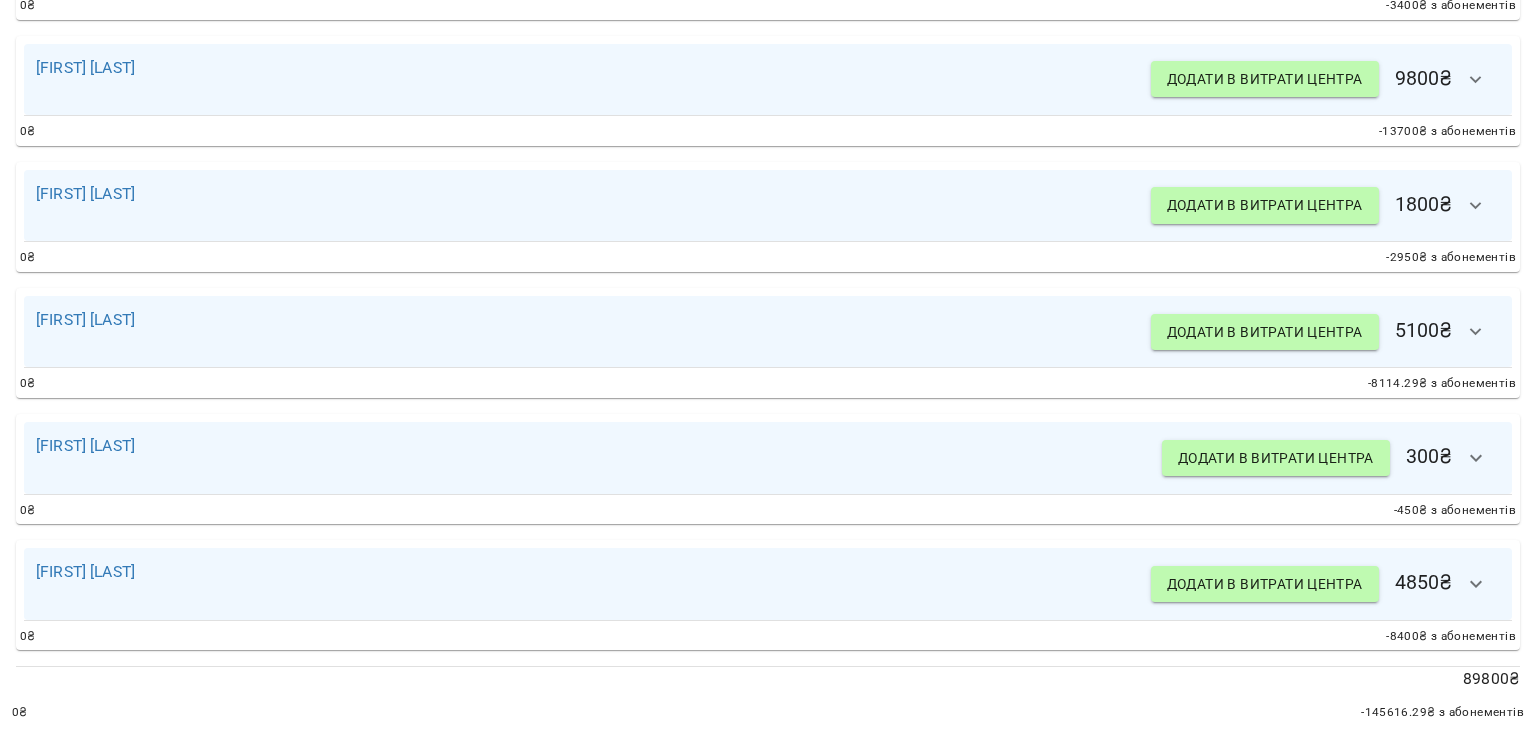 click 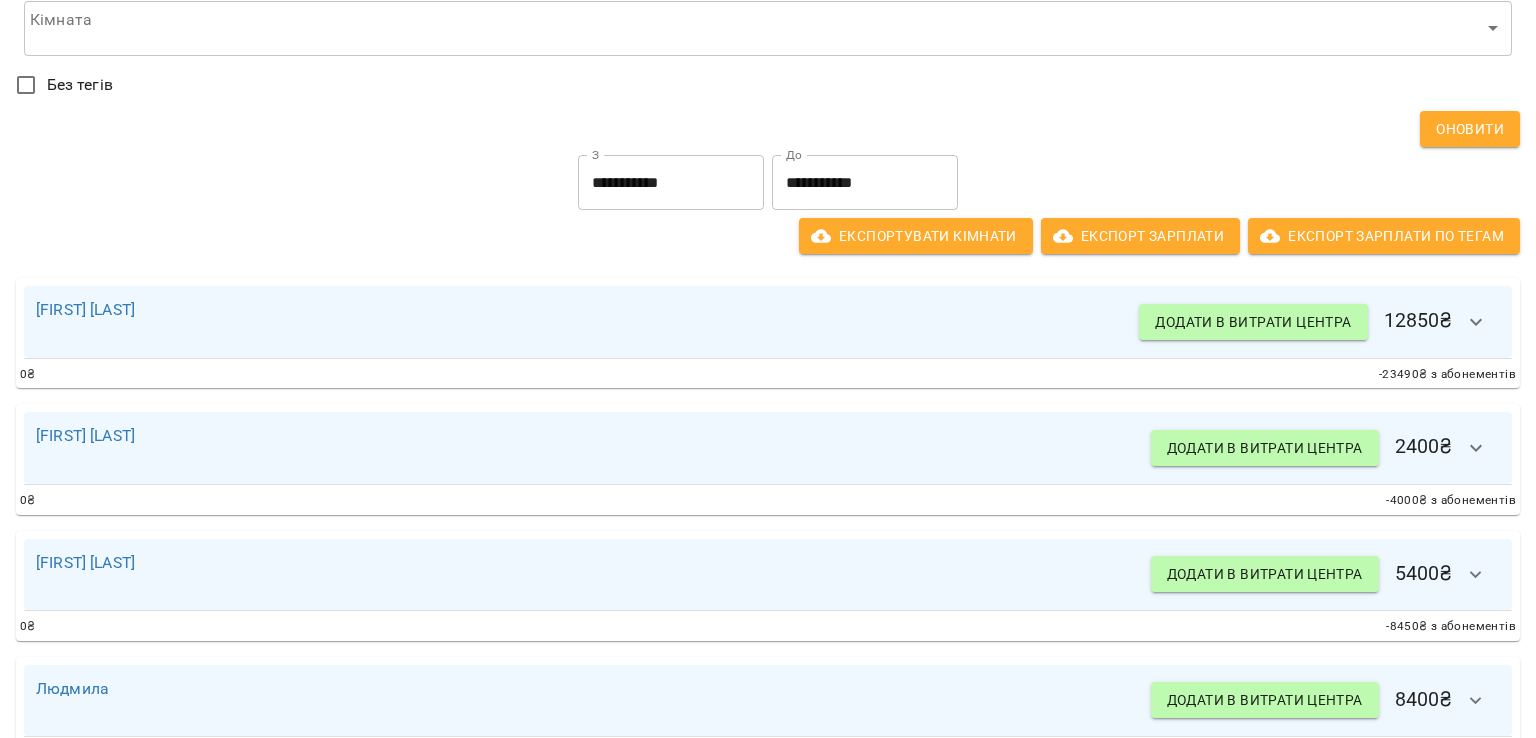 scroll, scrollTop: 0, scrollLeft: 0, axis: both 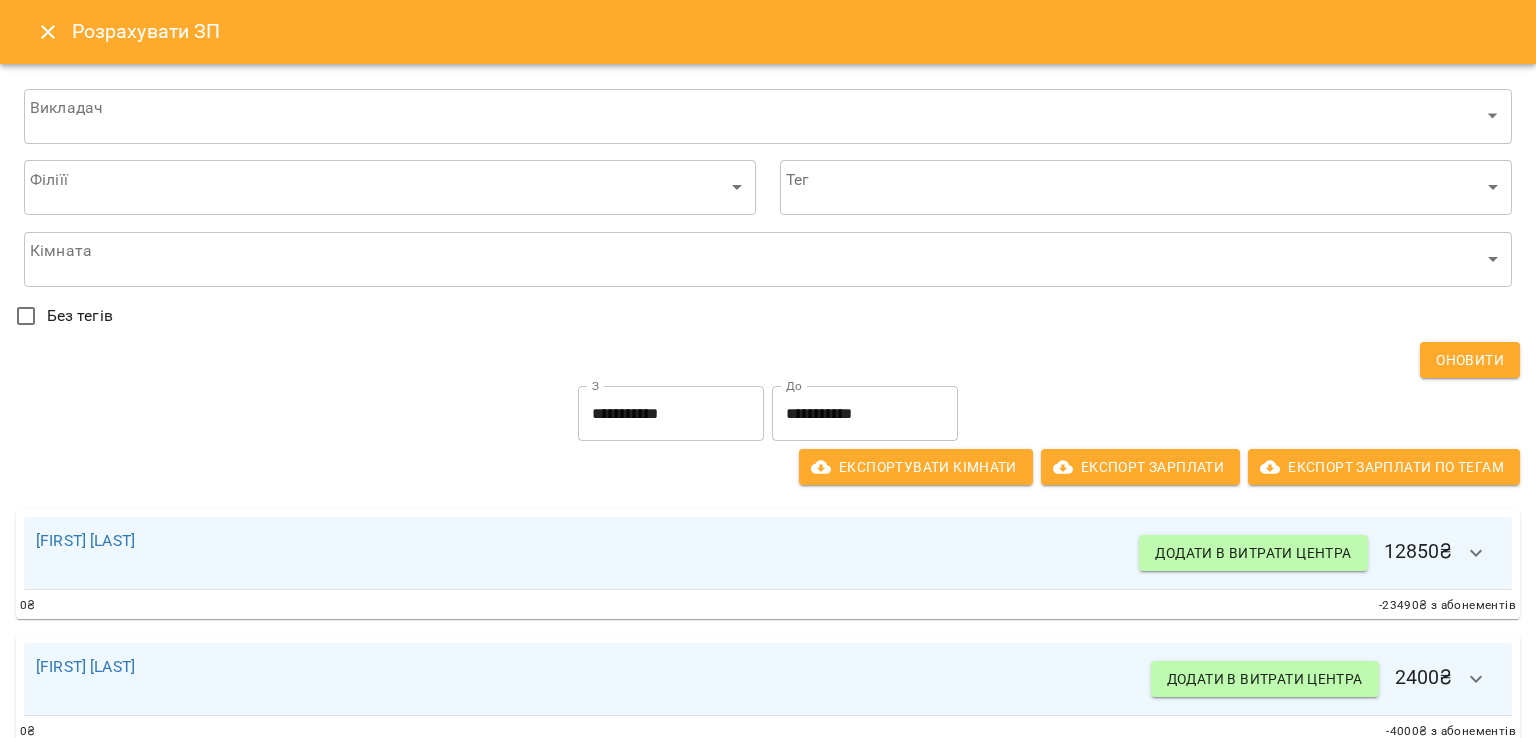 click at bounding box center (48, 32) 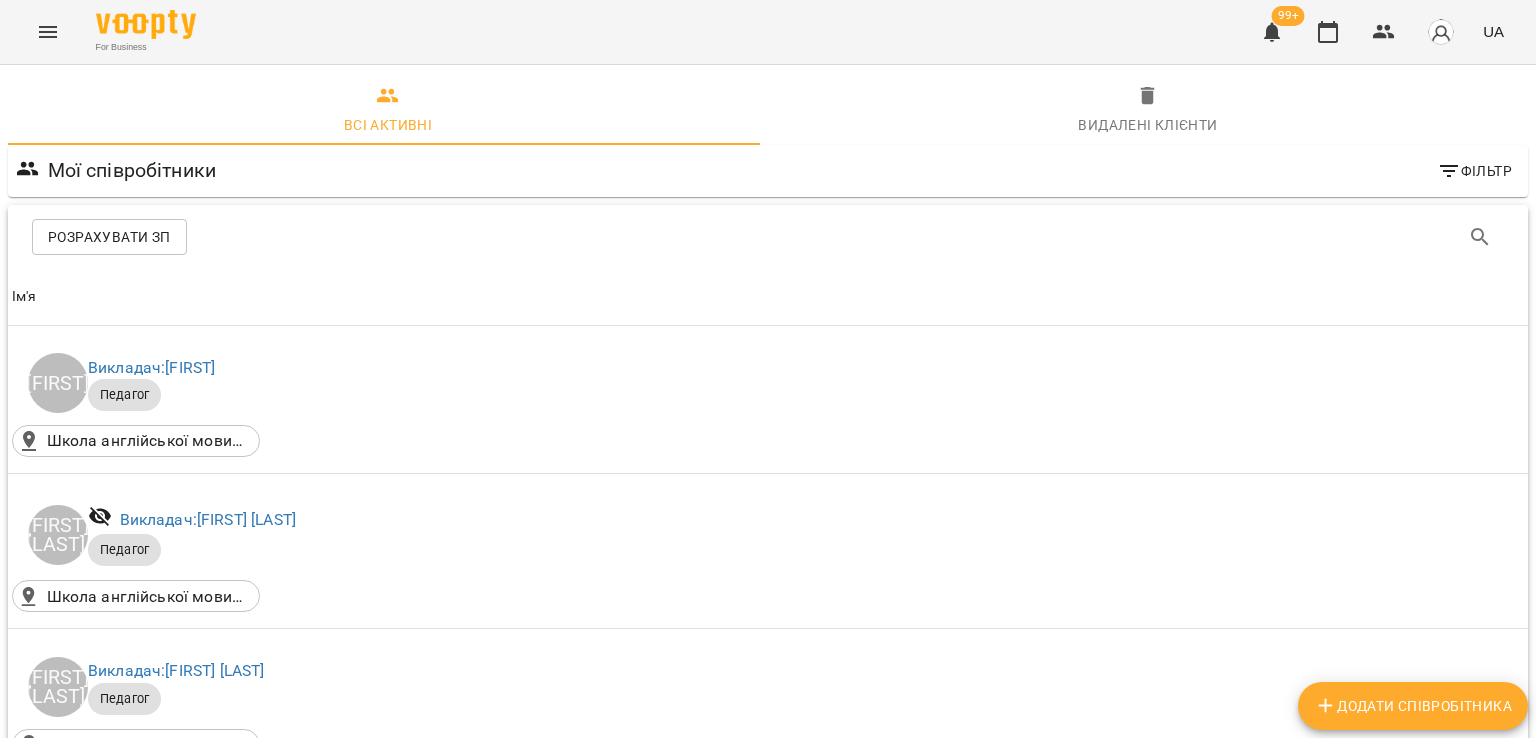 click at bounding box center [48, 32] 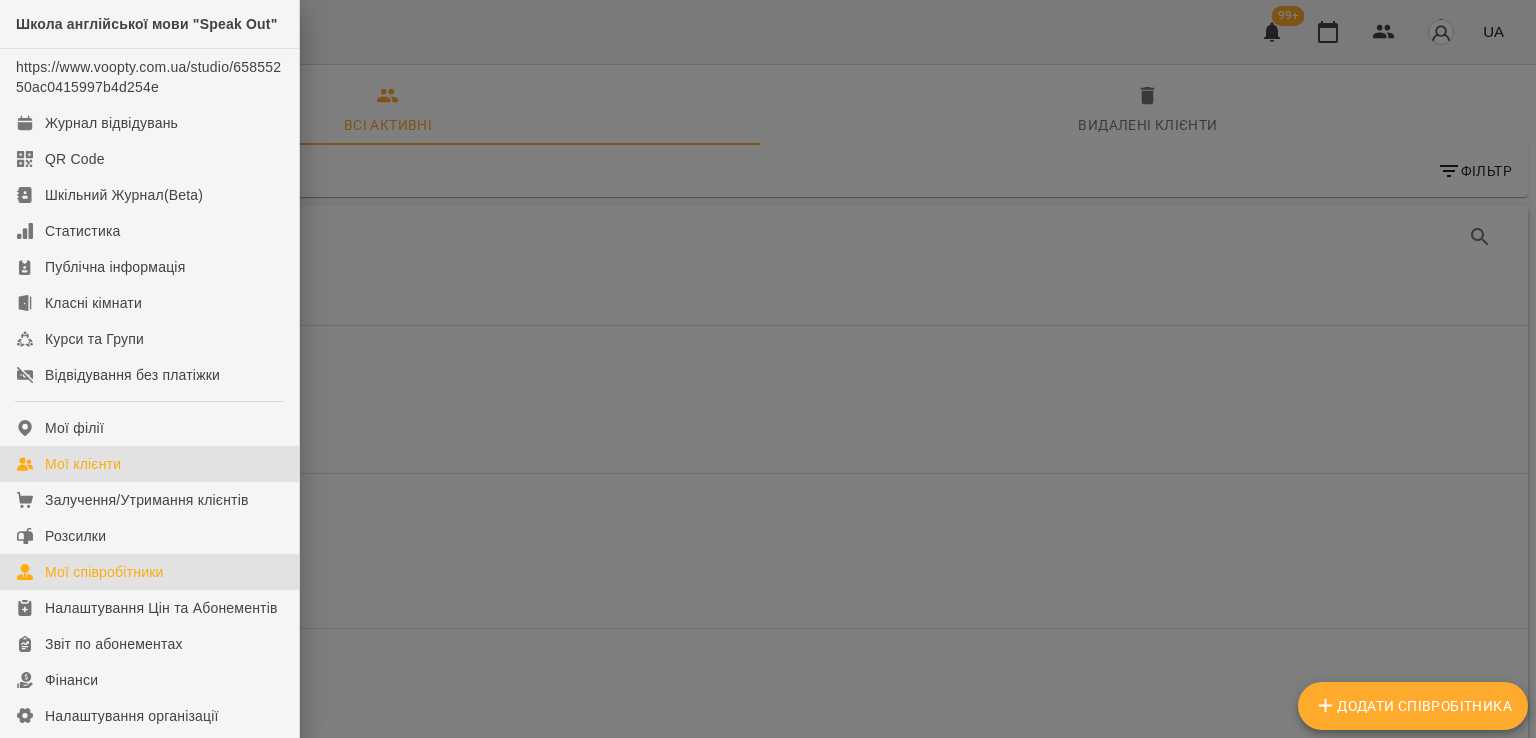 click on "Мої клієнти" at bounding box center (83, 464) 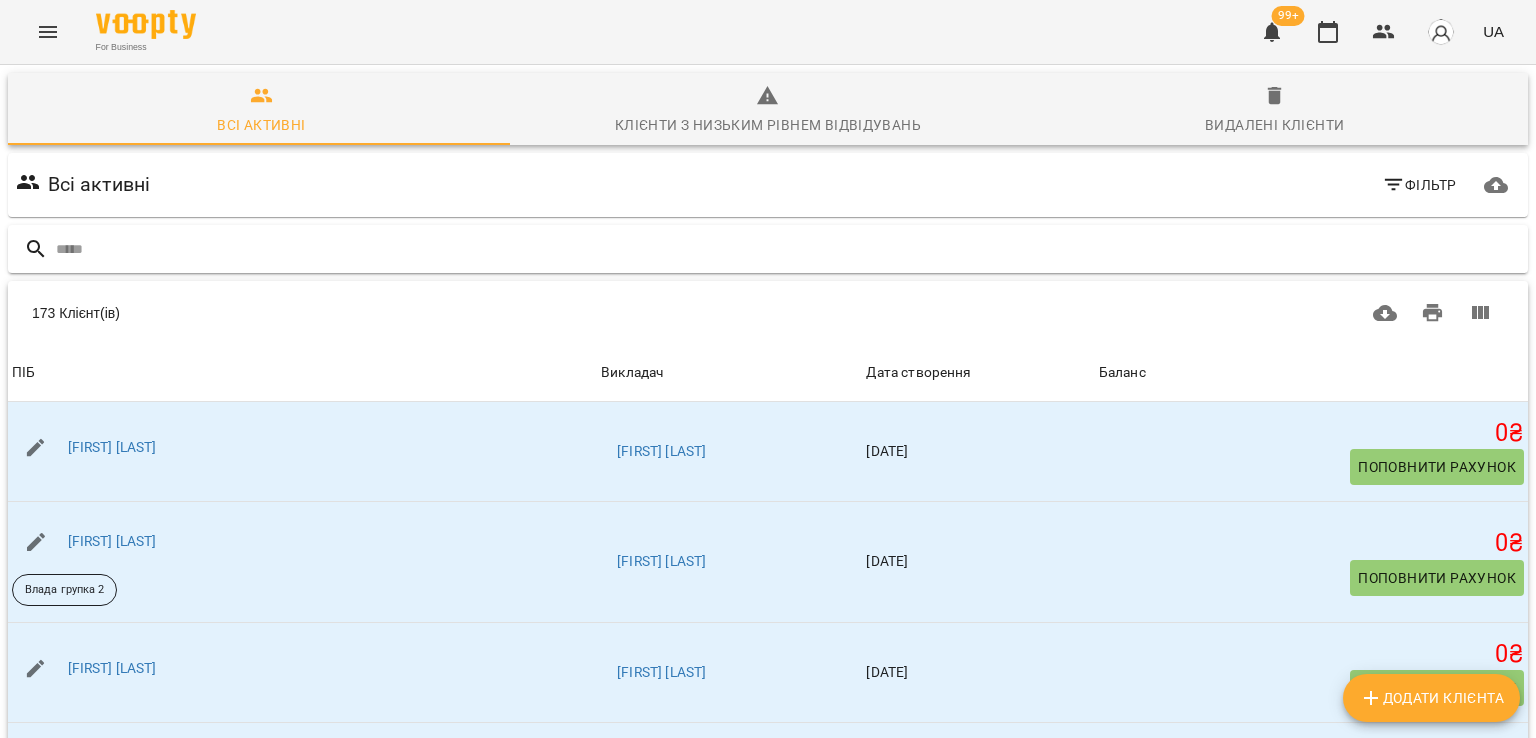 click at bounding box center (788, 249) 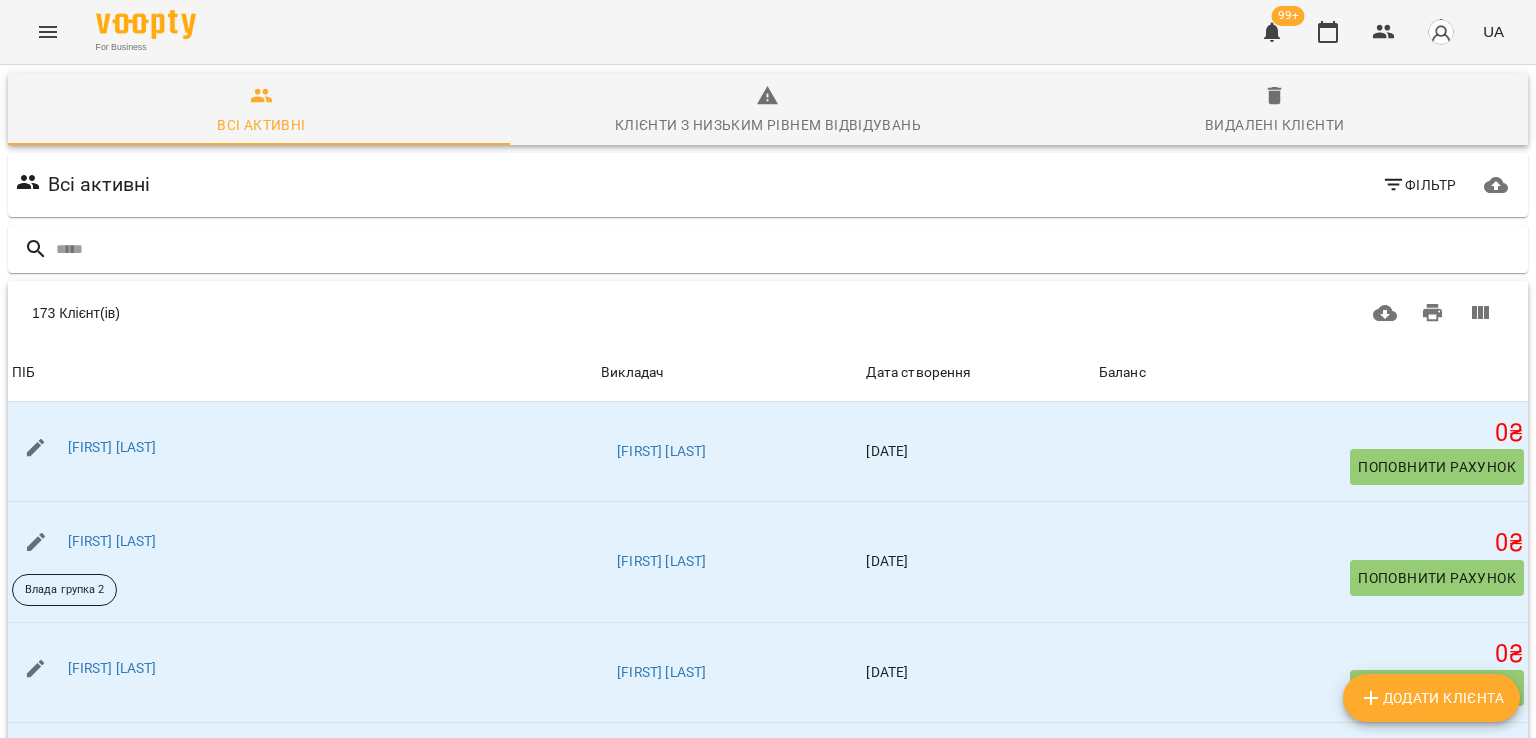 click 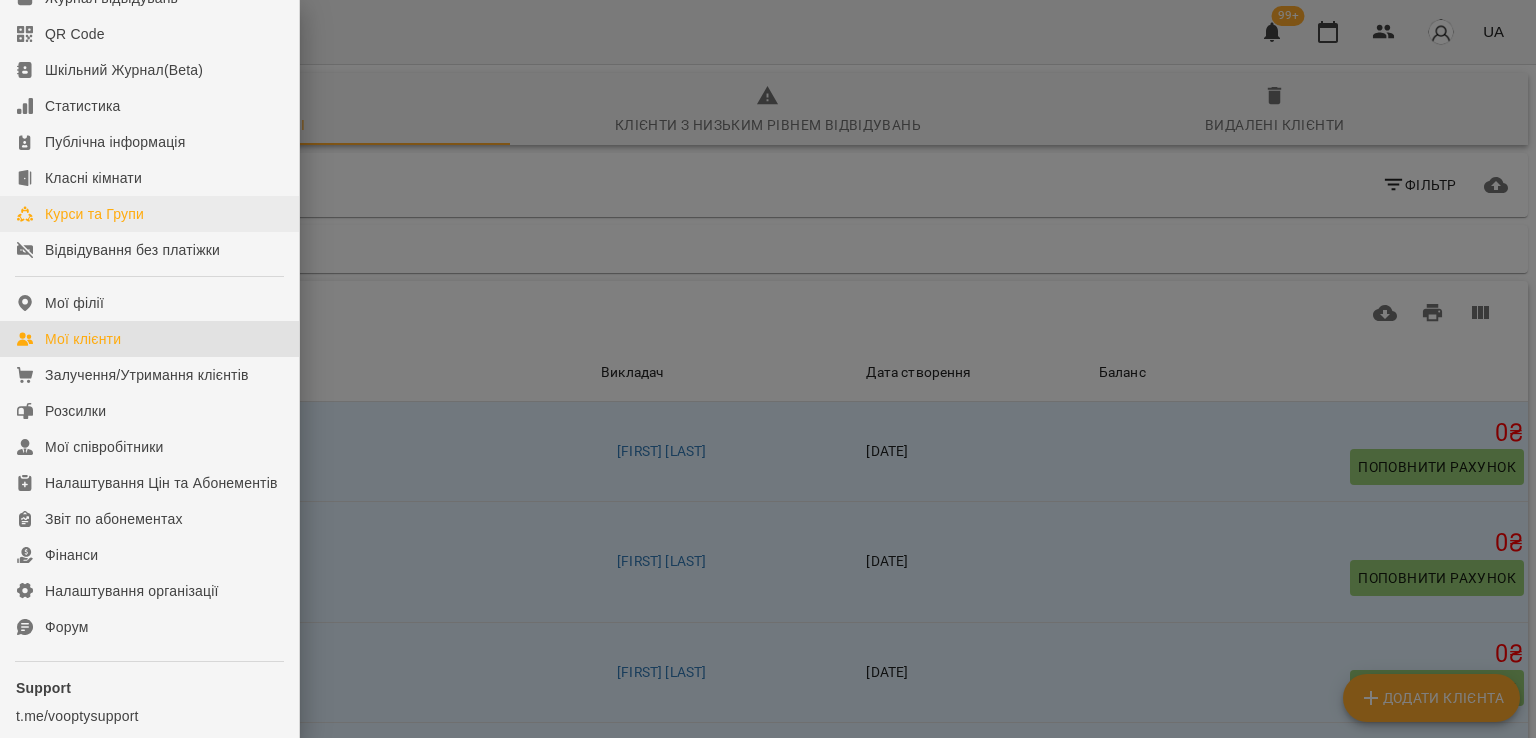 scroll, scrollTop: 274, scrollLeft: 0, axis: vertical 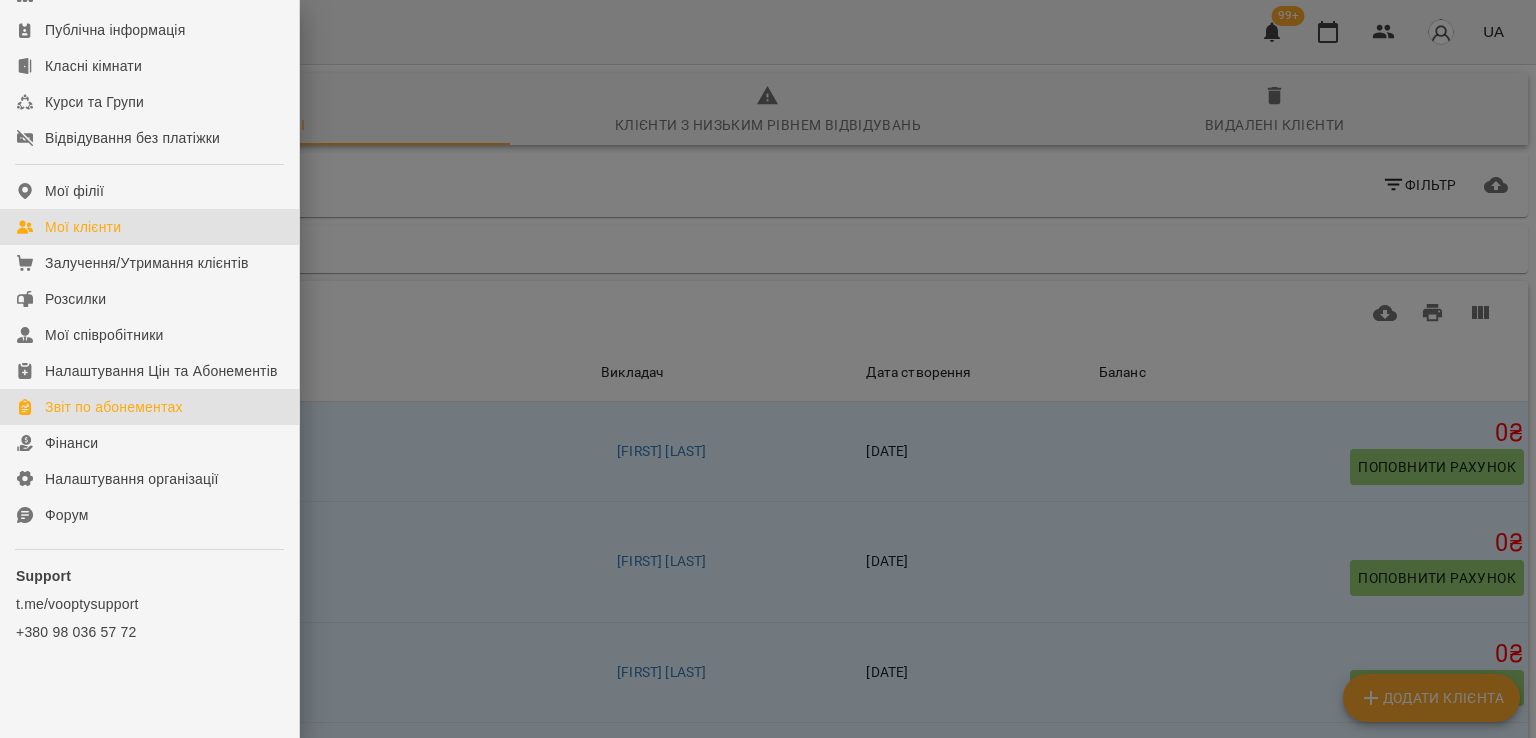 click on "Звіт по абонементах" at bounding box center (114, 407) 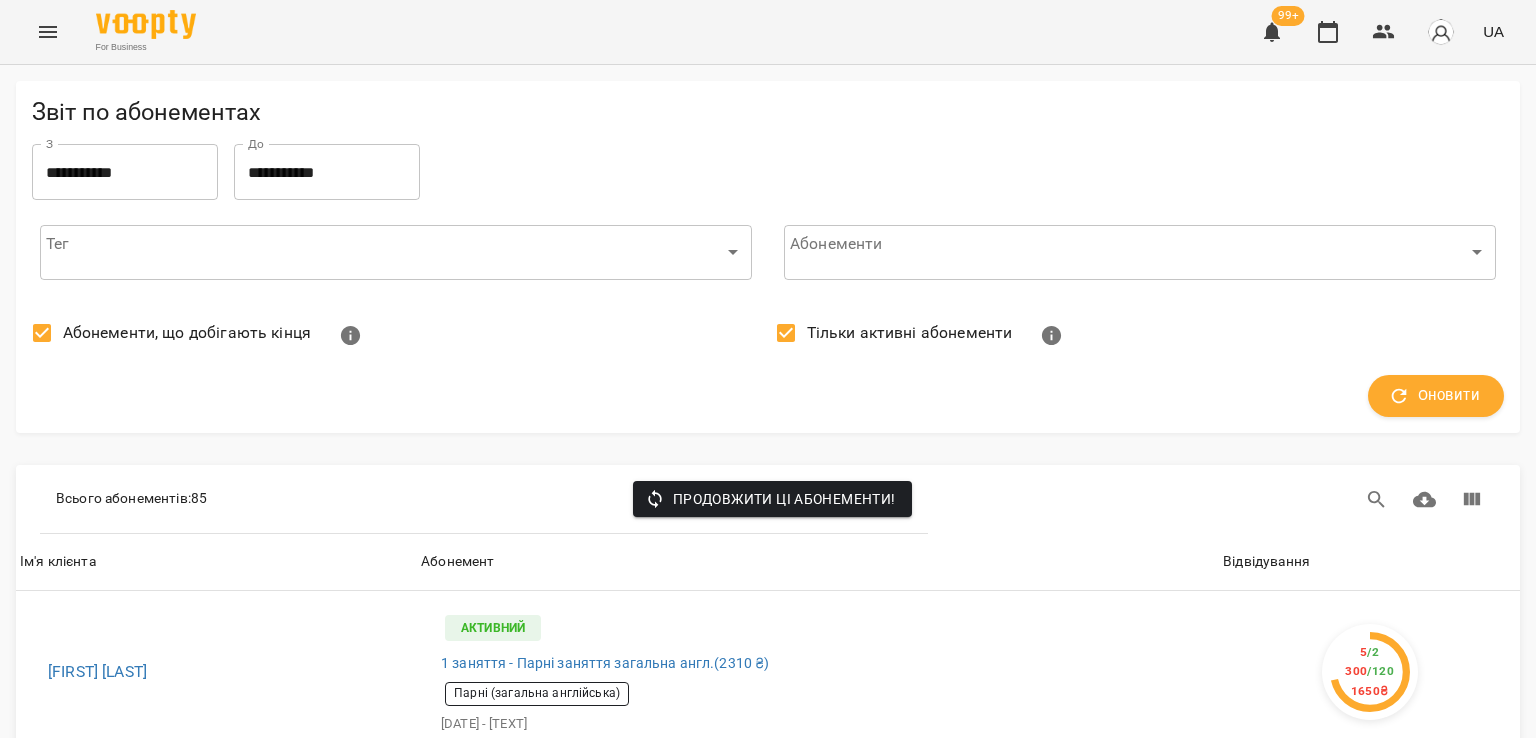 click on "Абонементи, що добігають кінця" at bounding box center [187, 333] 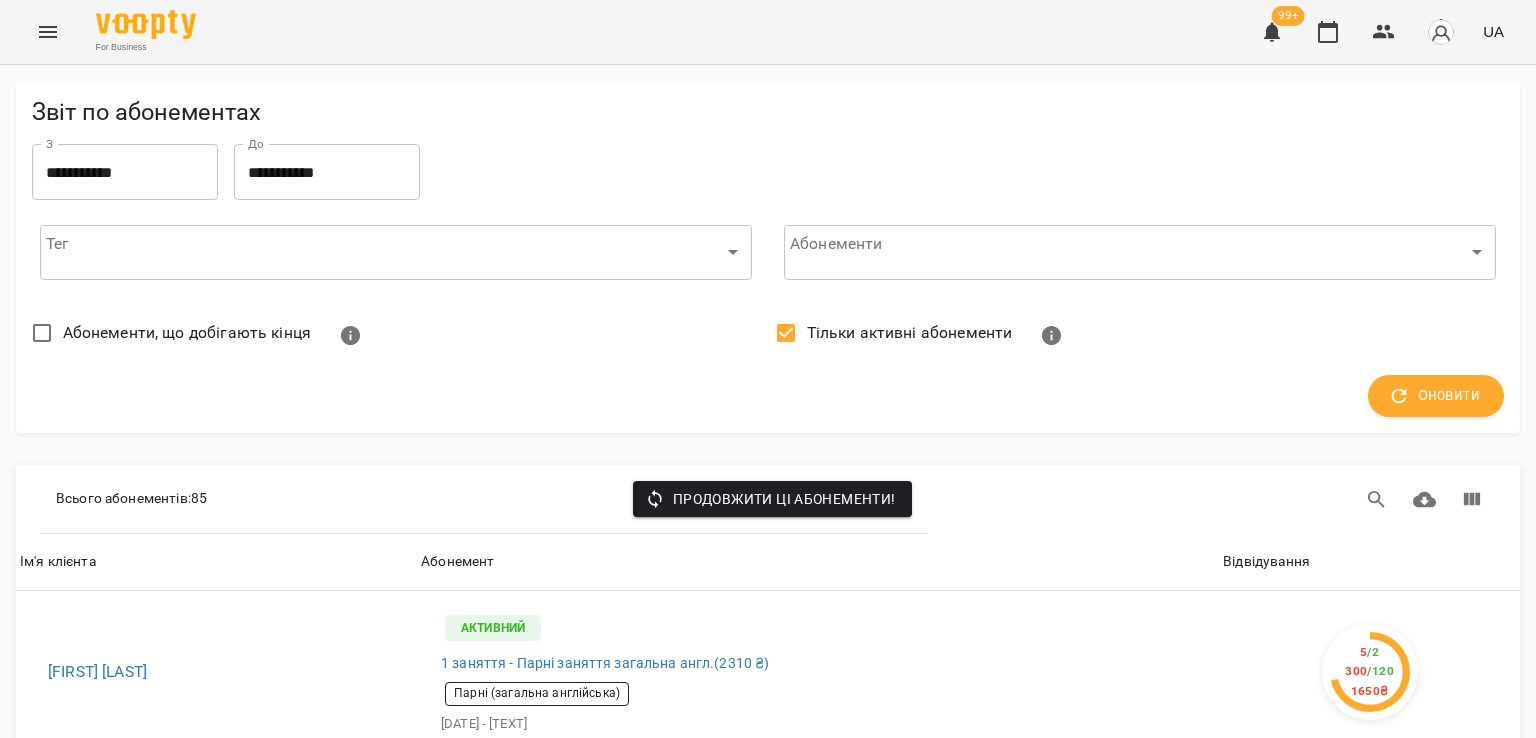 click on "Тільки активні абонементи" at bounding box center [888, 333] 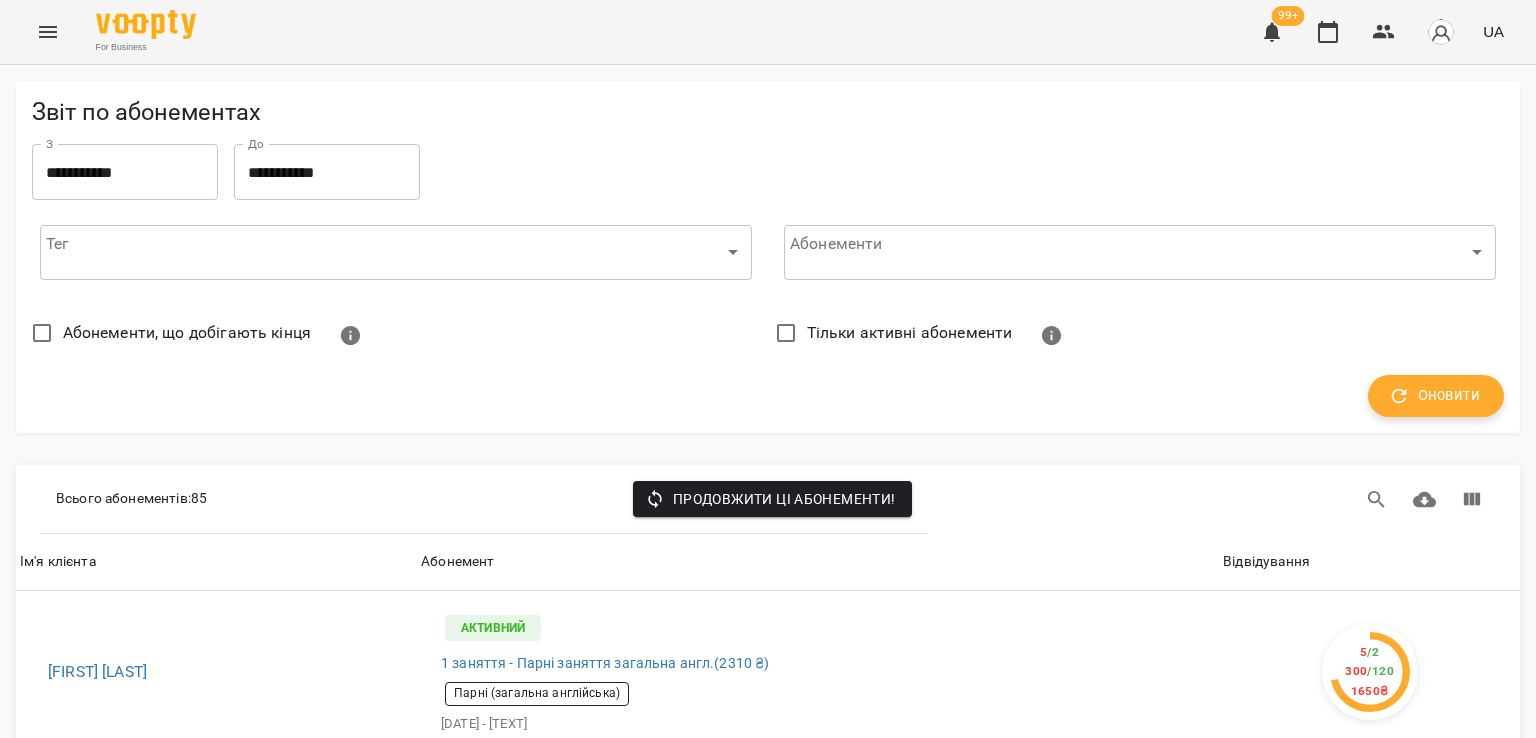 click on "Оновити" at bounding box center [1436, 396] 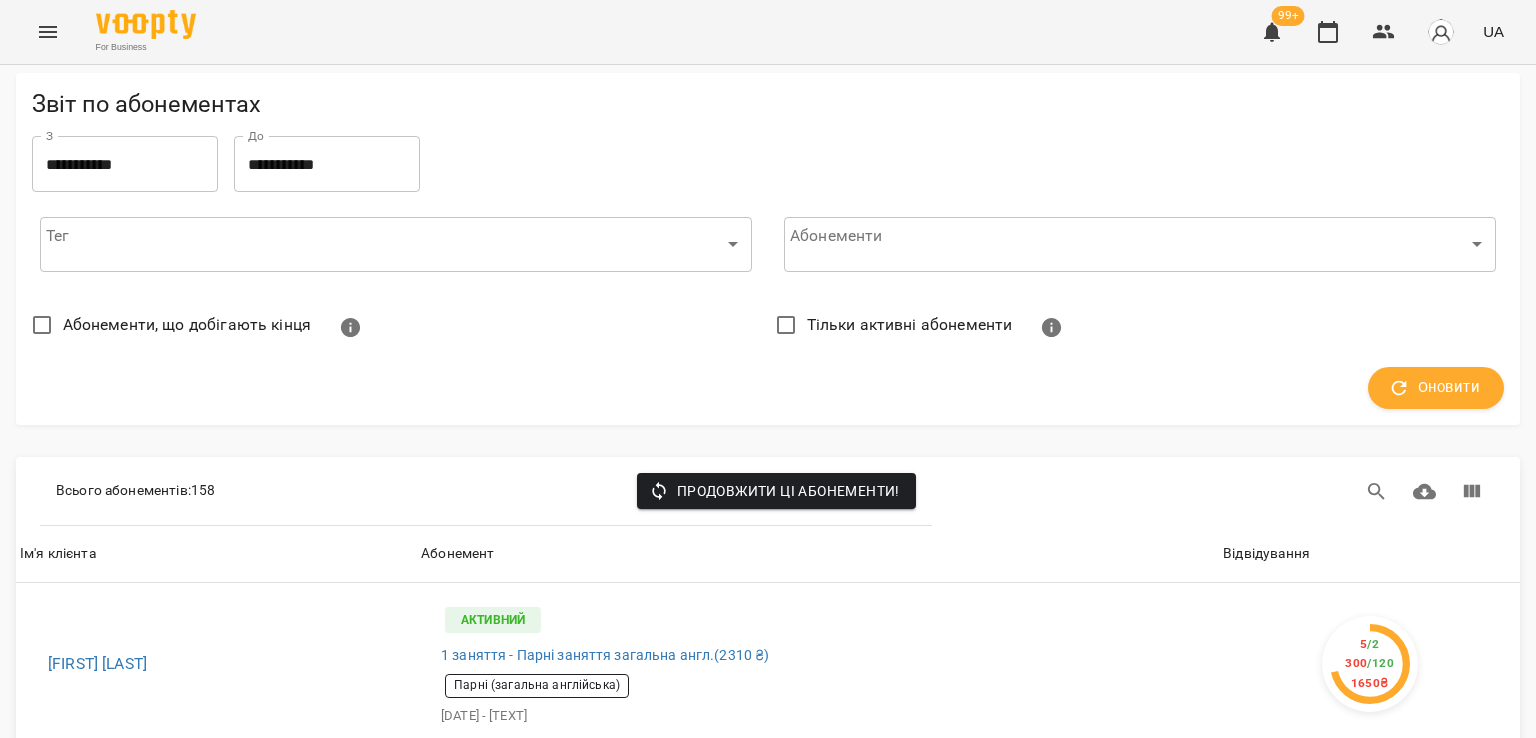 scroll, scrollTop: 200, scrollLeft: 0, axis: vertical 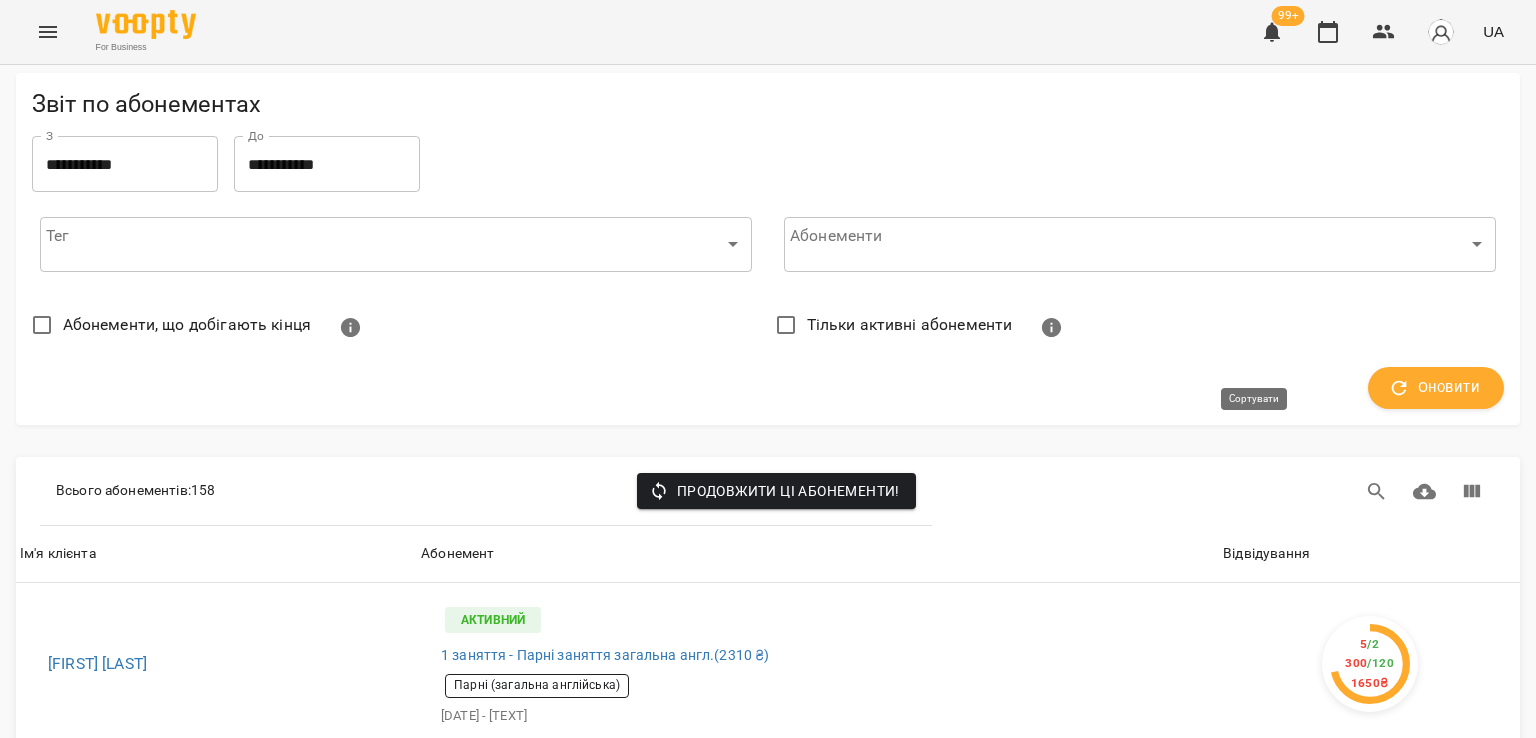click on "Відвідування" at bounding box center [1266, 554] 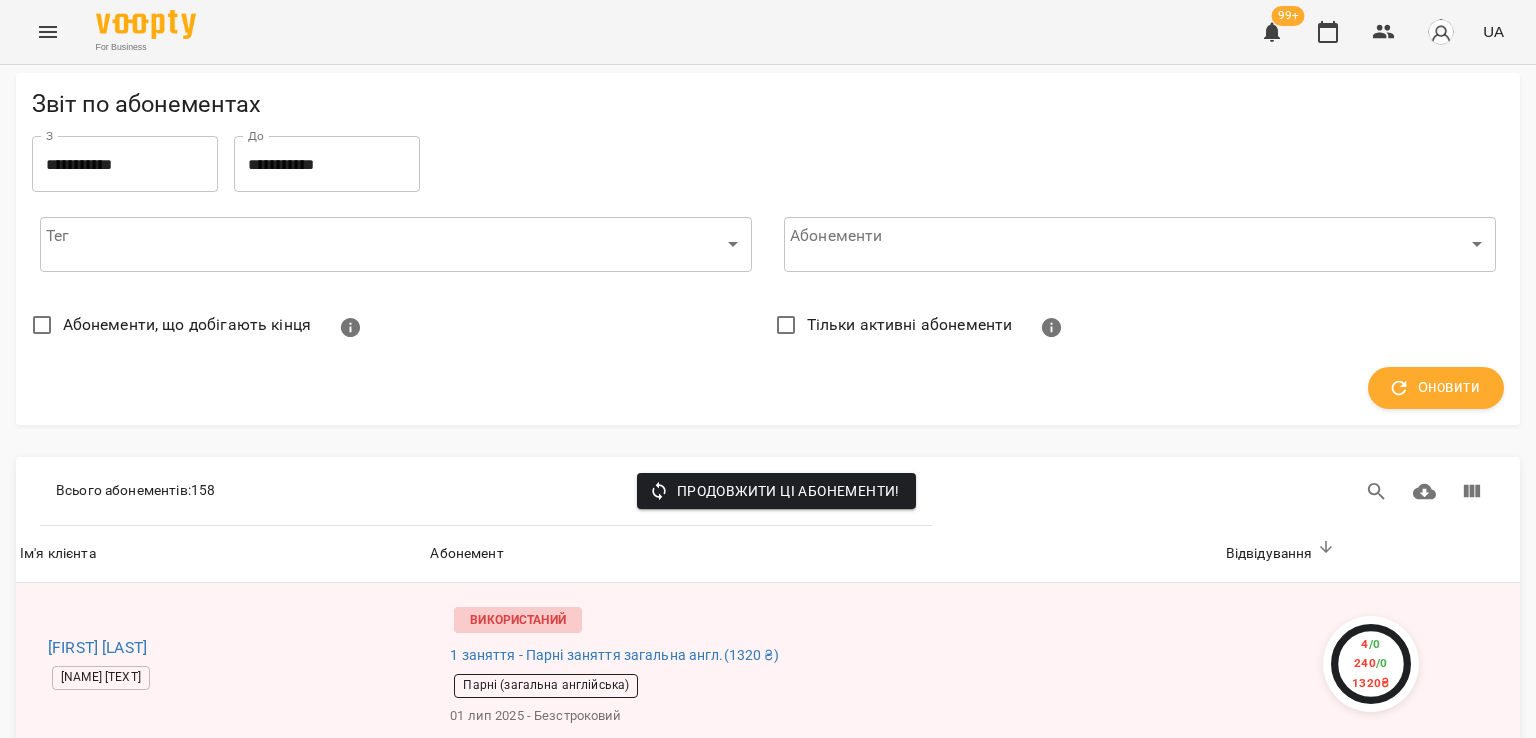 scroll, scrollTop: 1100, scrollLeft: 0, axis: vertical 